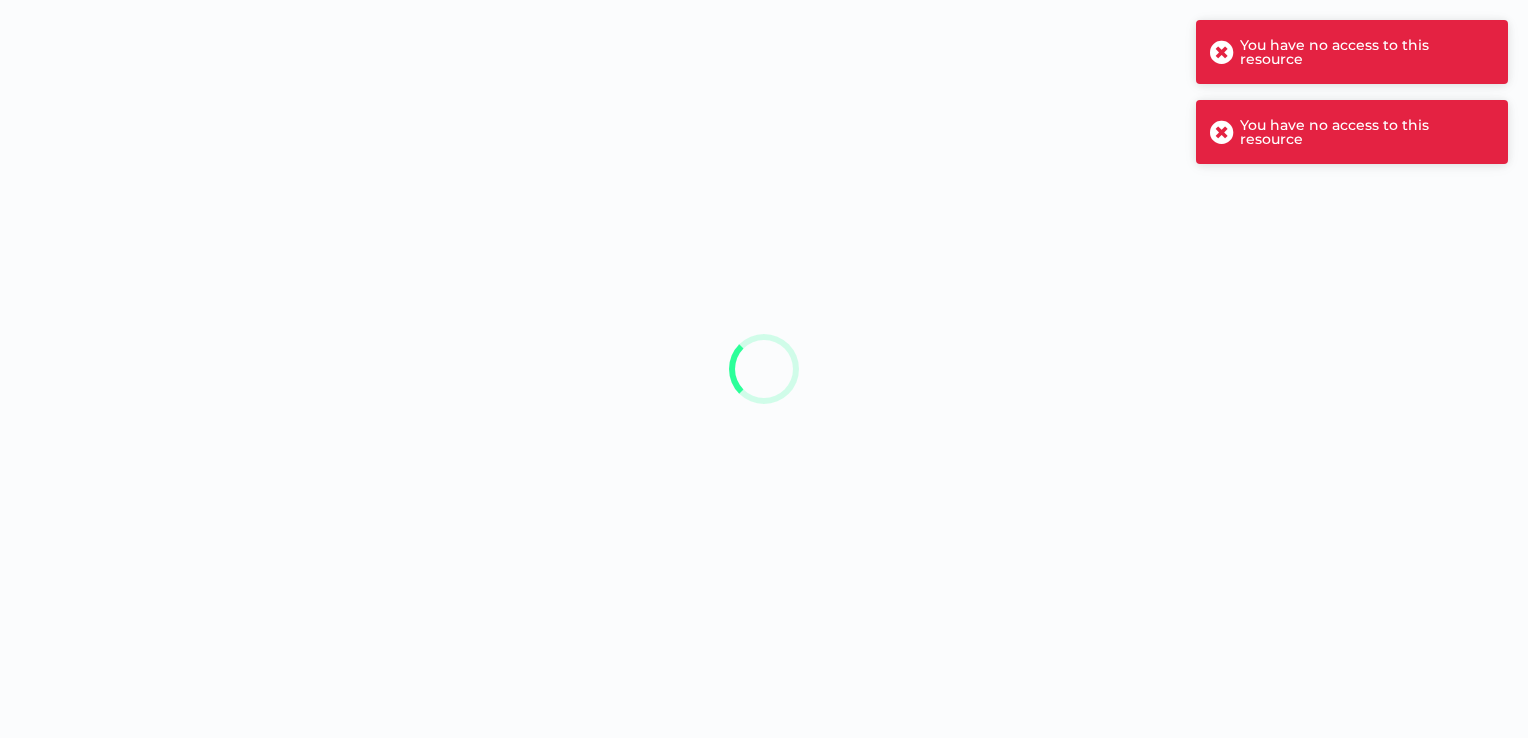 scroll, scrollTop: 0, scrollLeft: 0, axis: both 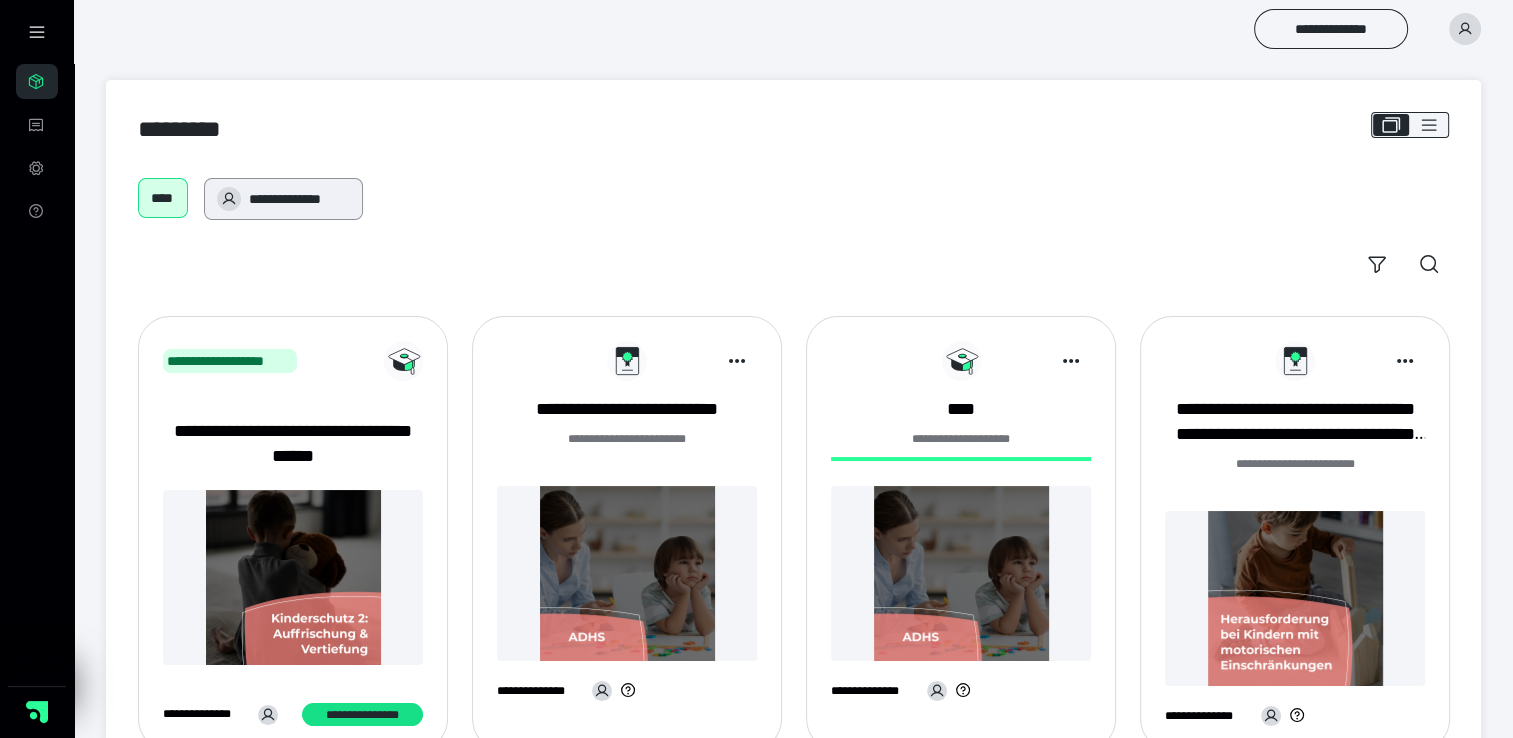 click on "**********" at bounding box center [299, 199] 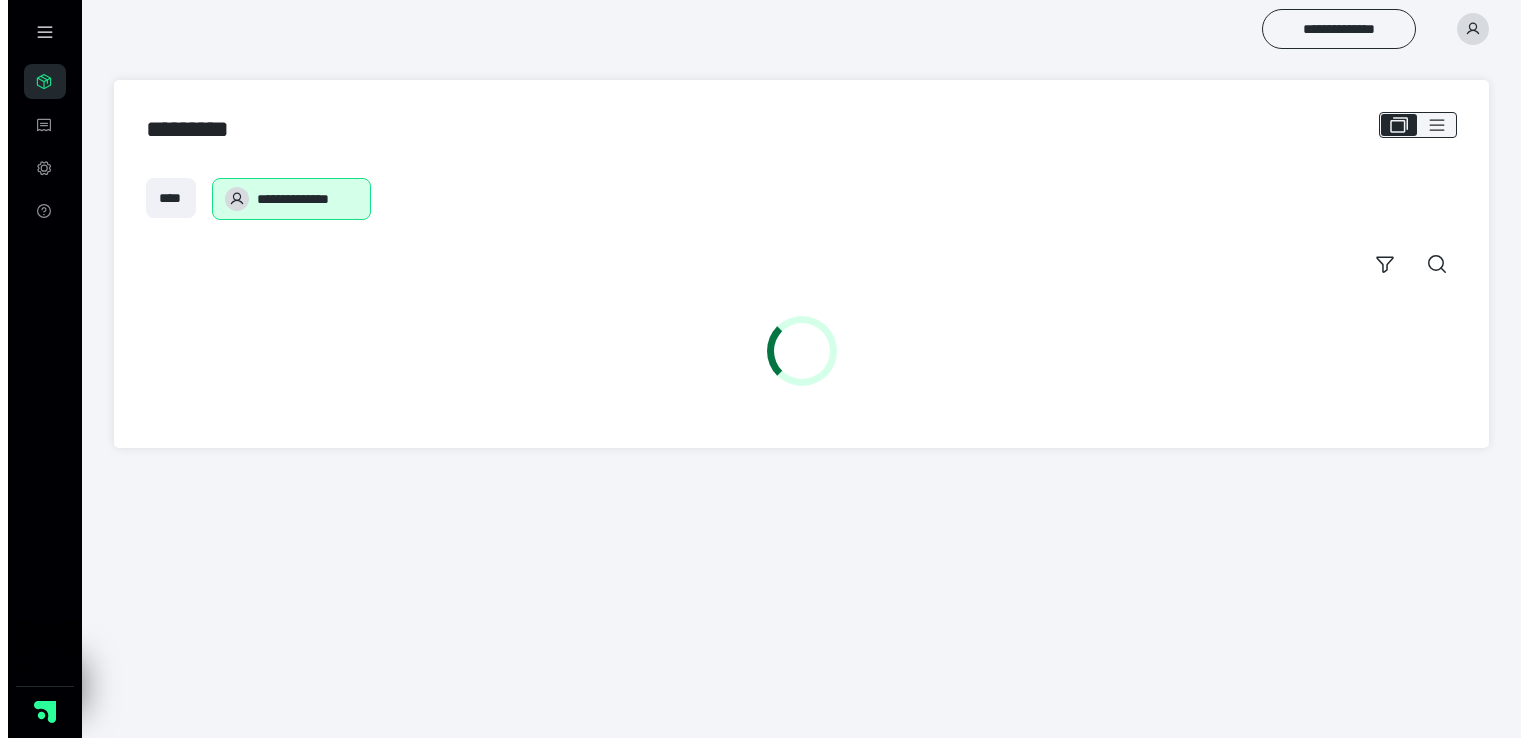 scroll, scrollTop: 0, scrollLeft: 0, axis: both 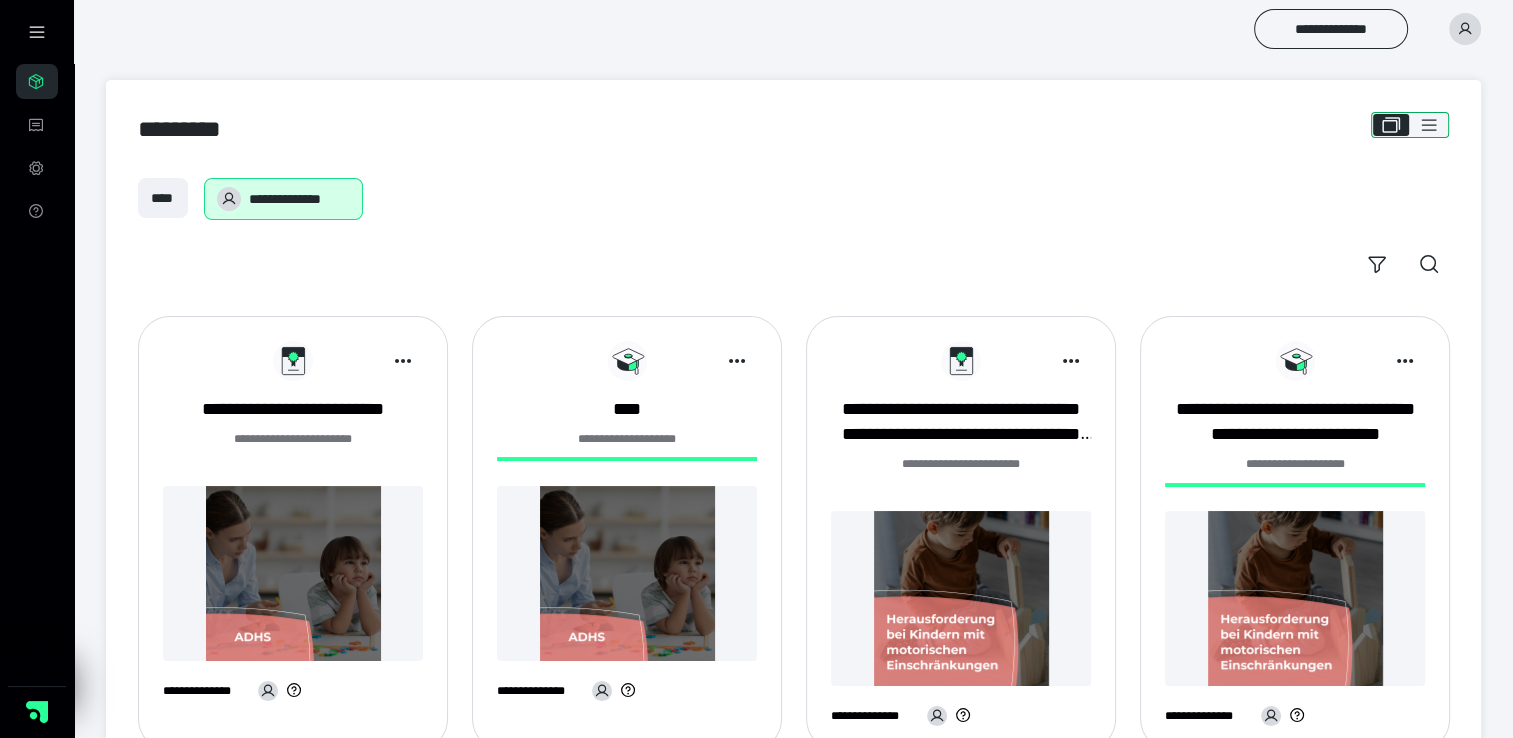 click 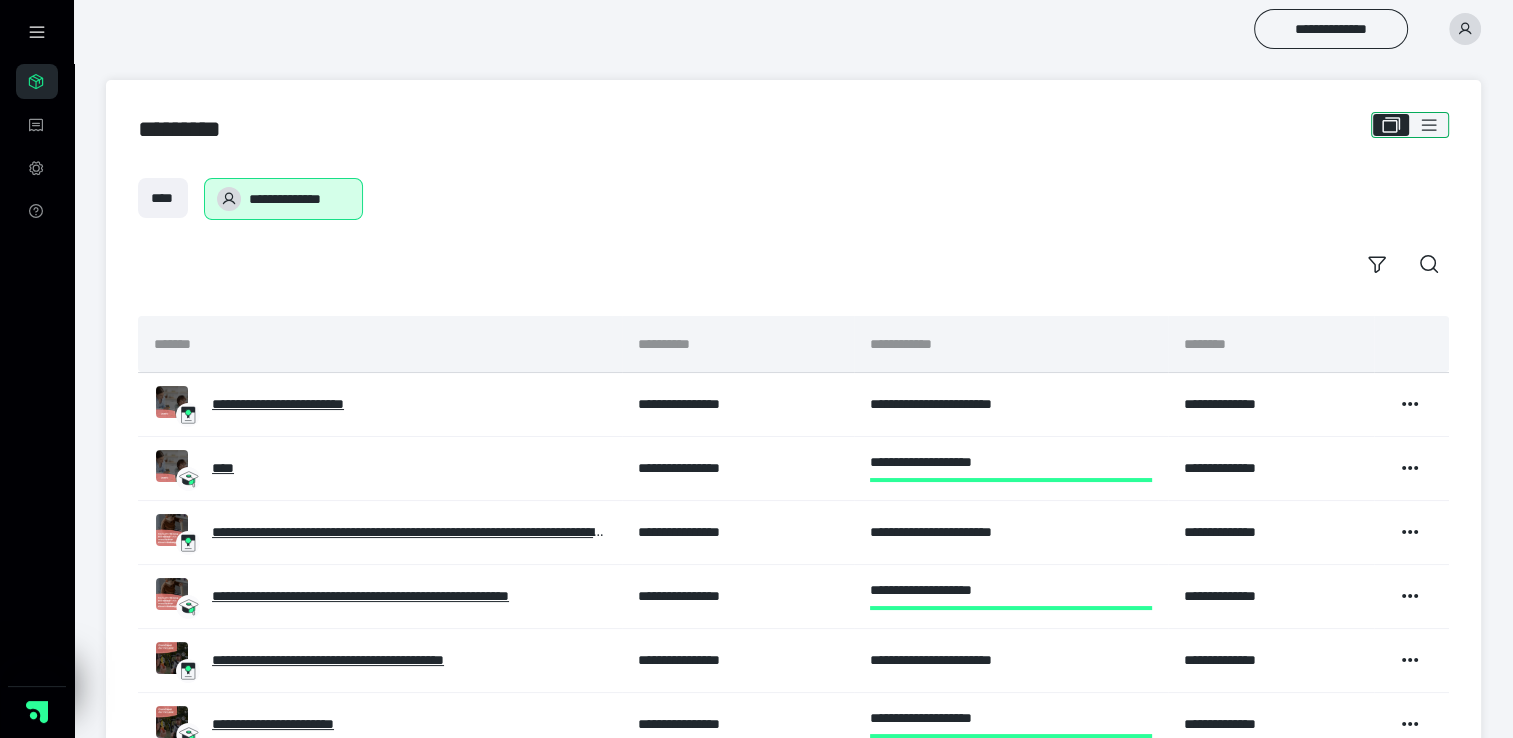 click 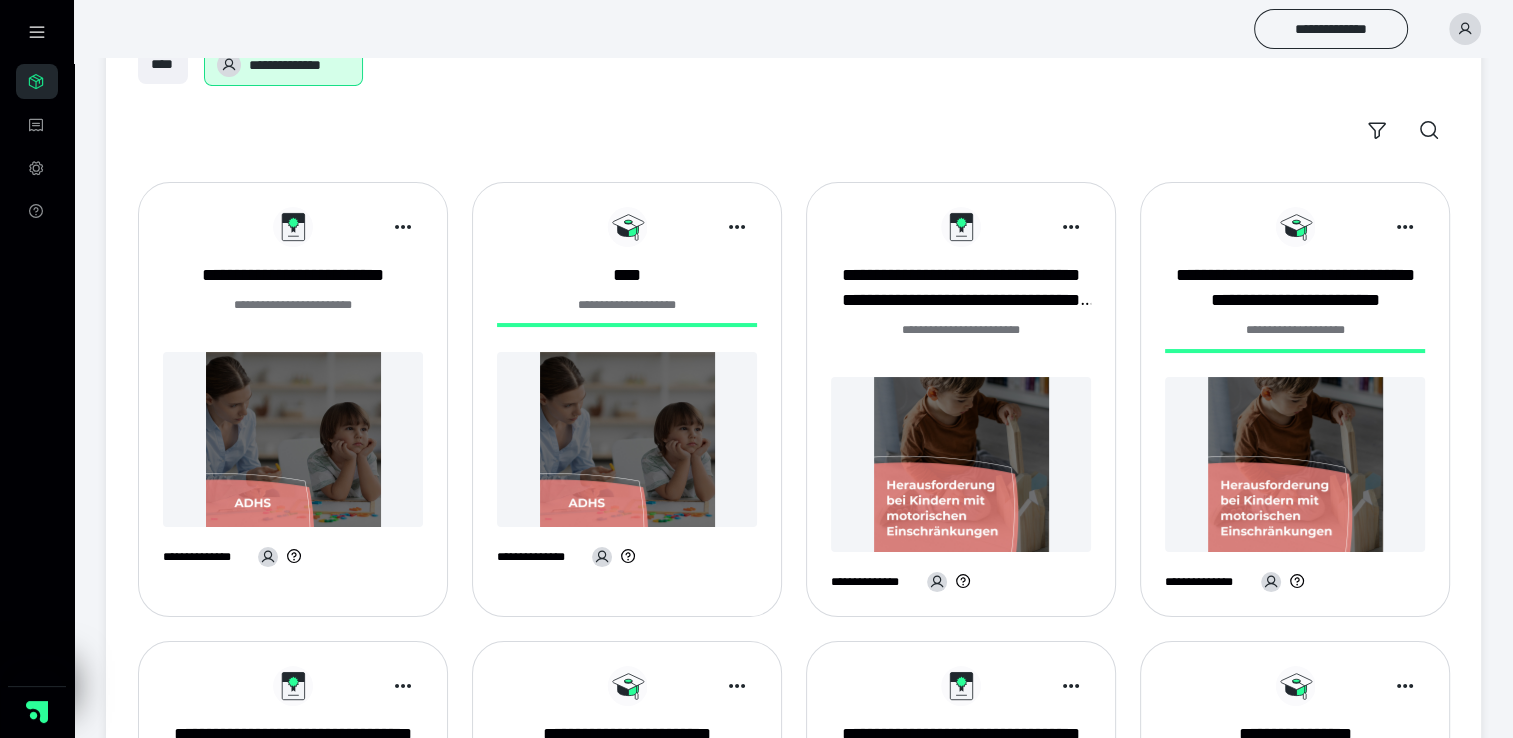 scroll, scrollTop: 0, scrollLeft: 0, axis: both 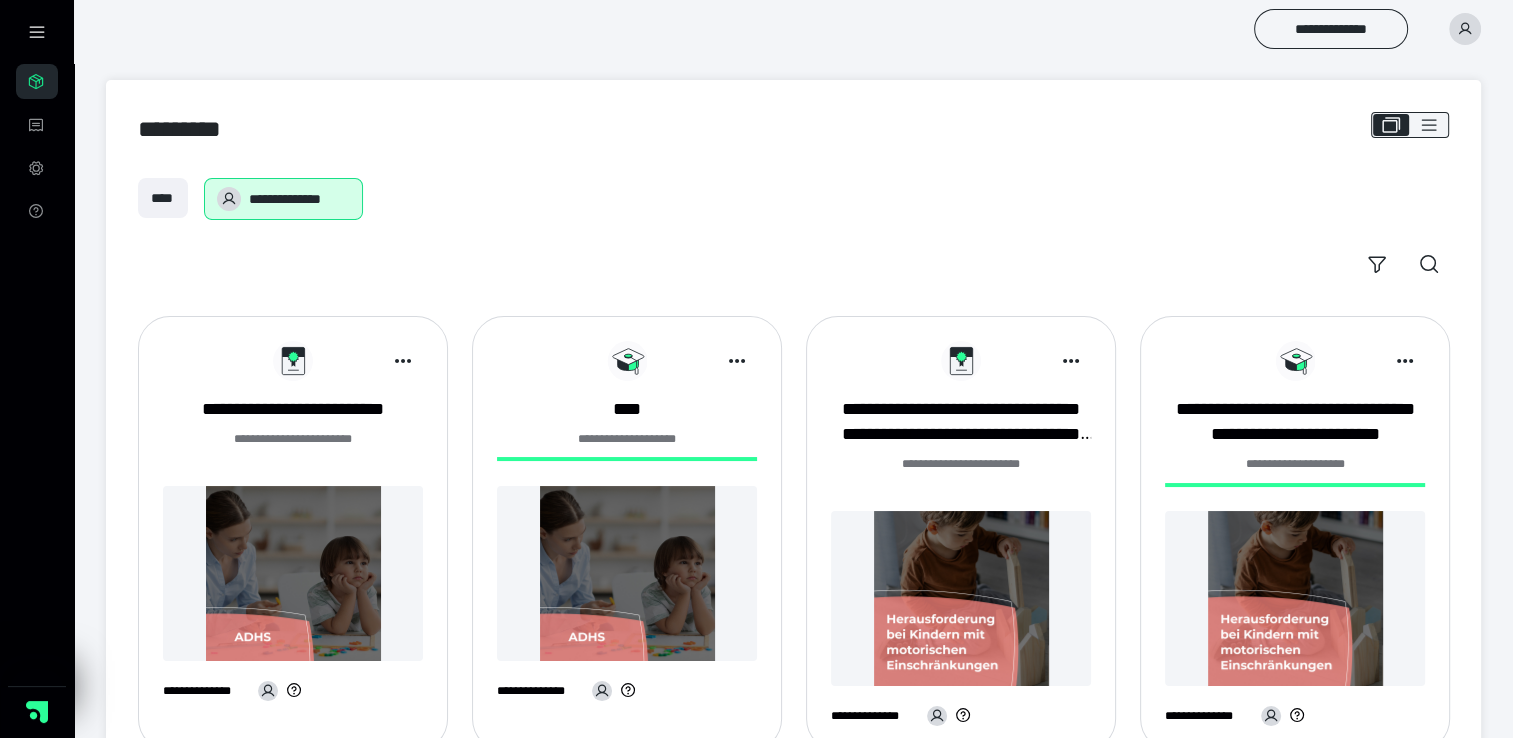 click on "**********" at bounding box center (793, 935) 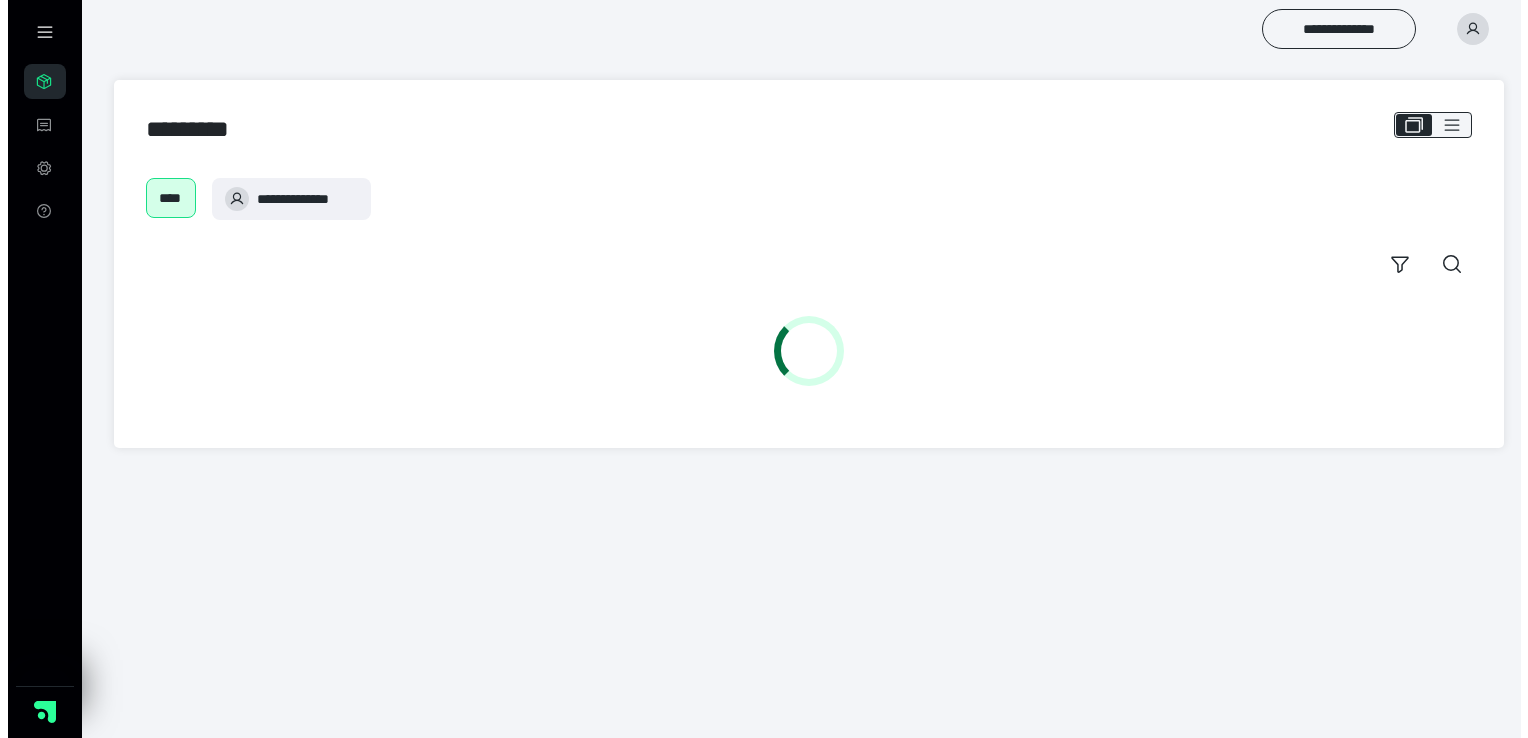 scroll, scrollTop: 0, scrollLeft: 0, axis: both 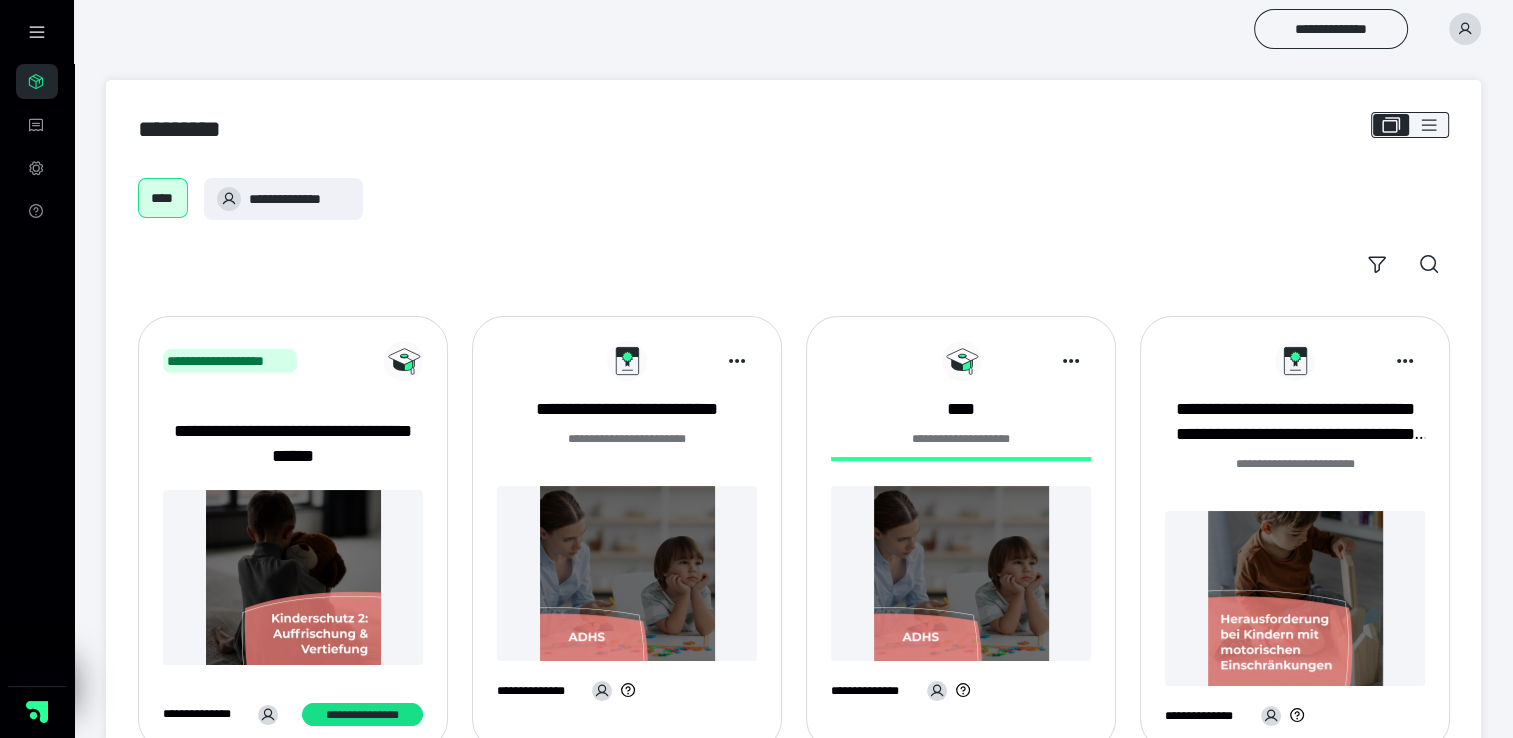 click 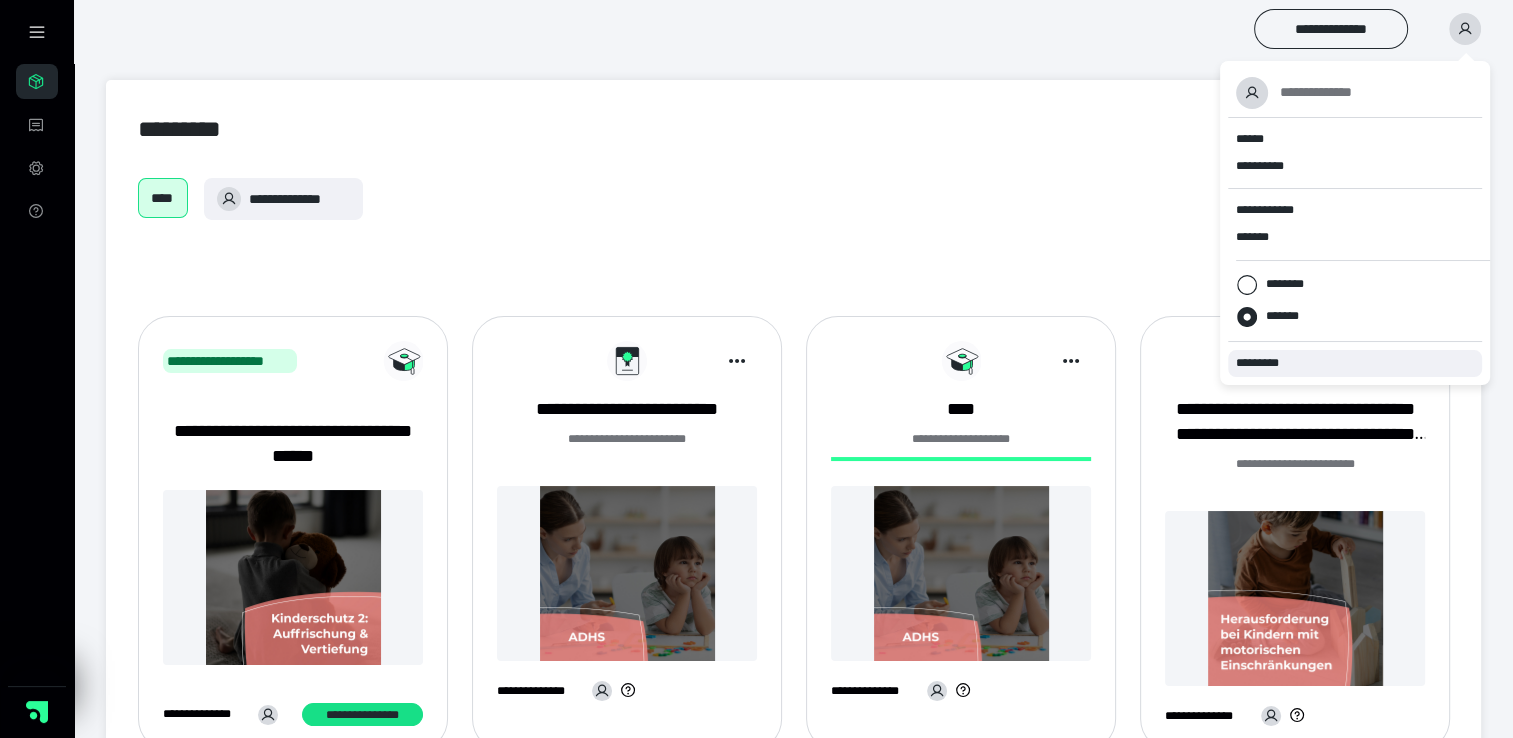 click on "*********" at bounding box center (1266, 363) 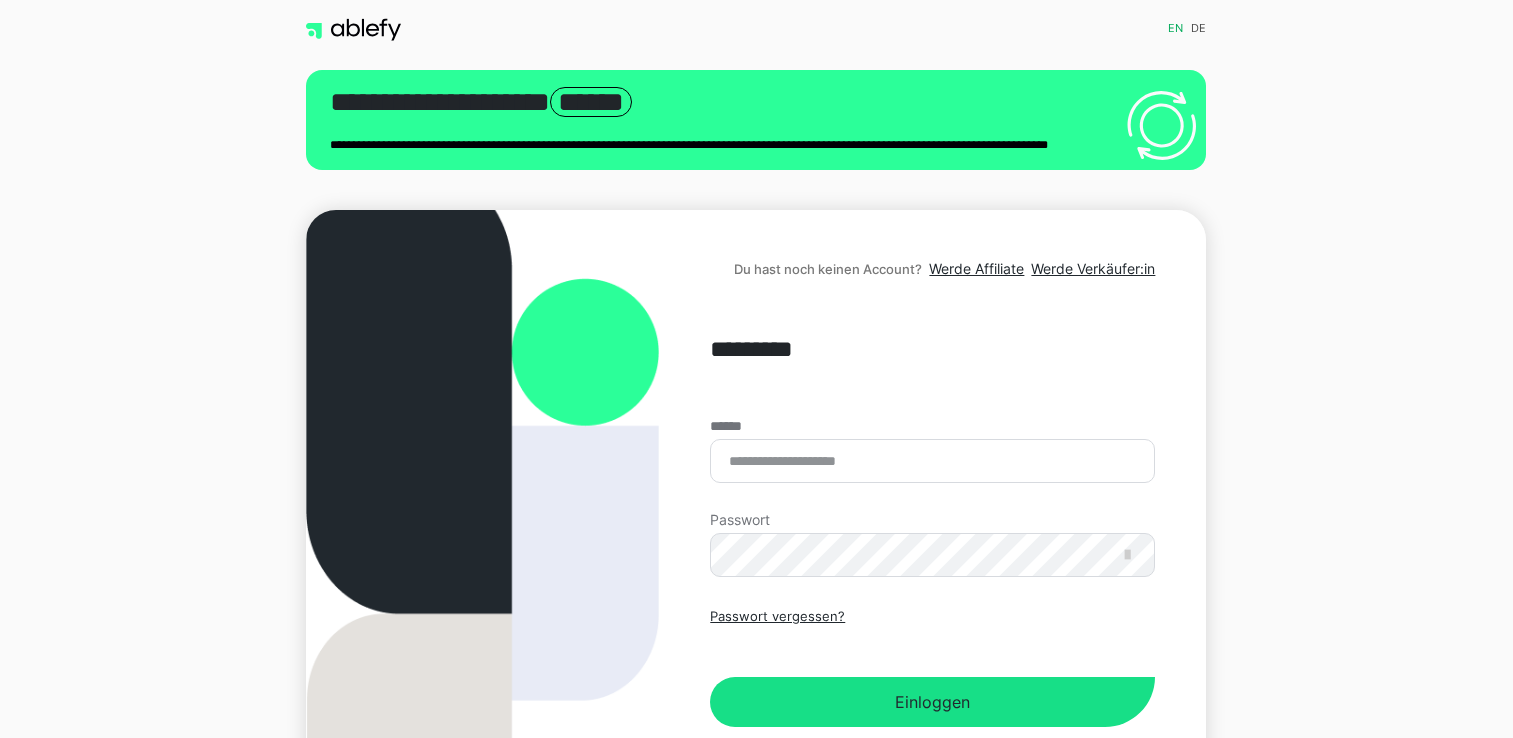 scroll, scrollTop: 0, scrollLeft: 0, axis: both 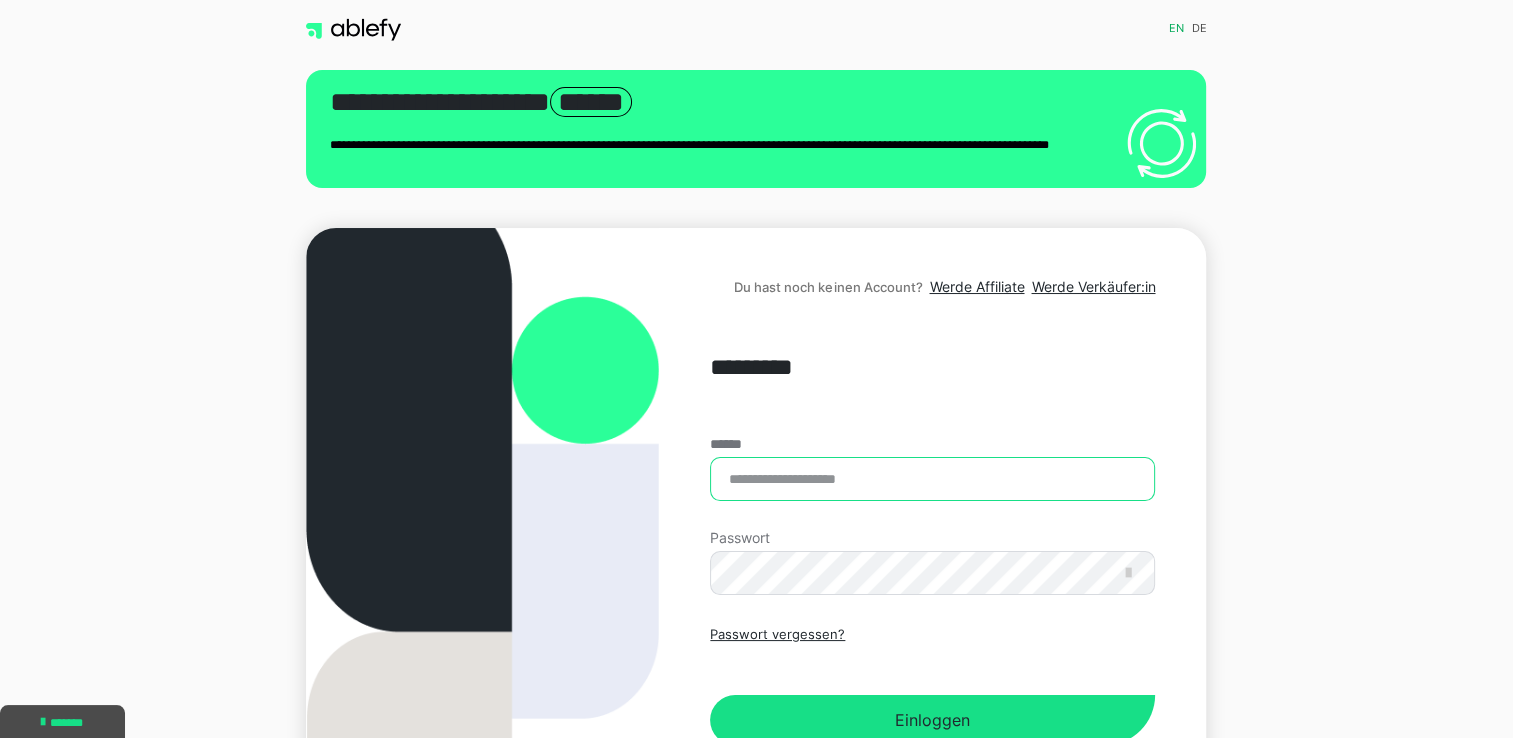 click on "******" at bounding box center [932, 479] 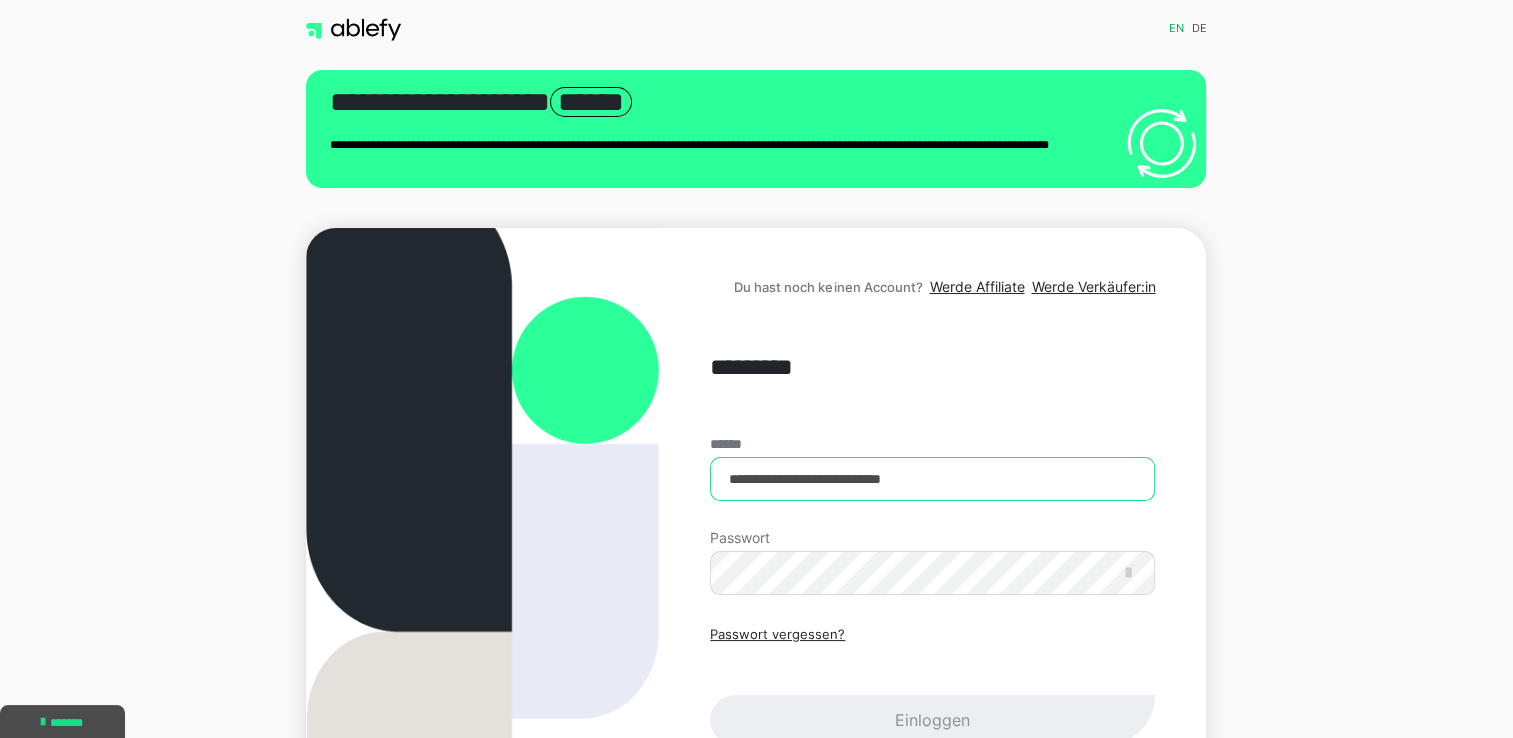 type on "**********" 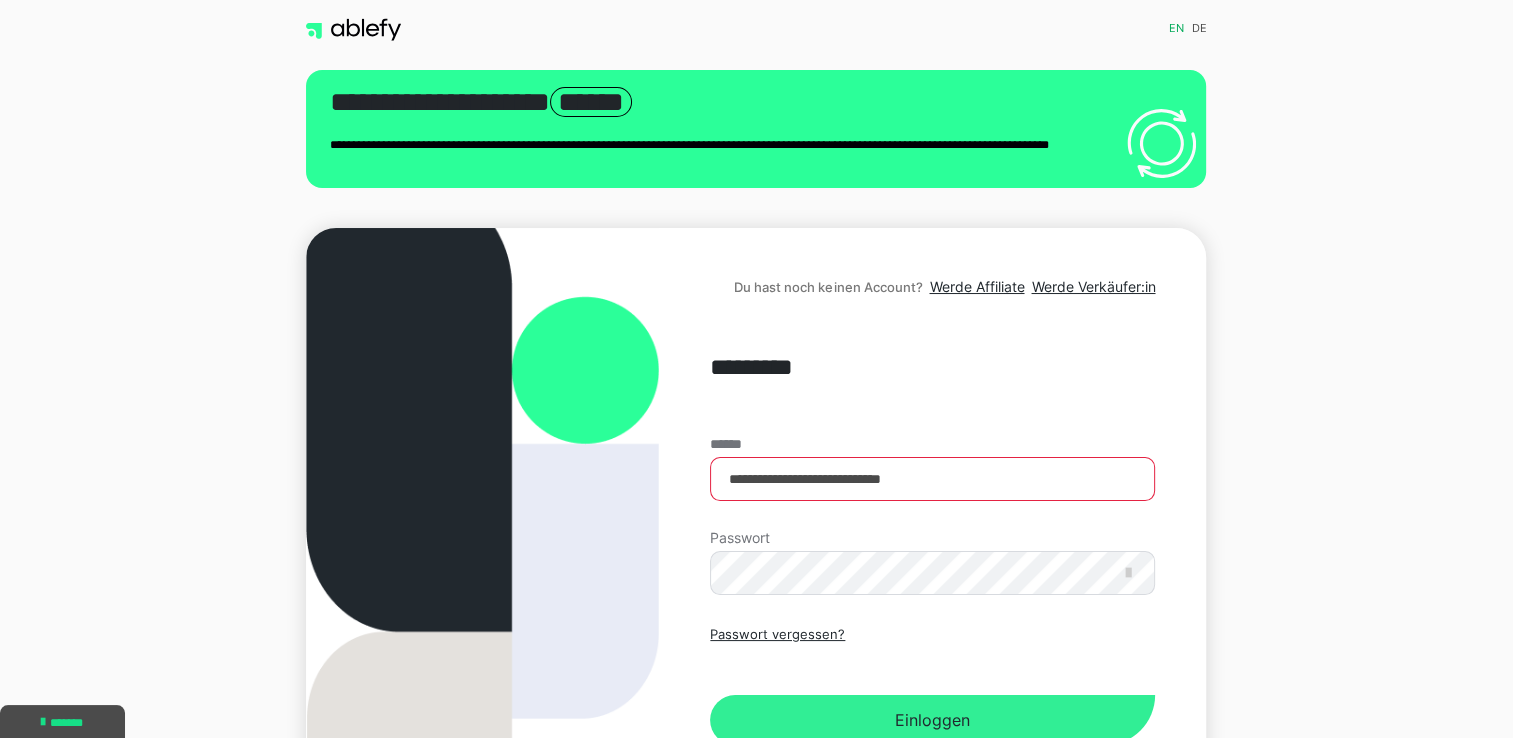 click on "Einloggen" at bounding box center [932, 720] 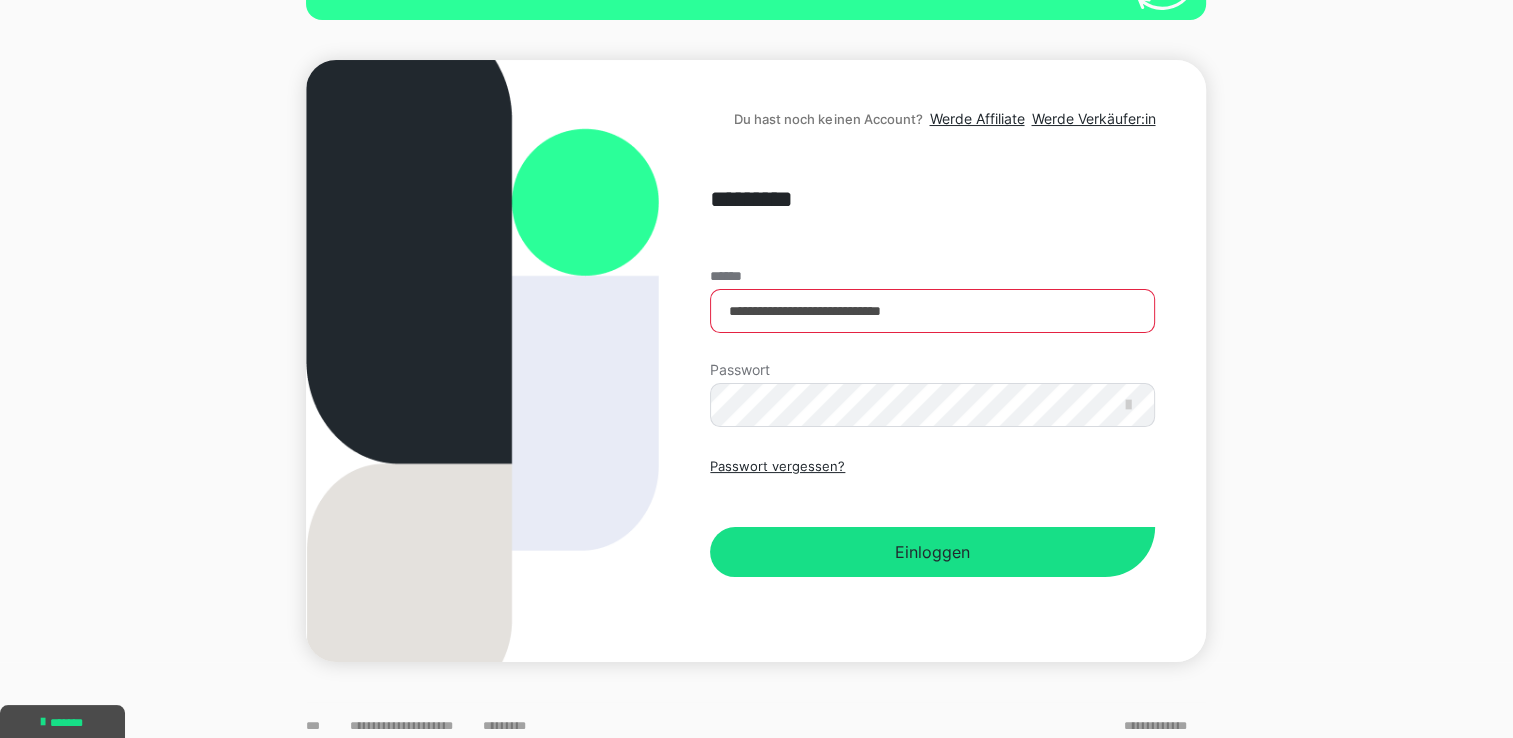 scroll, scrollTop: 179, scrollLeft: 0, axis: vertical 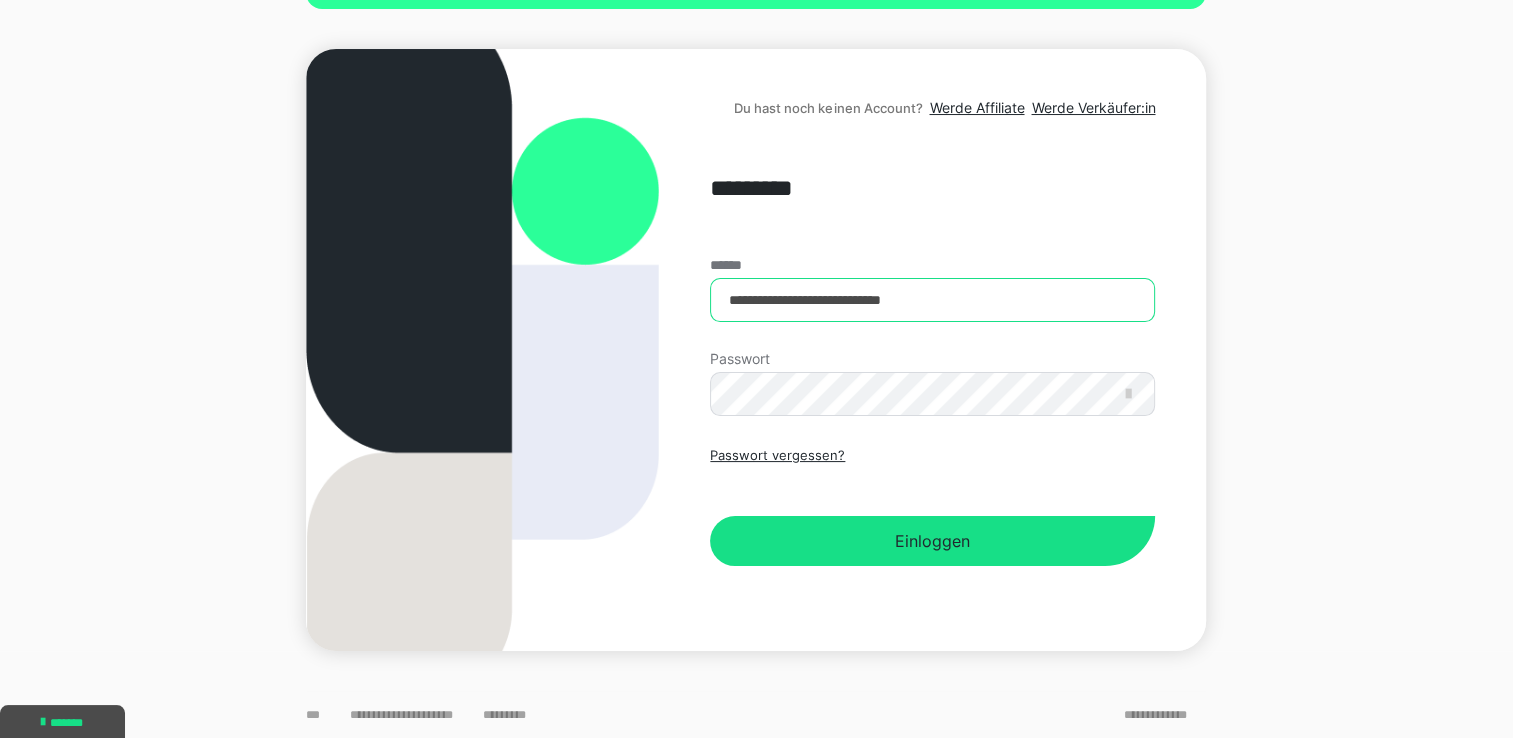 click on "**********" at bounding box center (932, 300) 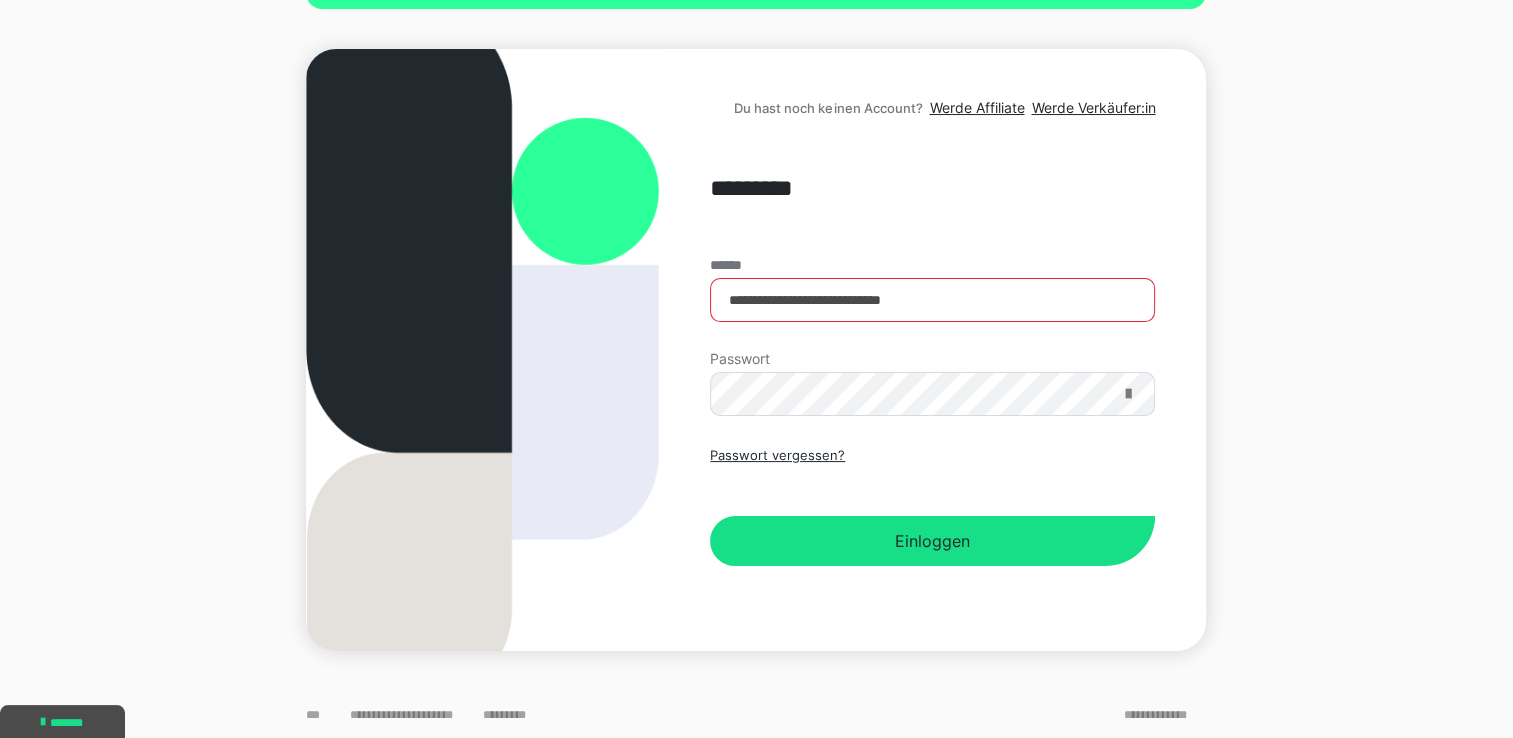 click at bounding box center [1127, 394] 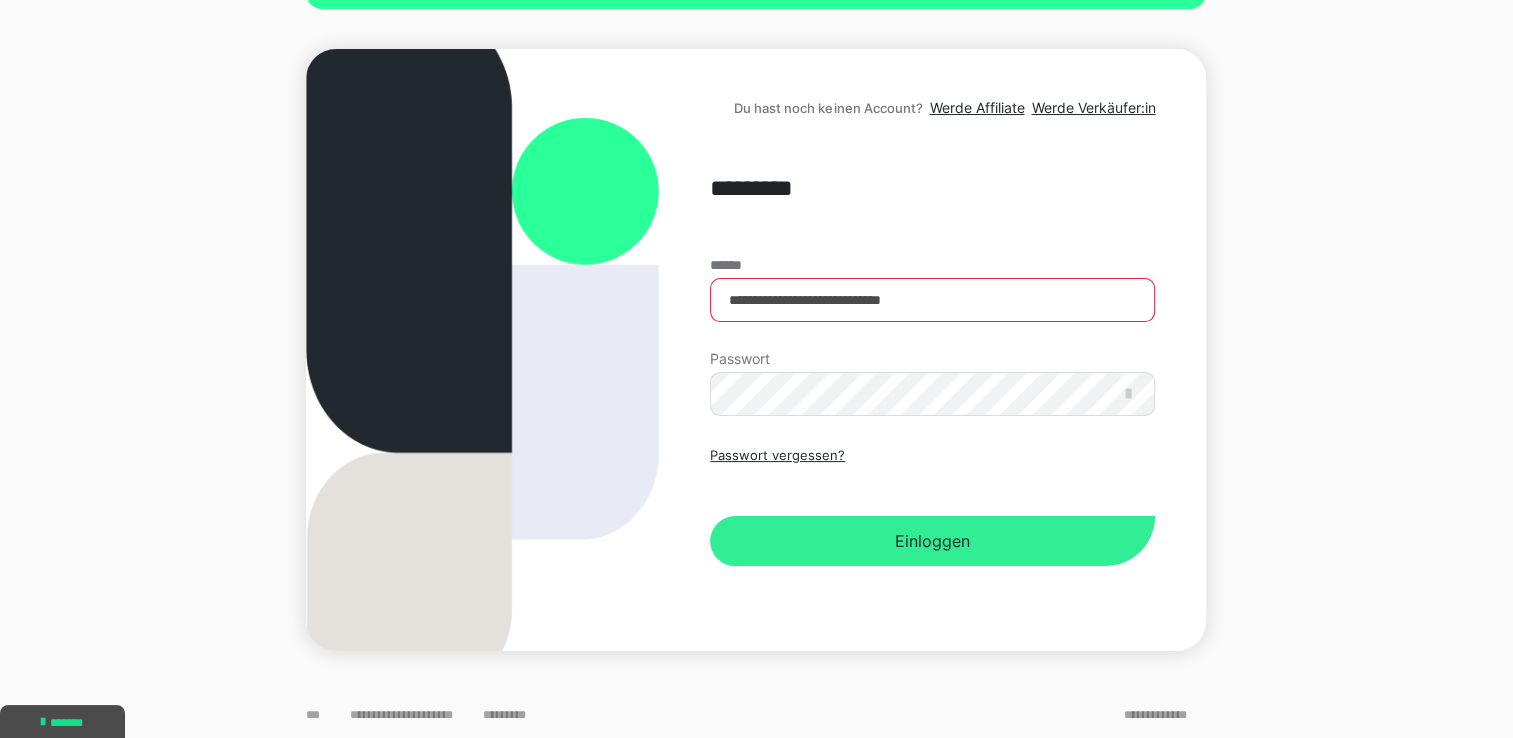 click on "Einloggen" at bounding box center (932, 541) 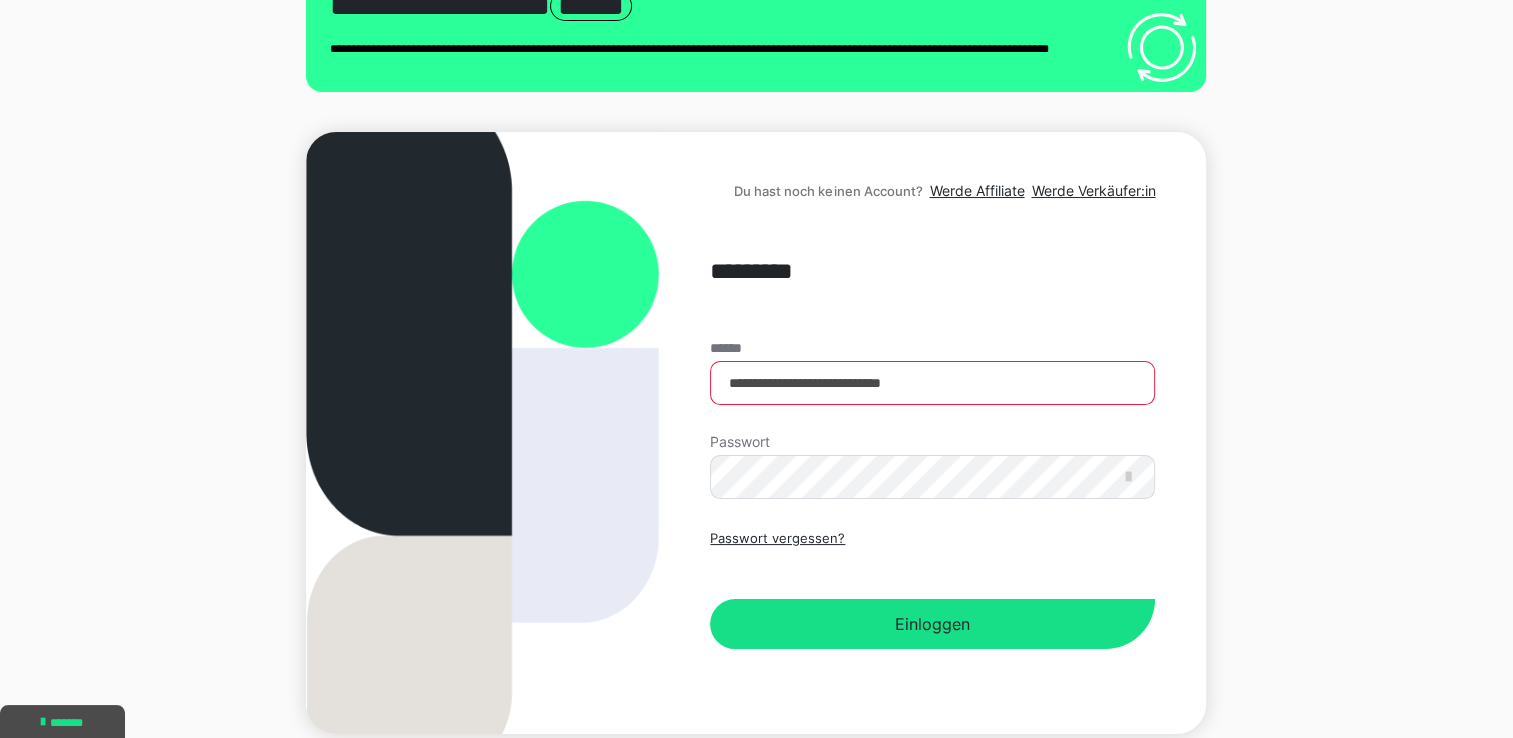 scroll, scrollTop: 0, scrollLeft: 0, axis: both 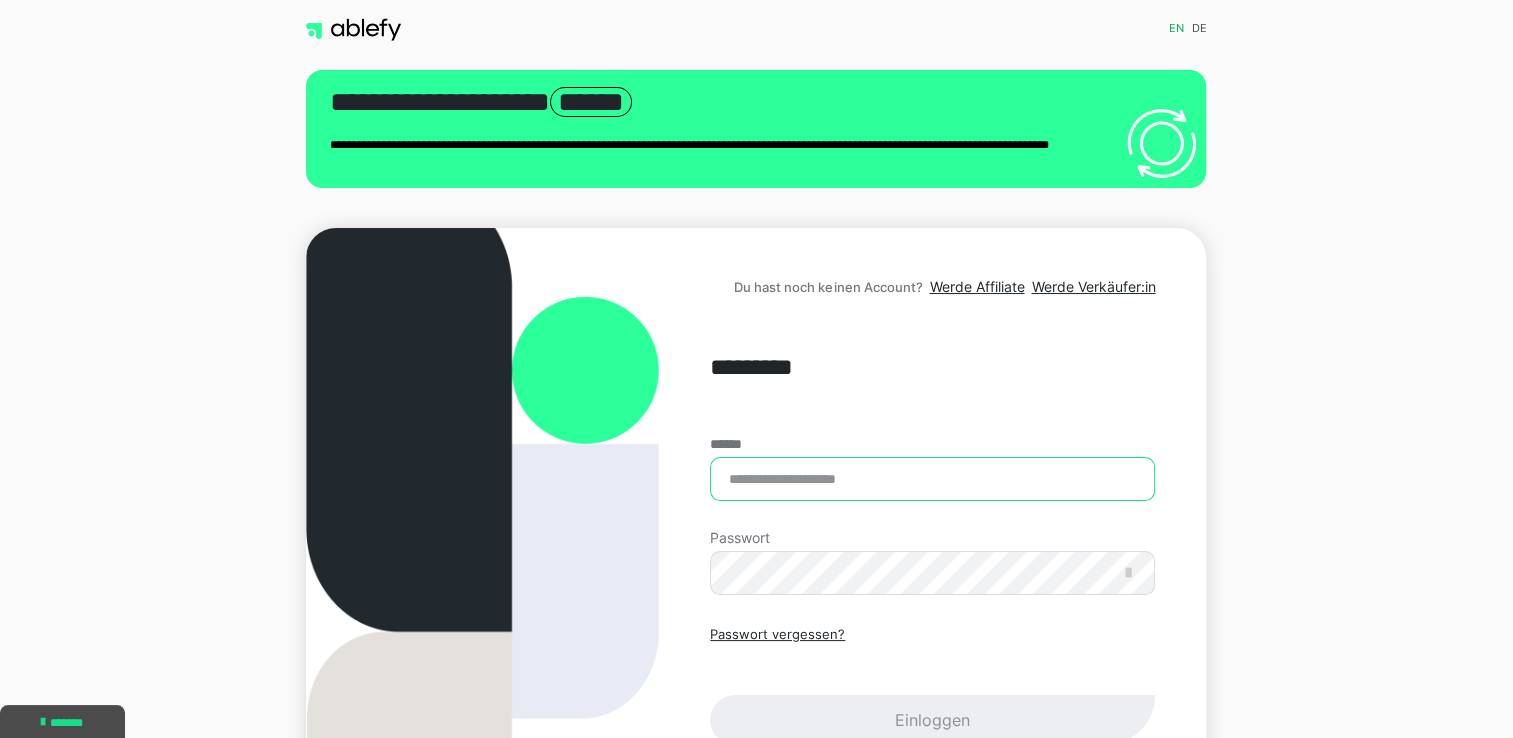 click on "******" at bounding box center (932, 479) 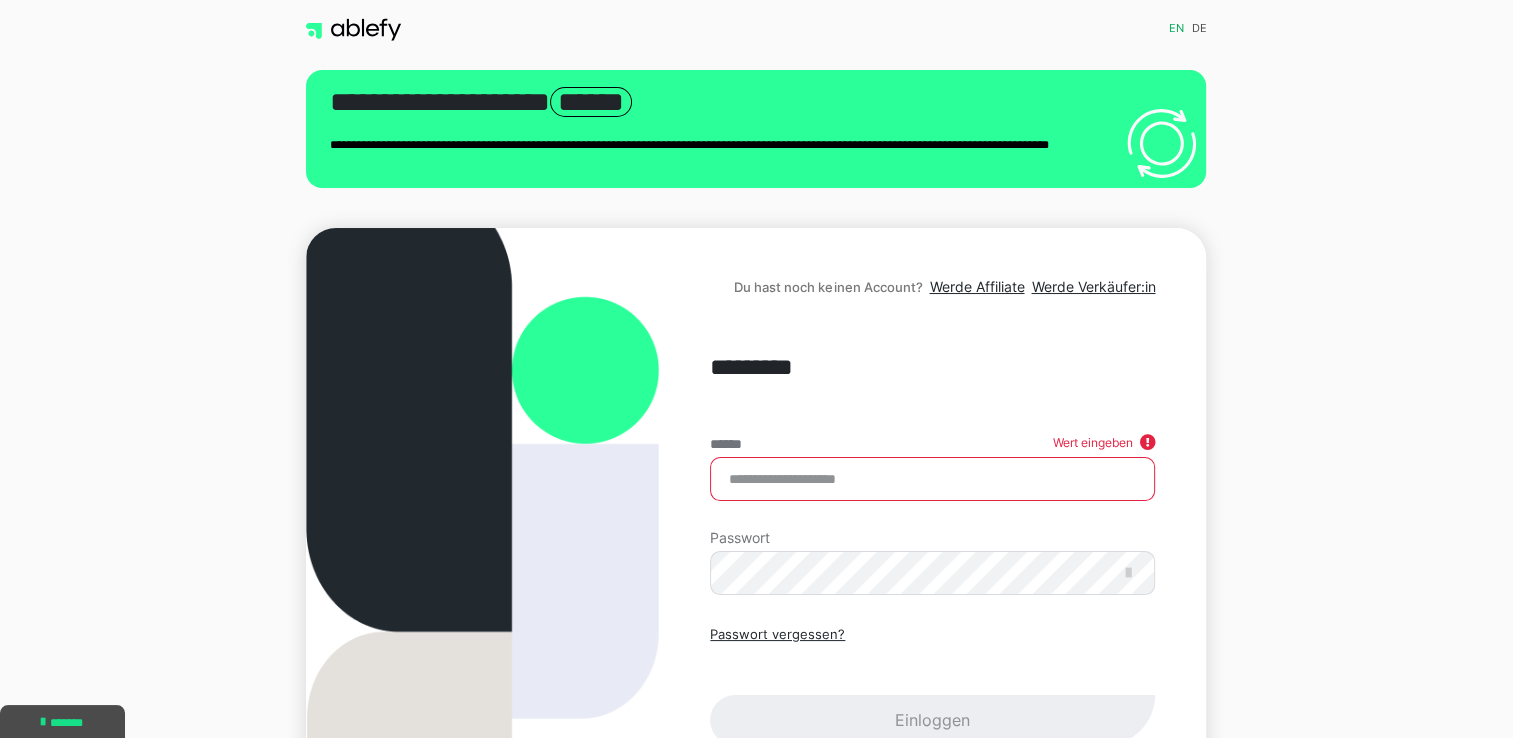 paste on "**********" 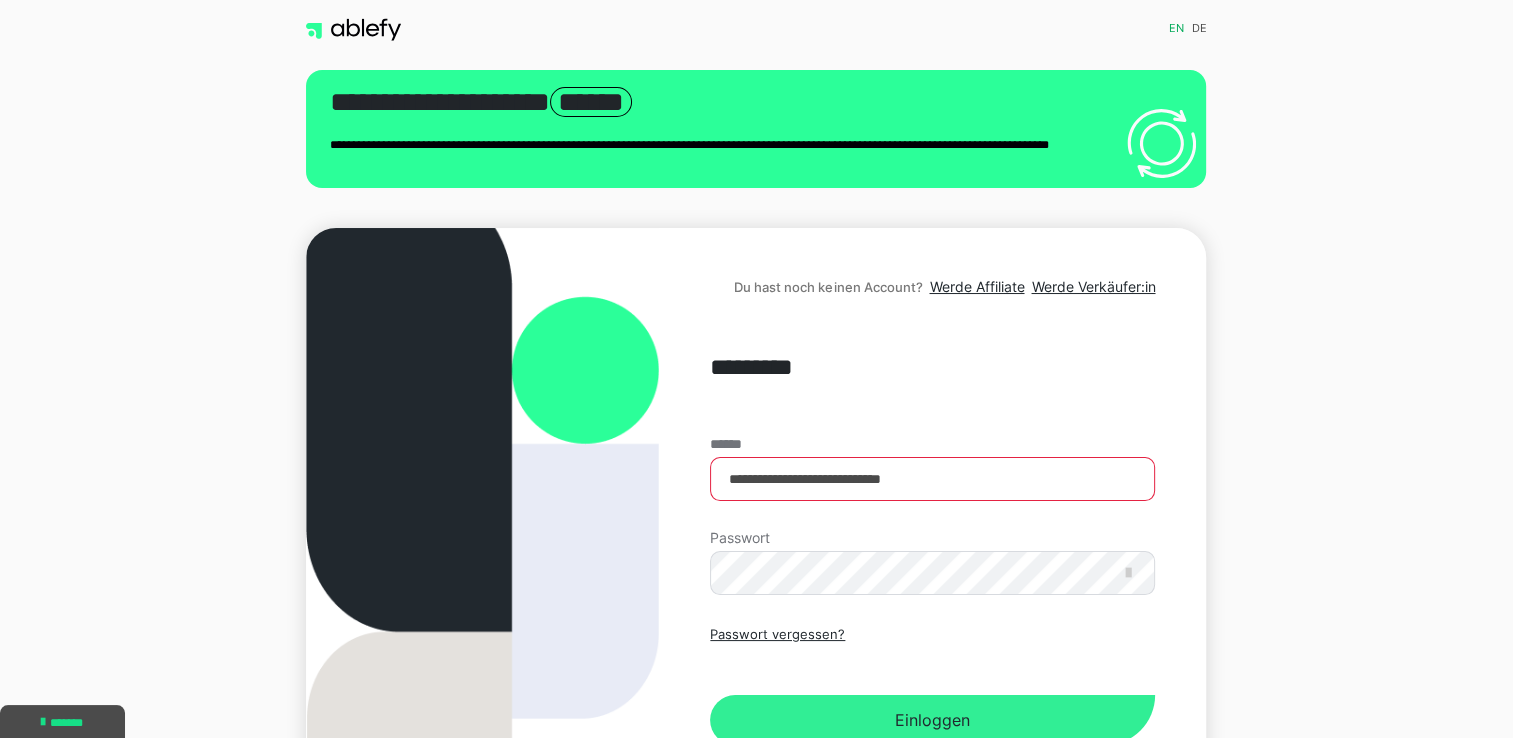 click on "Einloggen" at bounding box center [932, 720] 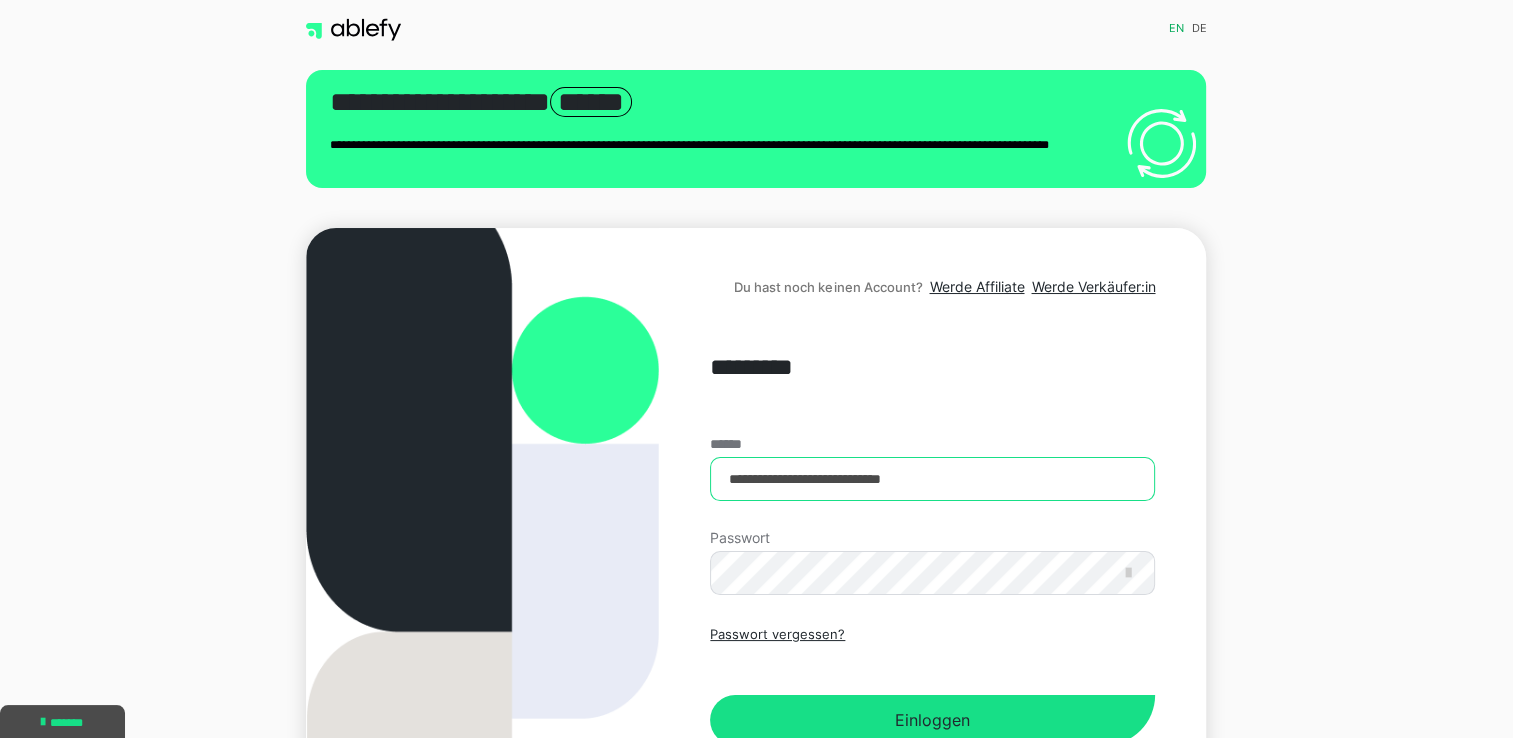 click on "**********" at bounding box center (932, 479) 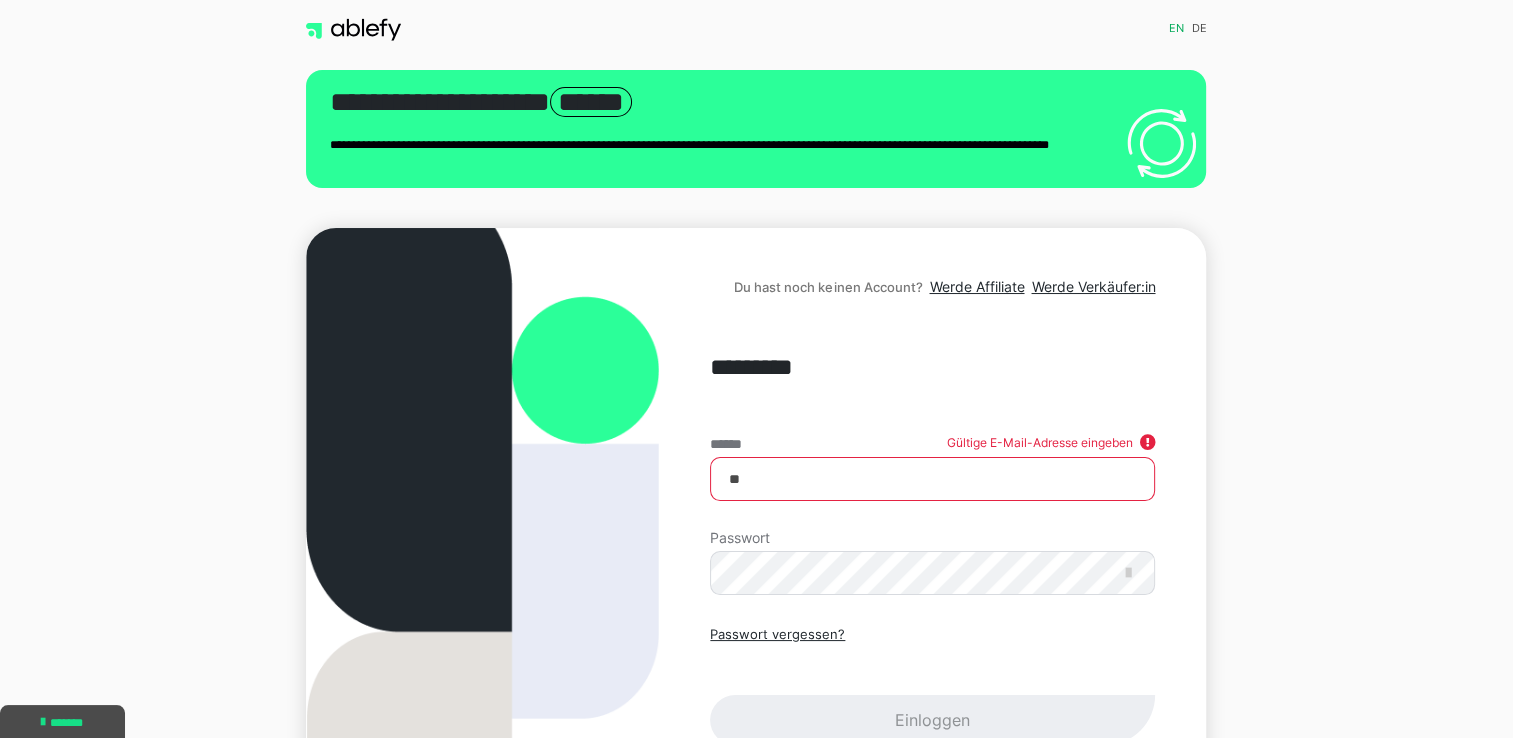 type on "*" 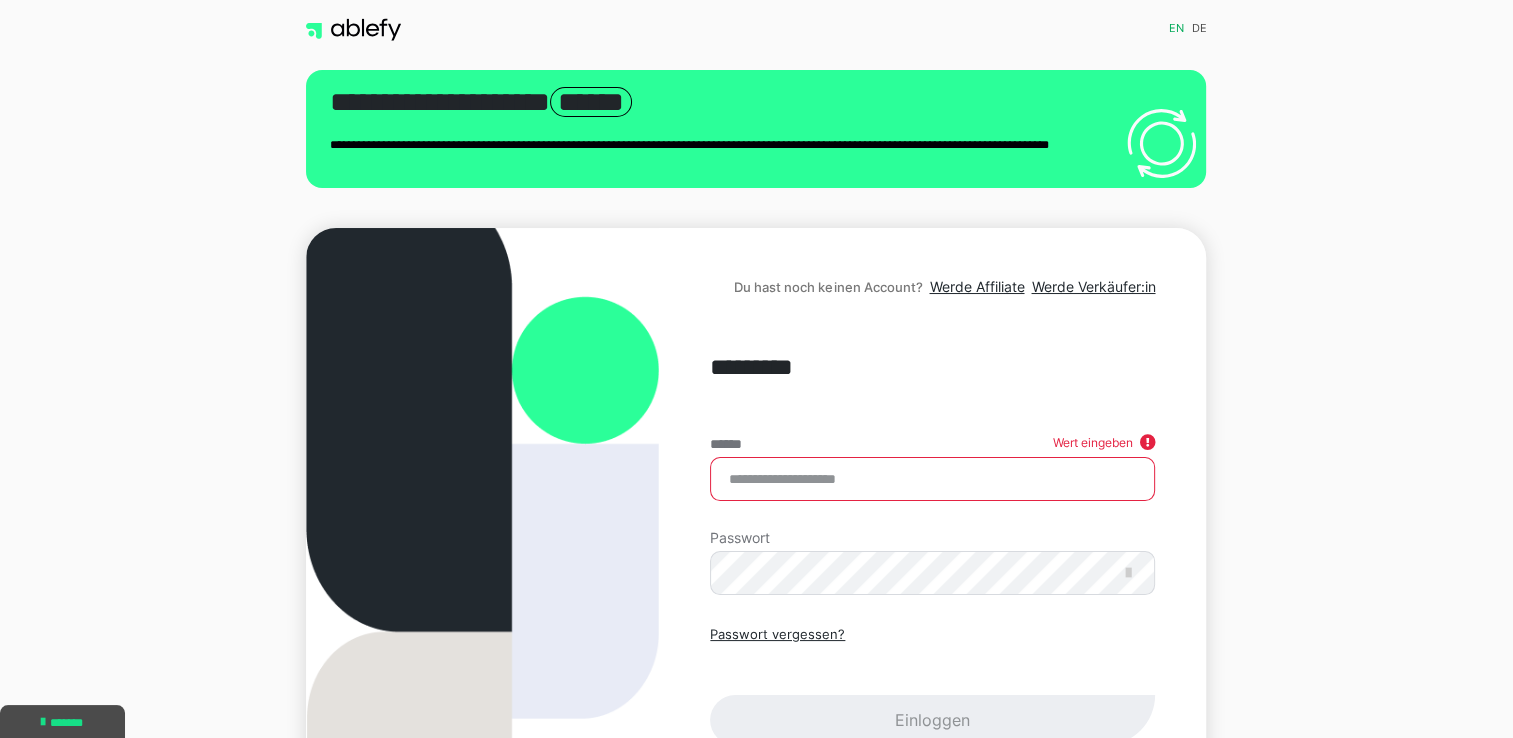 paste on "**********" 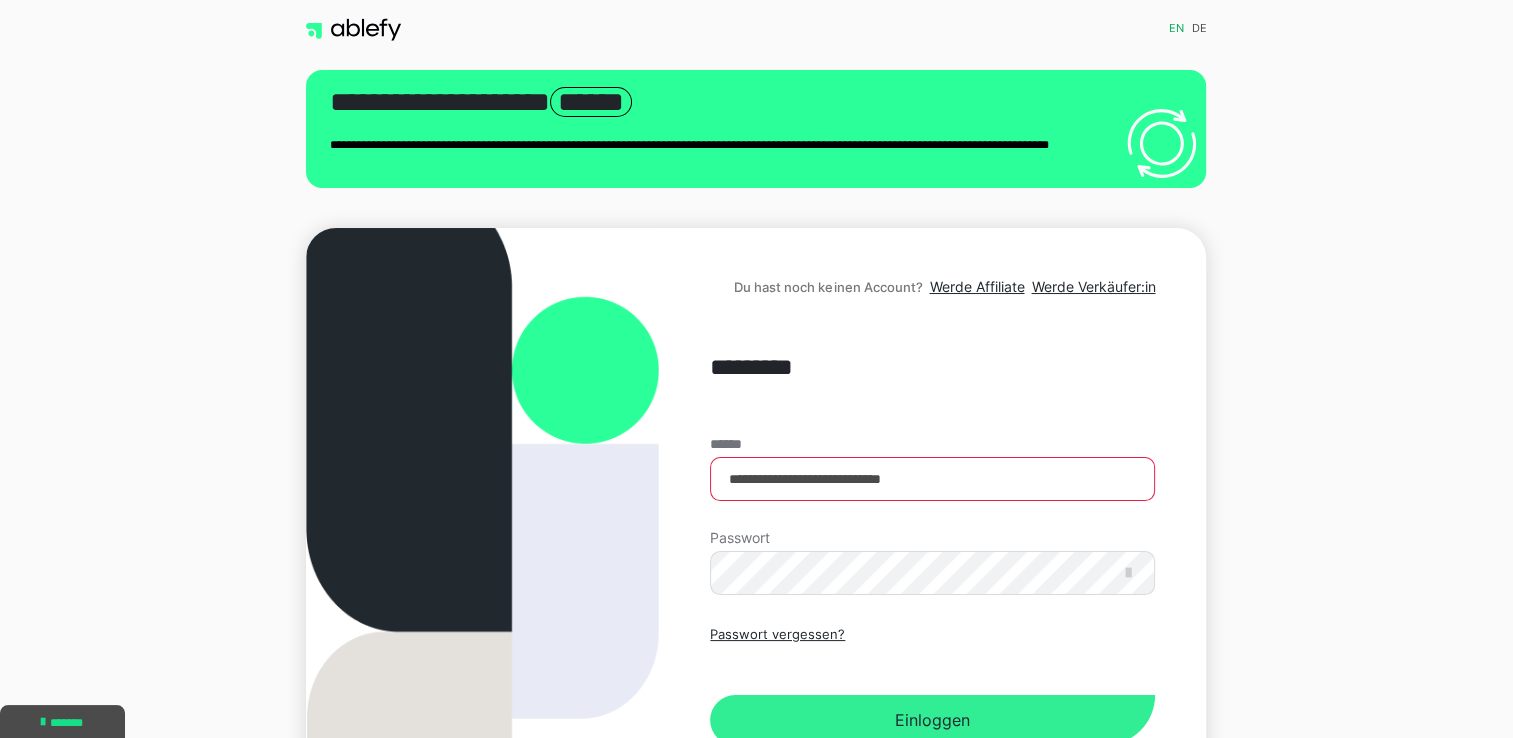 click on "Einloggen" at bounding box center [932, 720] 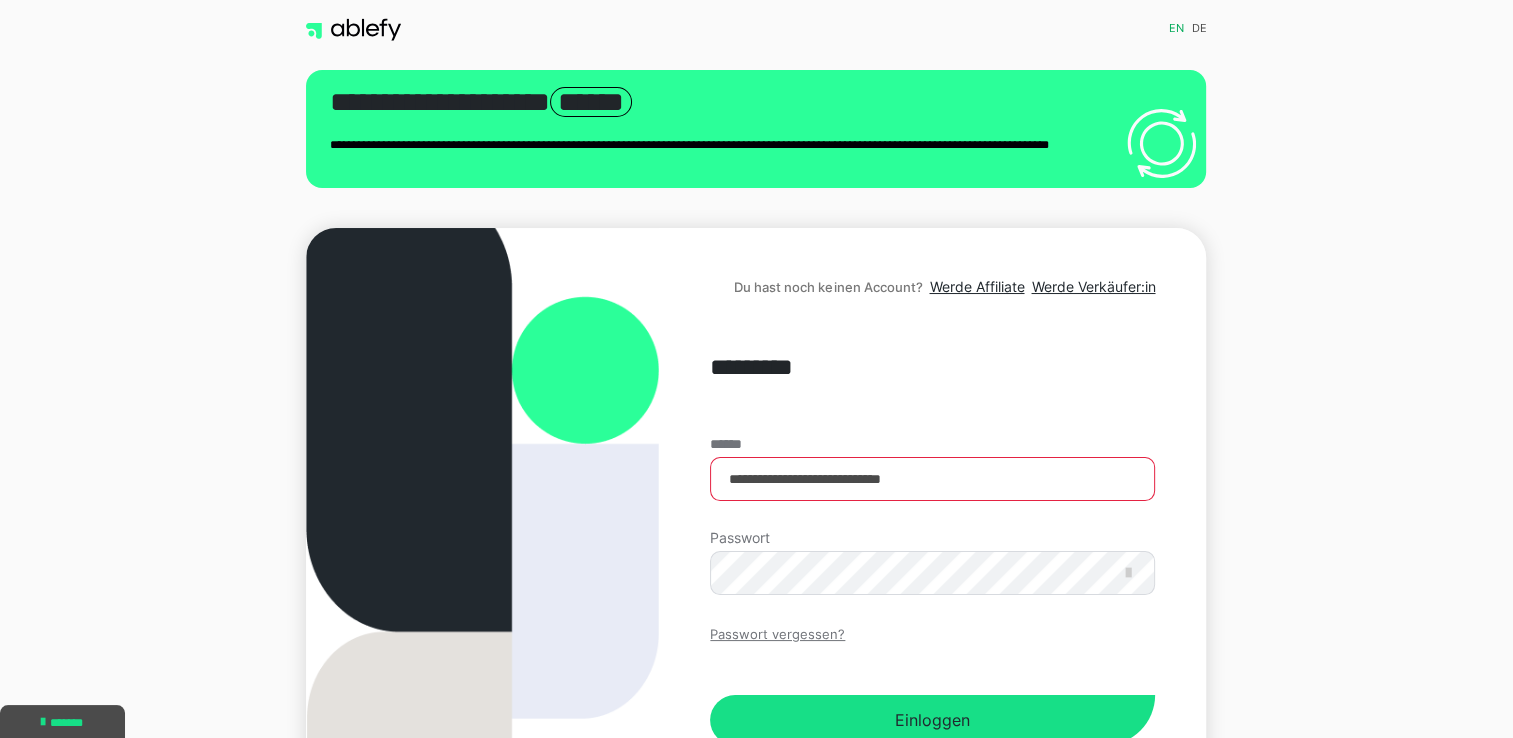 click on "Passwort vergessen?" at bounding box center (777, 635) 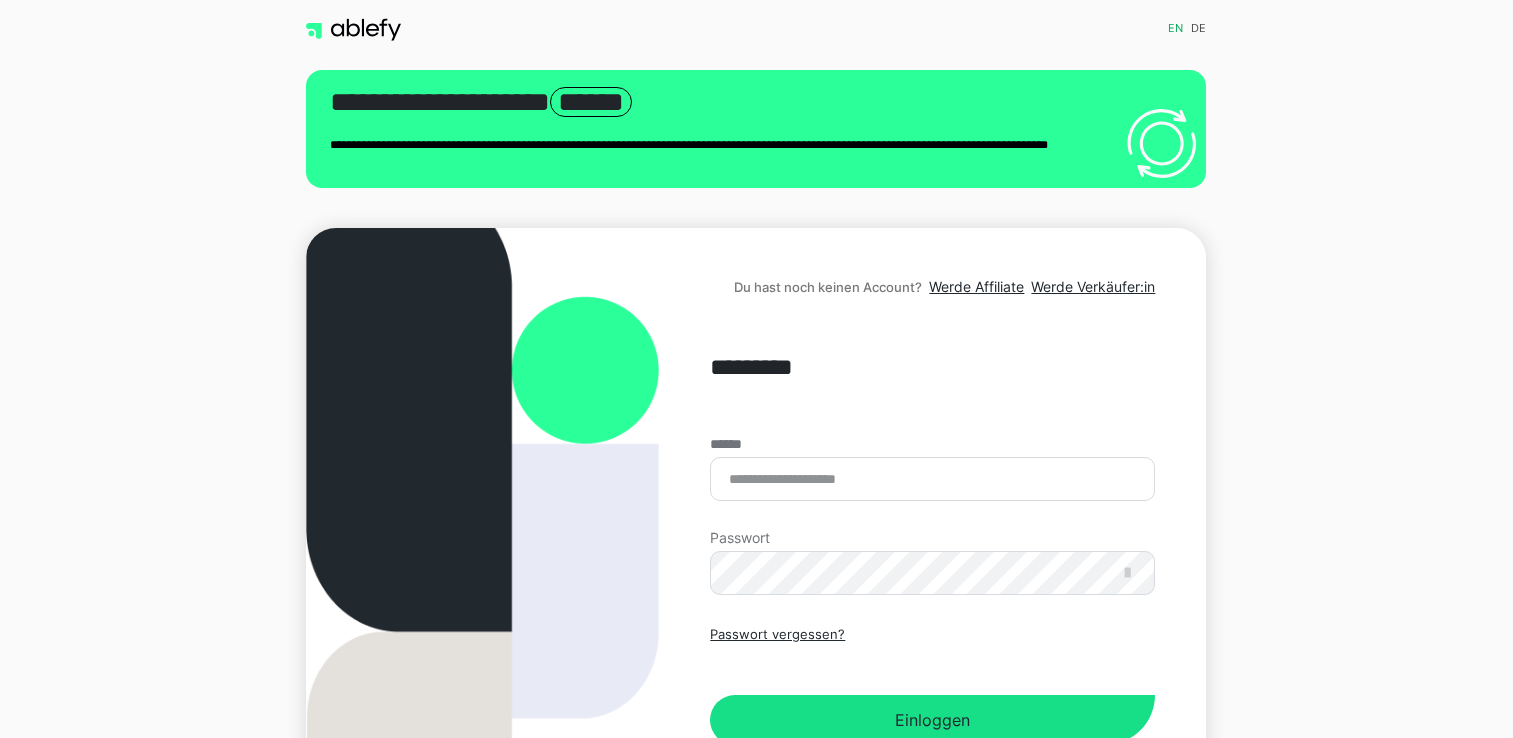 scroll, scrollTop: 0, scrollLeft: 0, axis: both 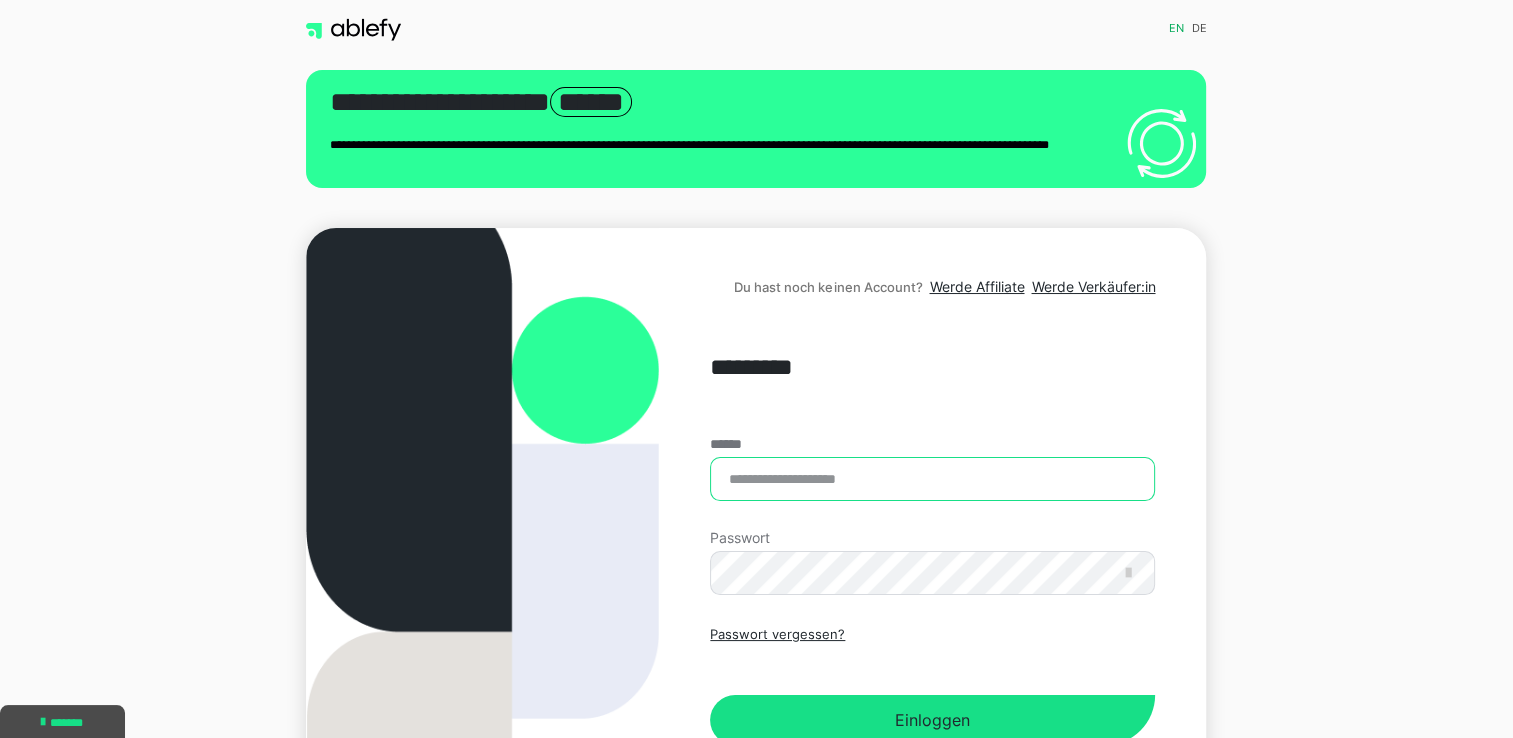 click on "******" at bounding box center (932, 479) 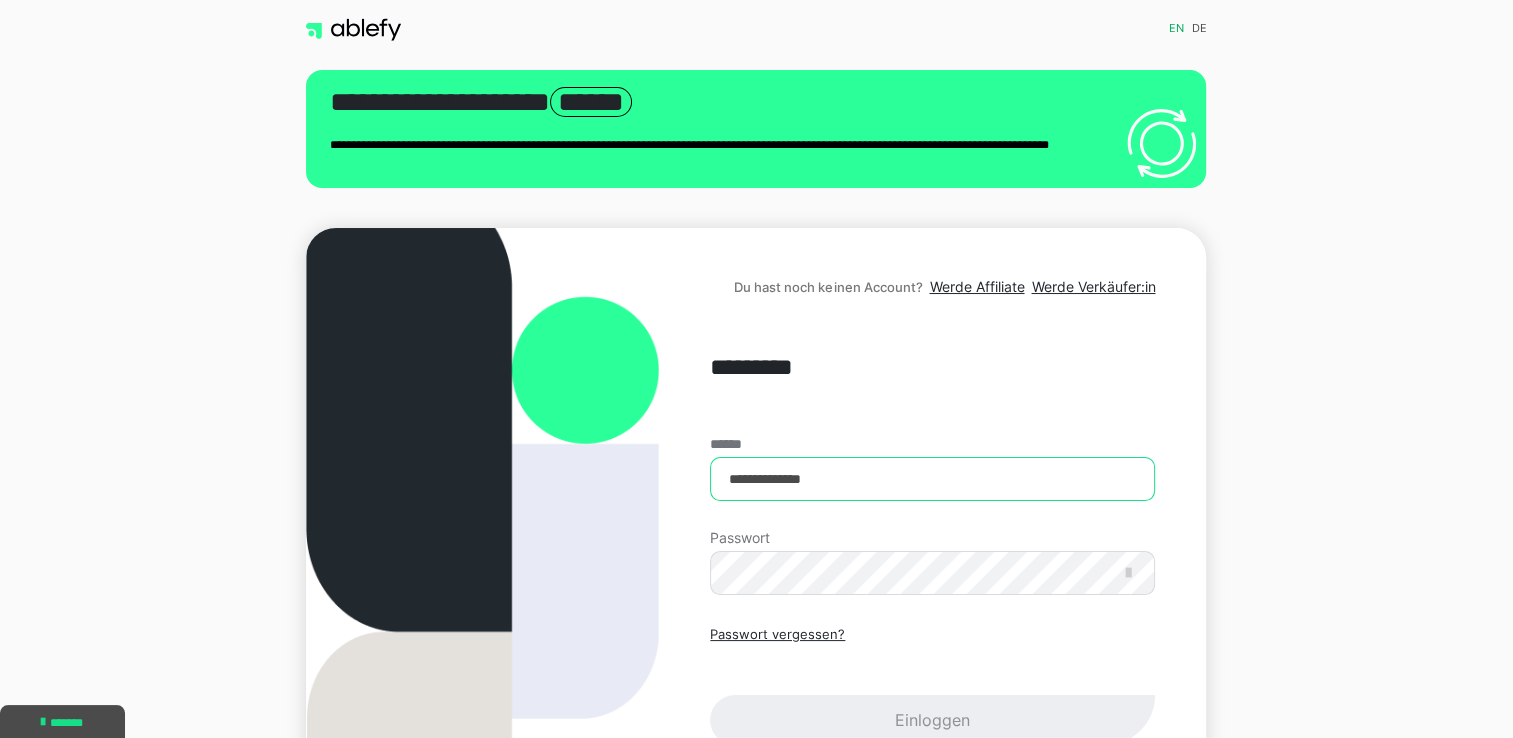 type on "**********" 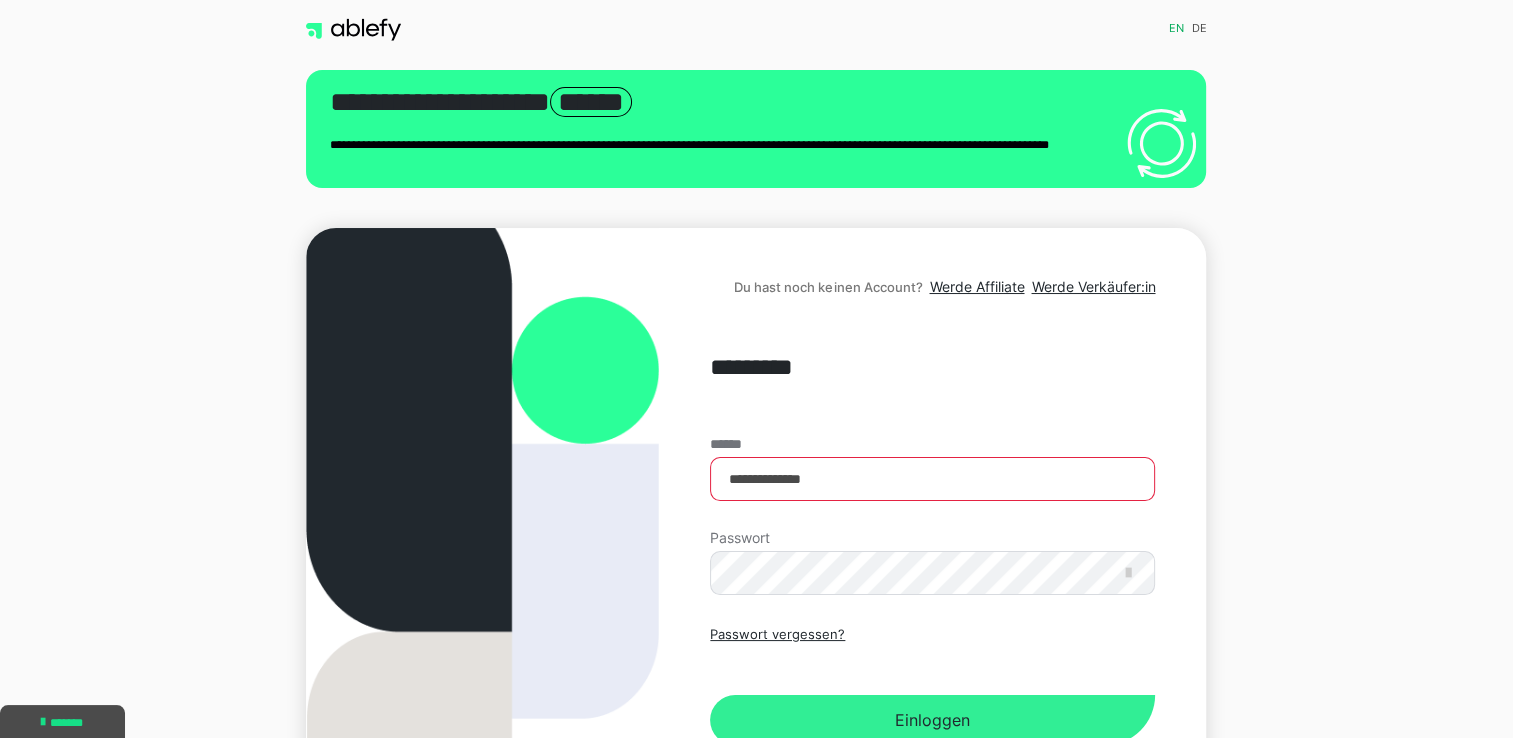 click on "Einloggen" at bounding box center [932, 720] 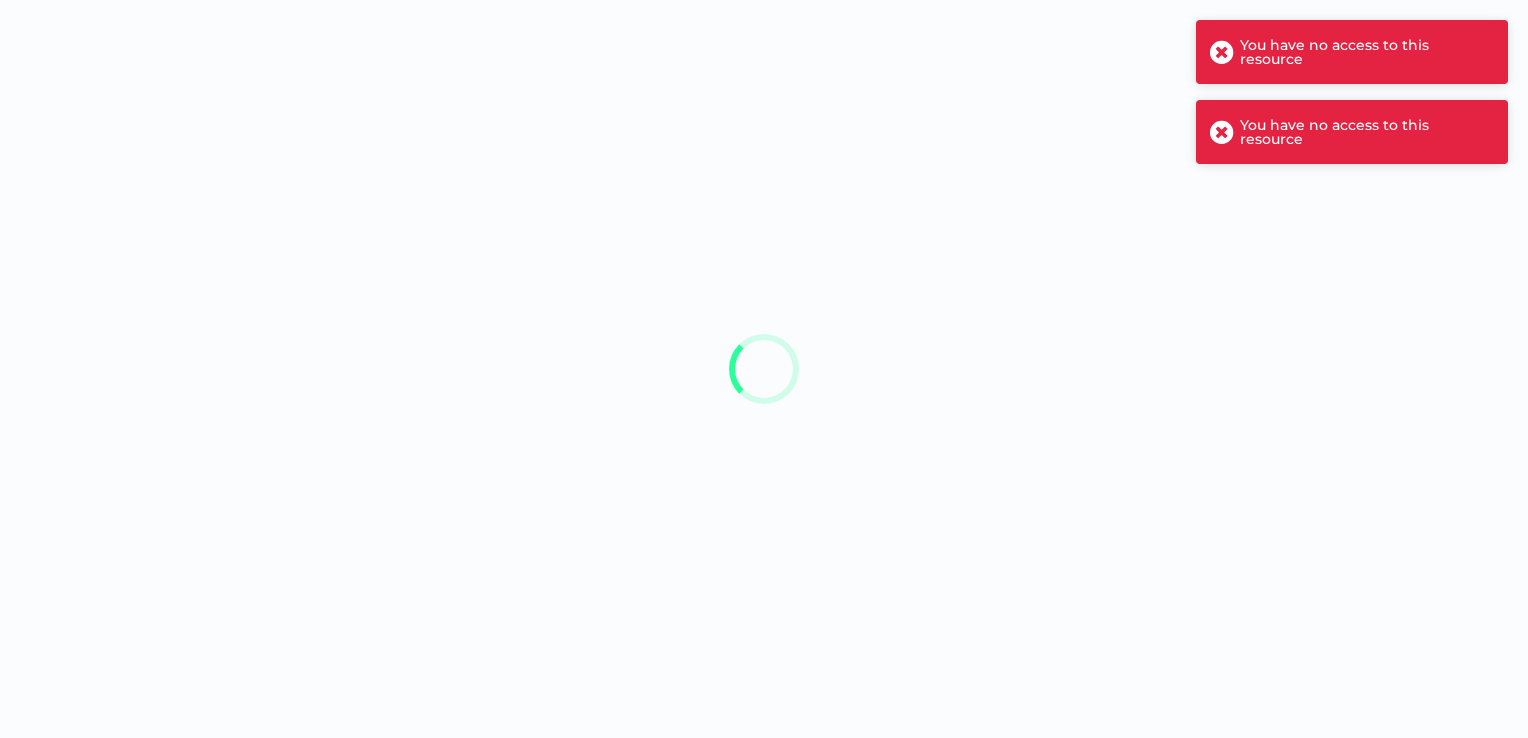 scroll, scrollTop: 0, scrollLeft: 0, axis: both 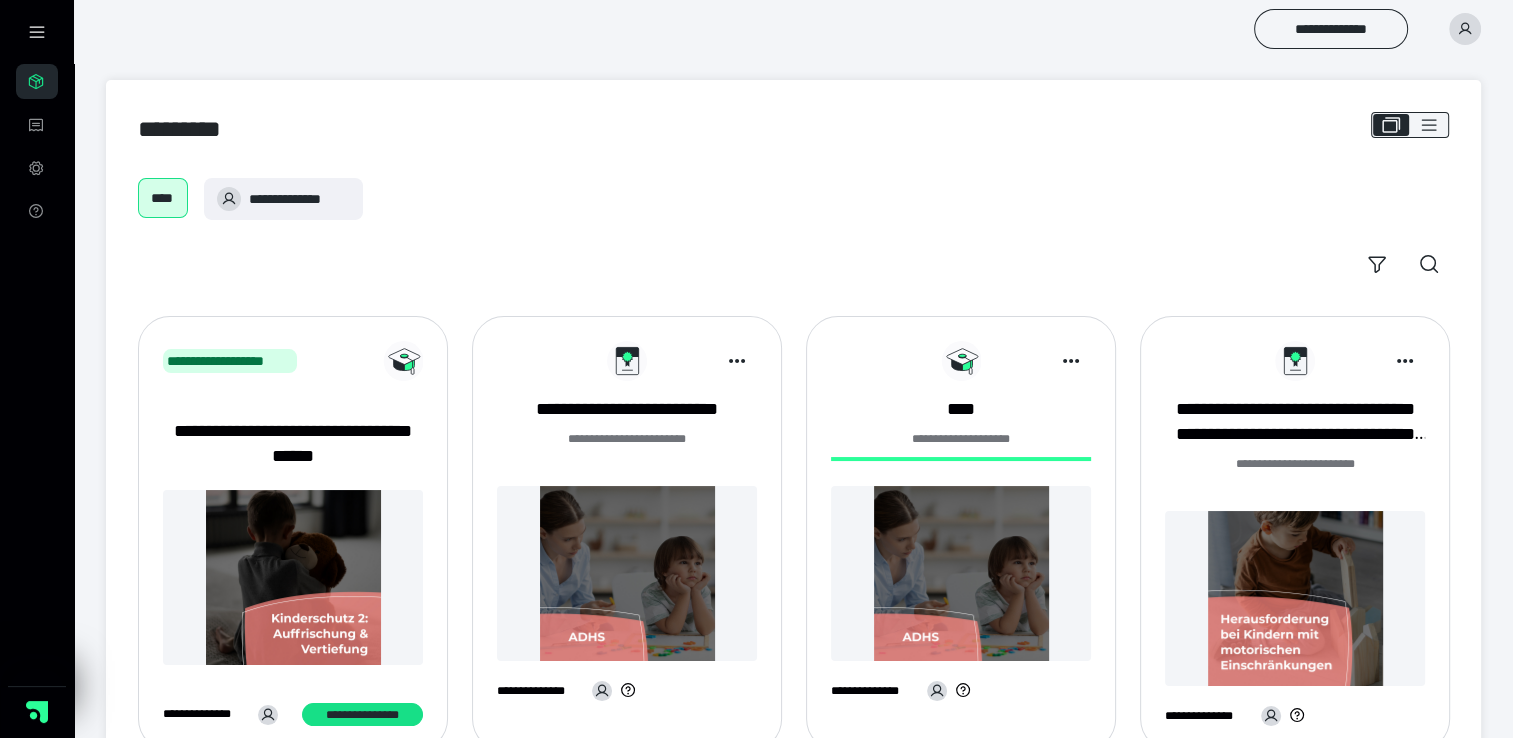 click 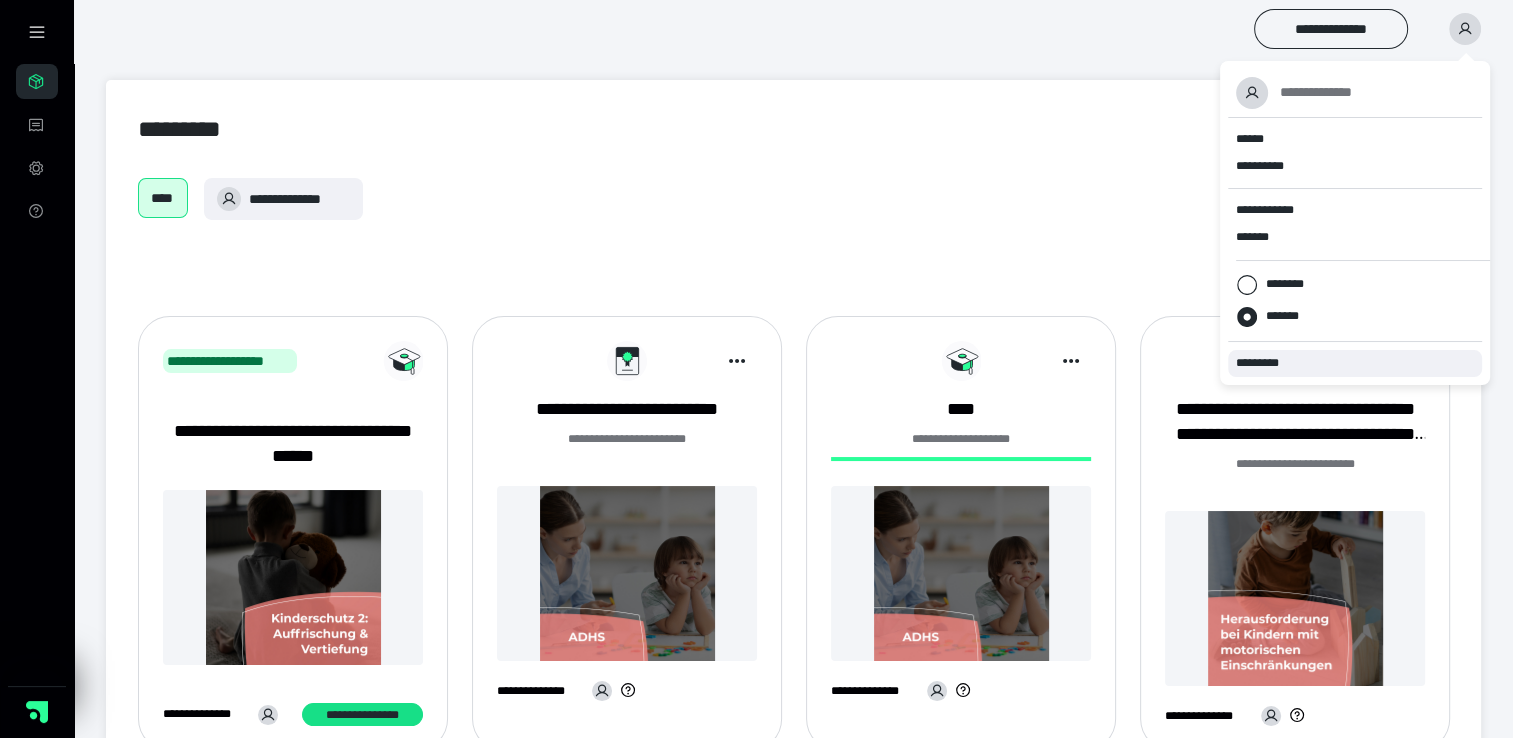 click on "*********" at bounding box center (1266, 363) 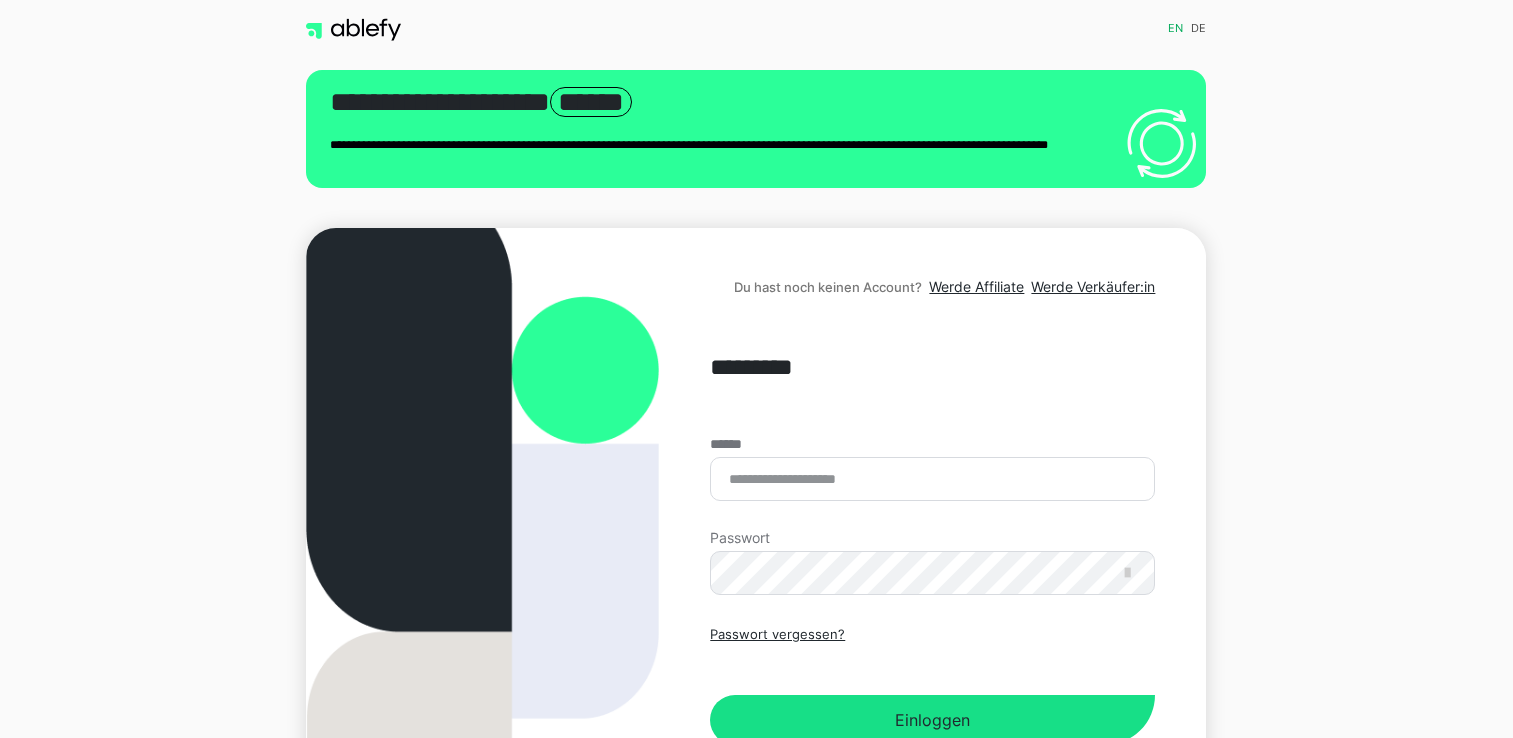 scroll, scrollTop: 0, scrollLeft: 0, axis: both 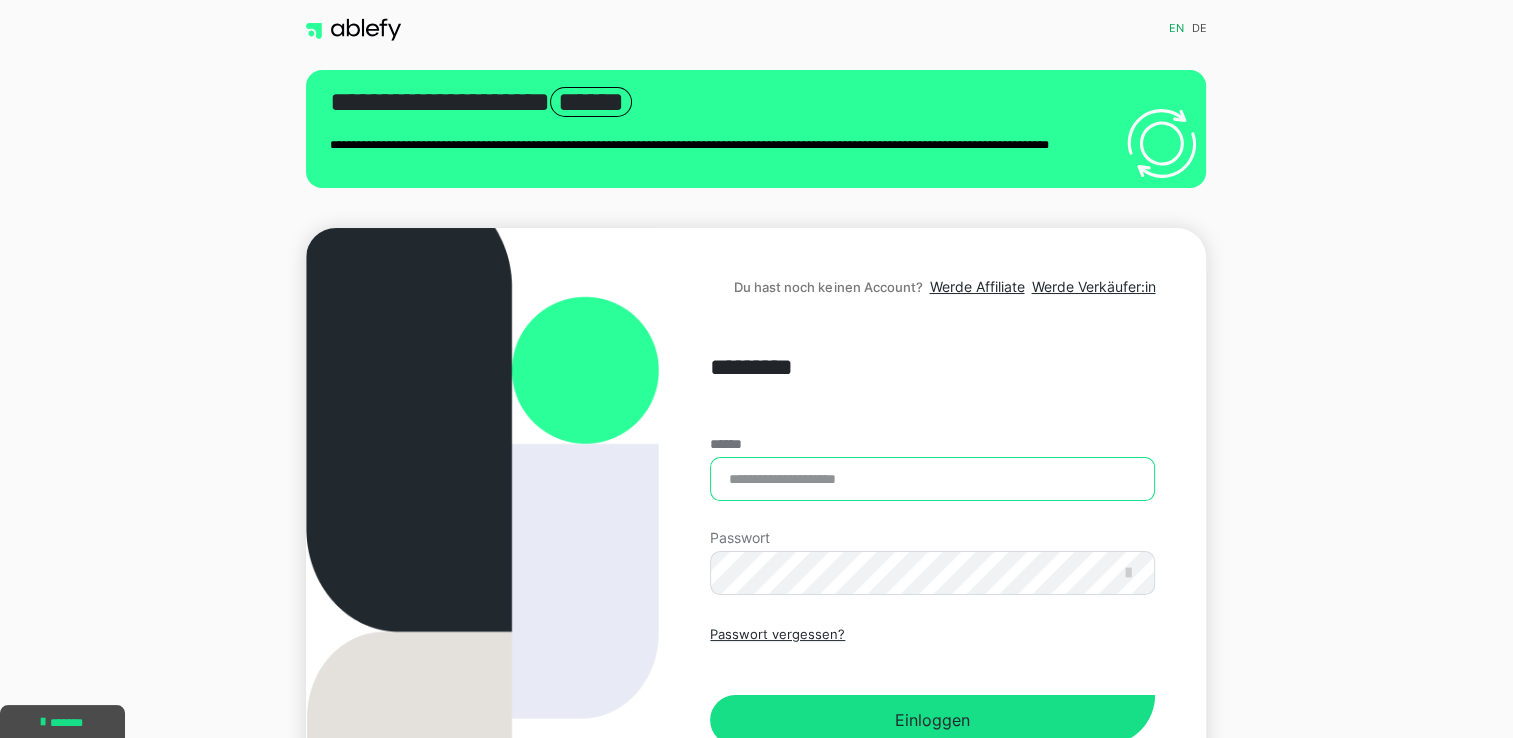 click on "******" at bounding box center (932, 479) 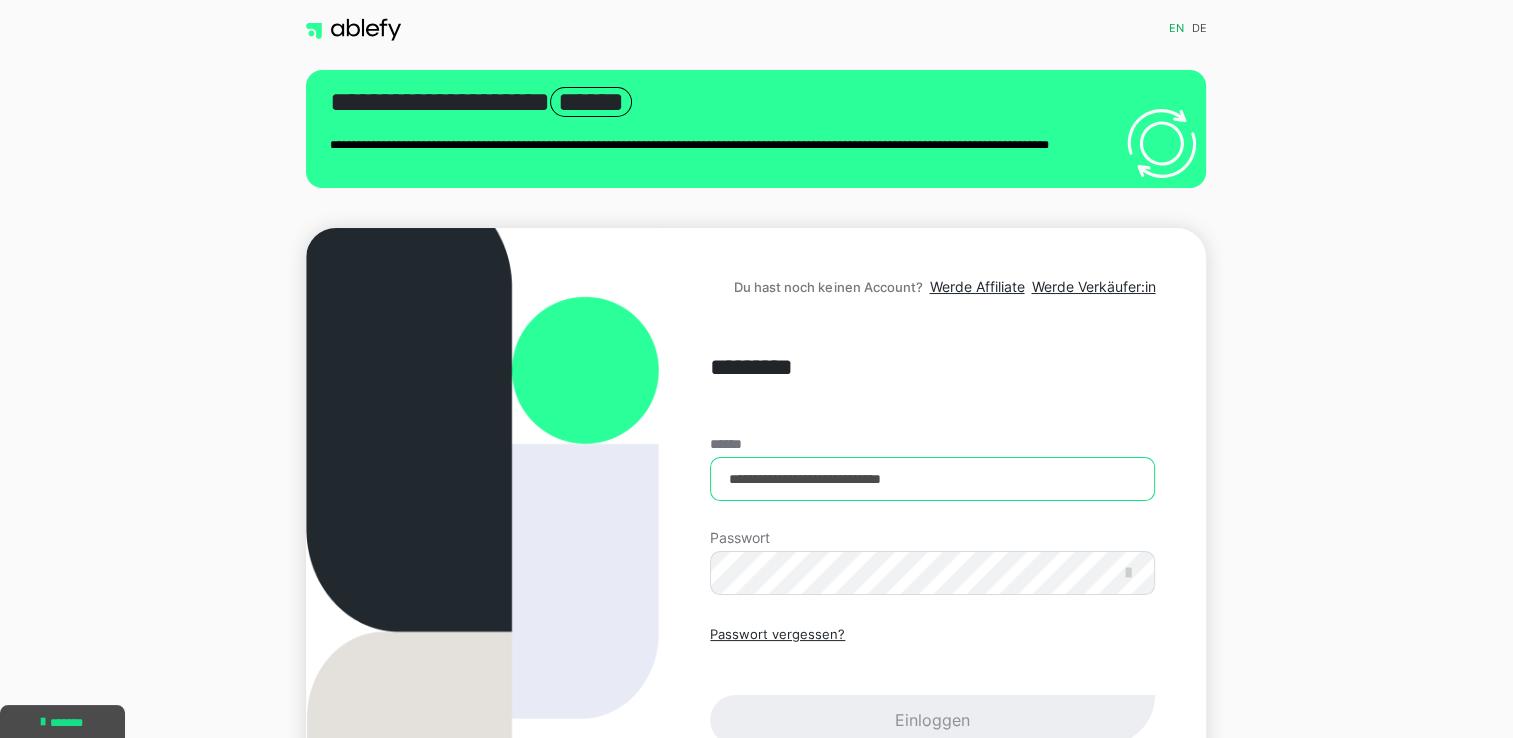 type on "**********" 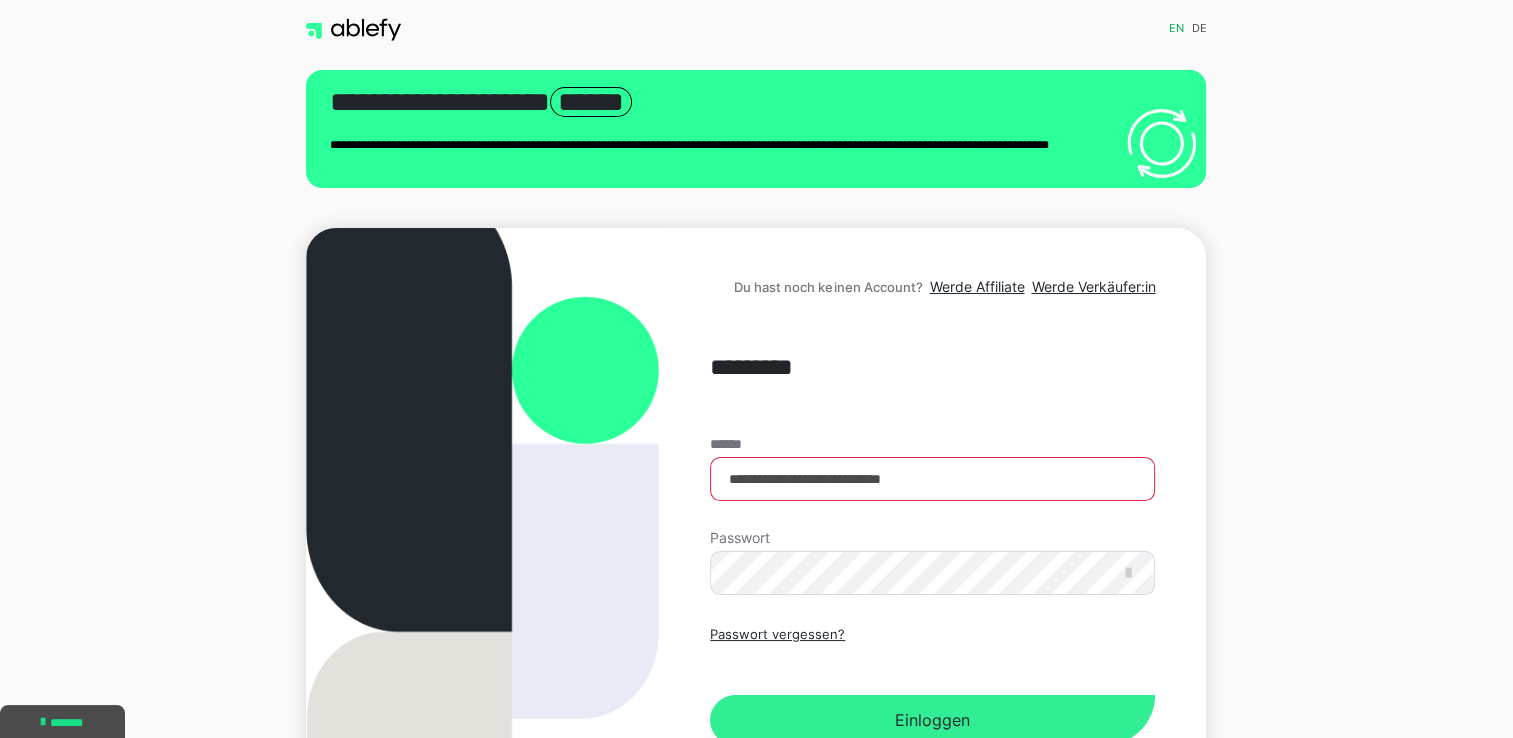 click on "Einloggen" at bounding box center [932, 720] 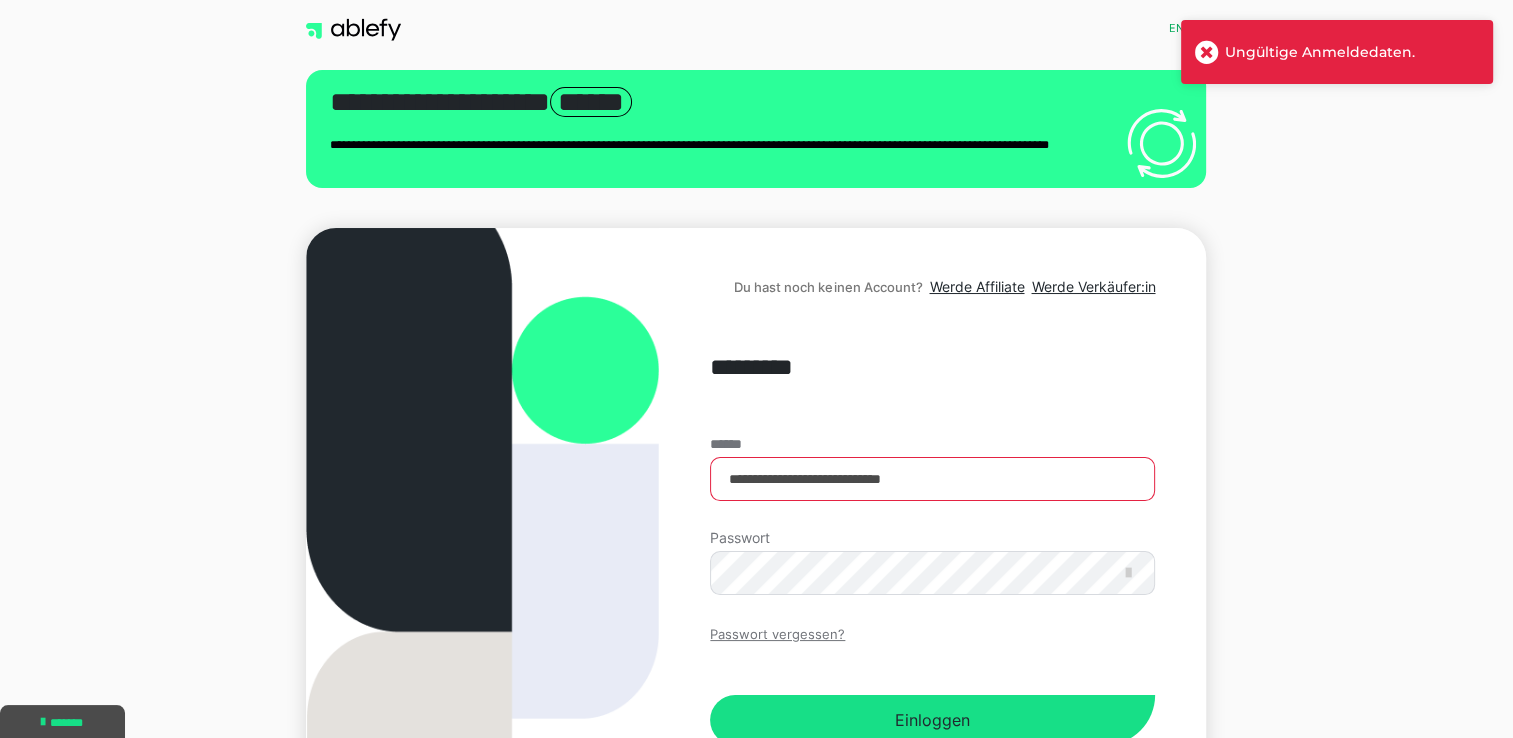 click on "Passwort vergessen?" at bounding box center (777, 635) 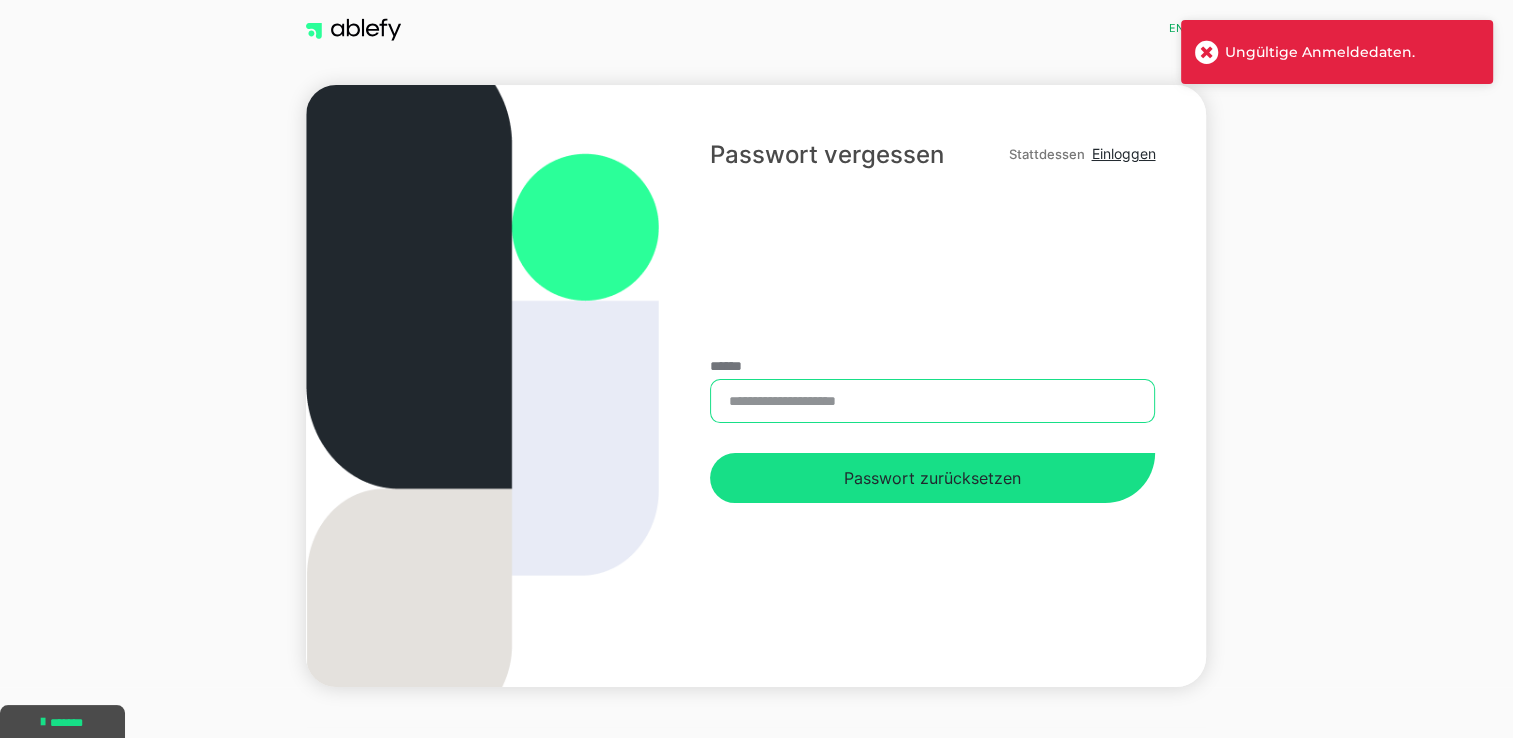 click on "******" at bounding box center (932, 401) 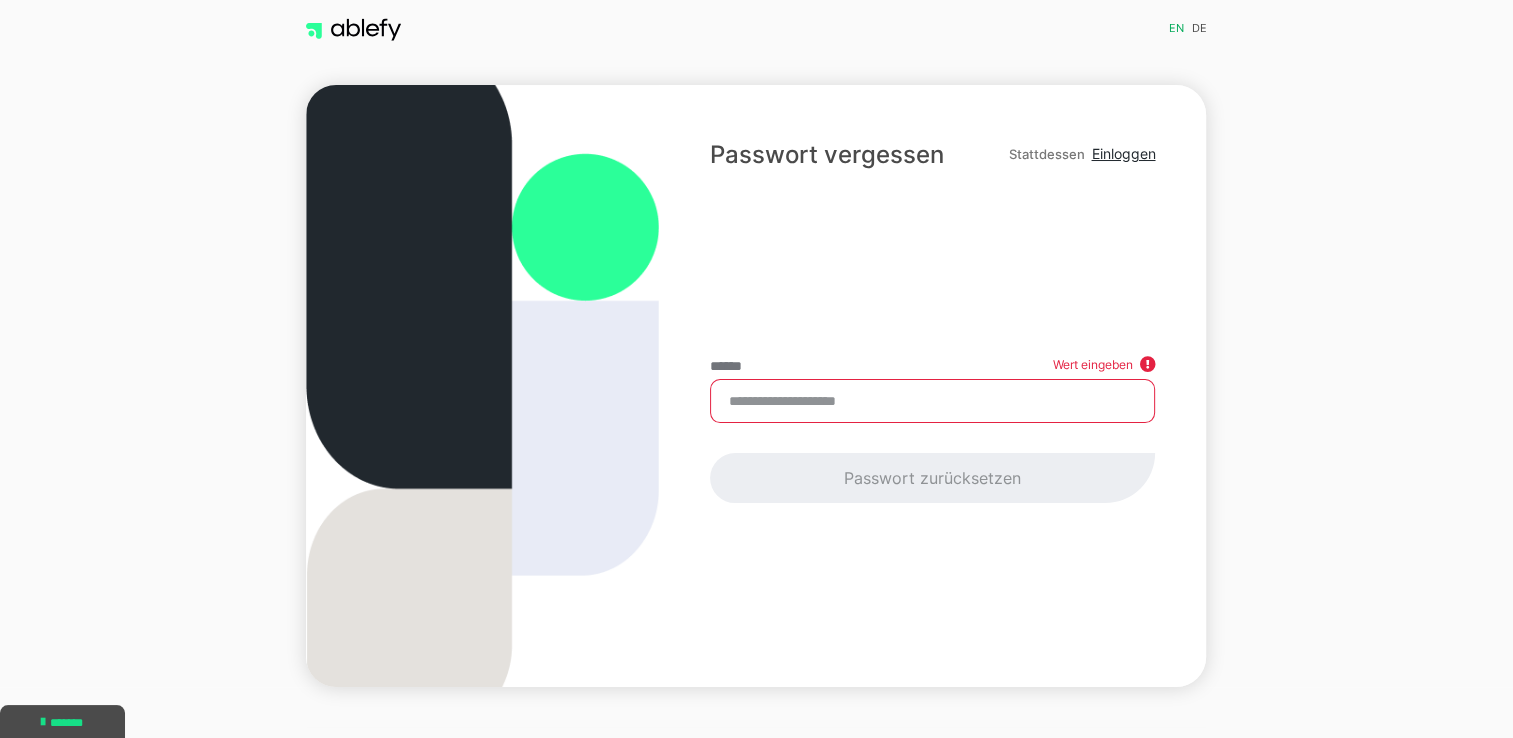click on "****** Wert eingeben Passwort zurücksetzen" at bounding box center (932, 431) 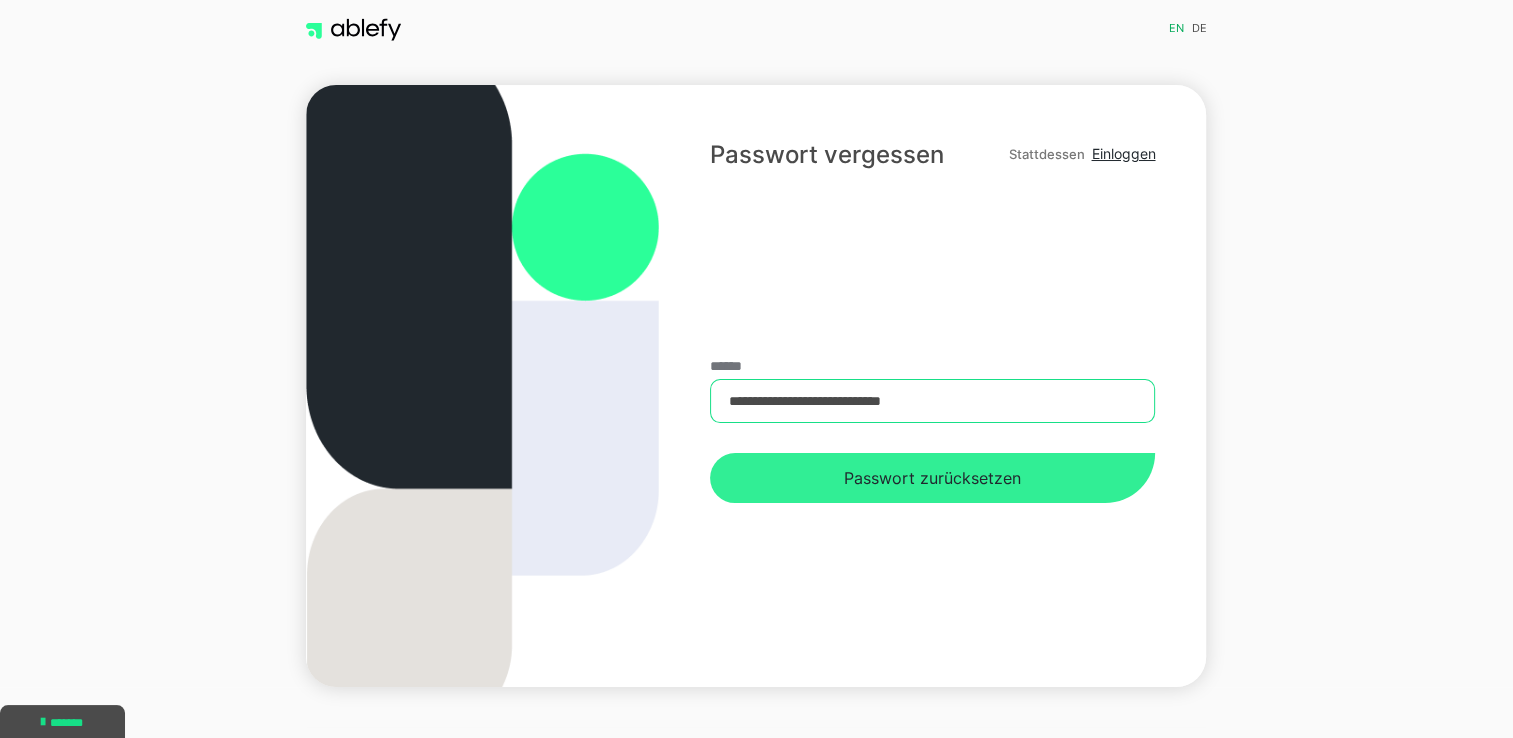 type on "**********" 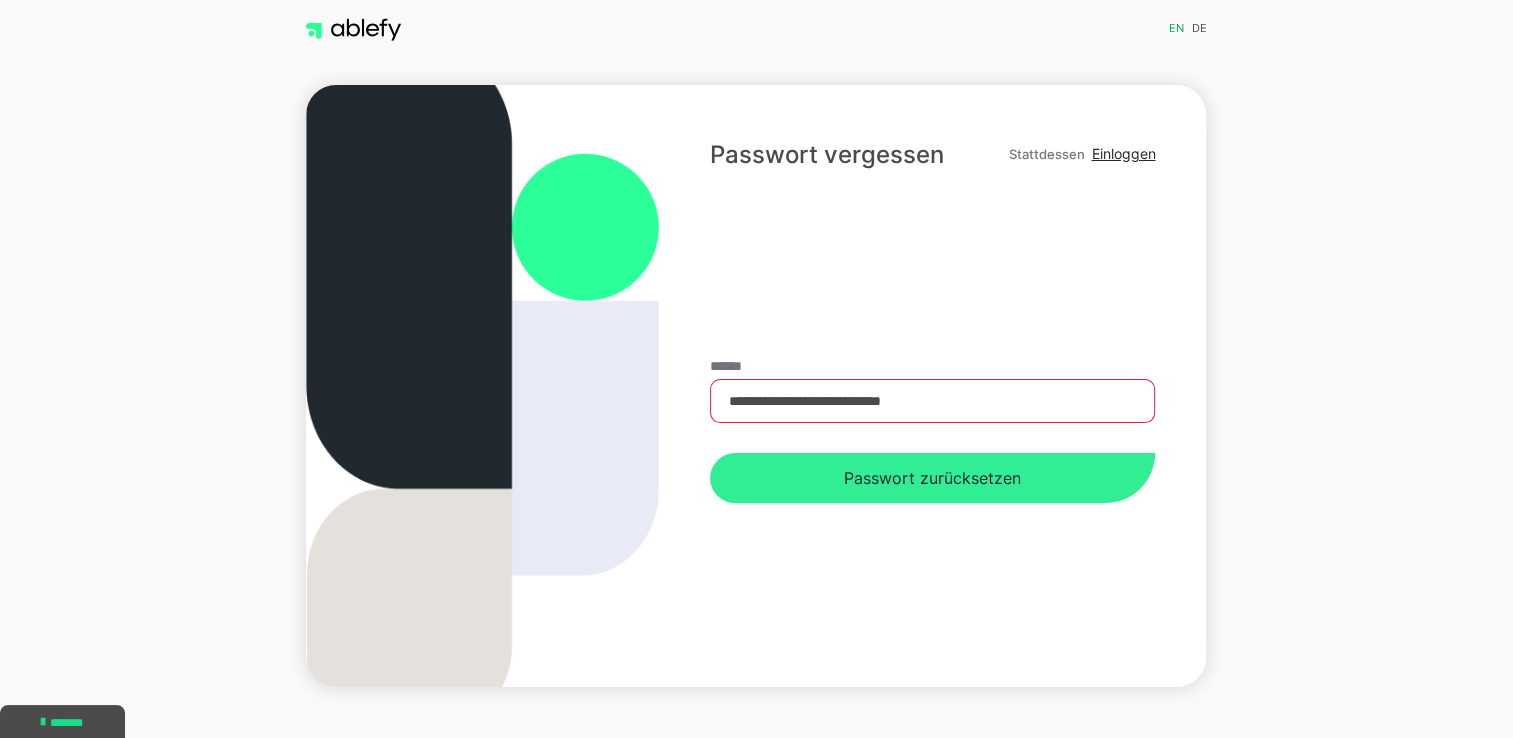 click on "Passwort zurücksetzen" at bounding box center (932, 478) 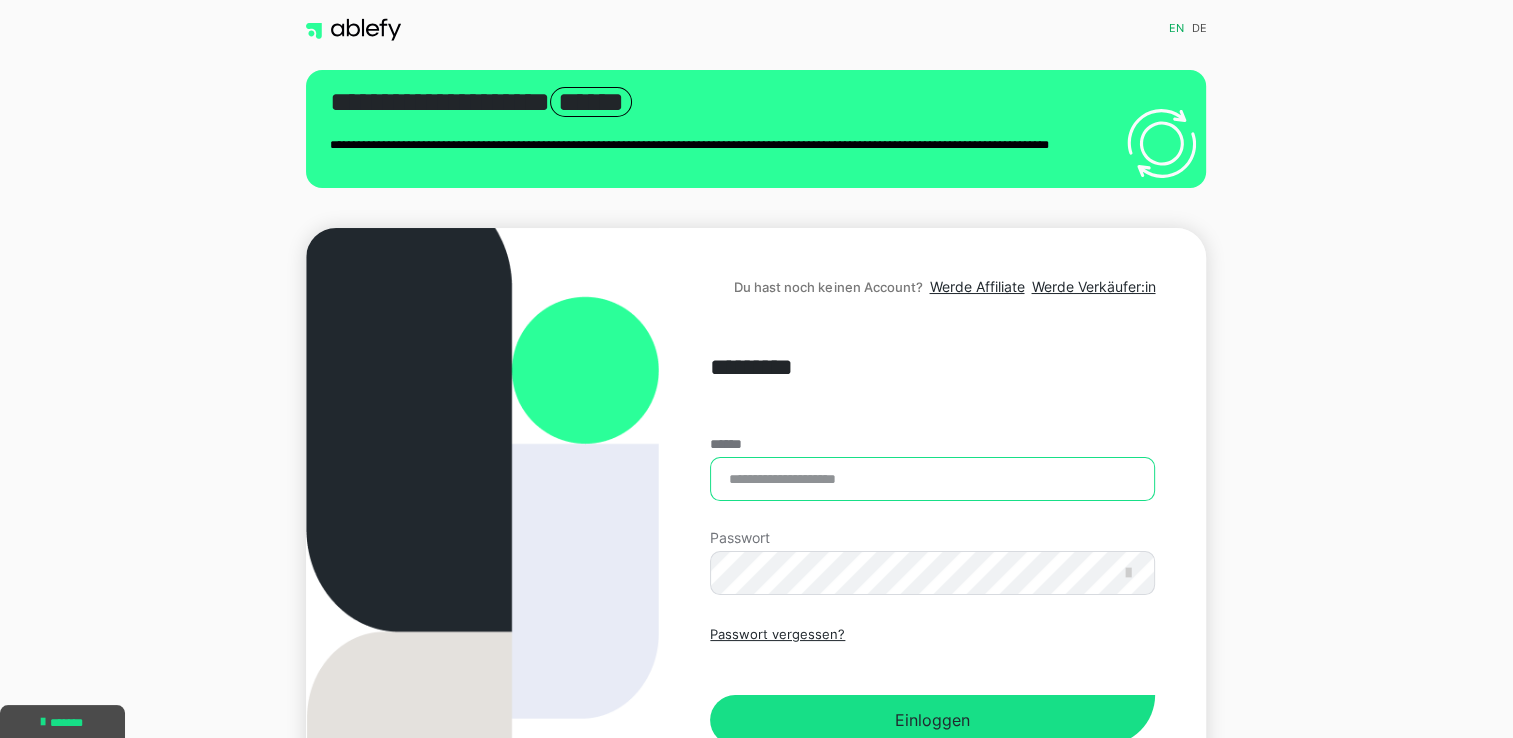 click on "******" at bounding box center (932, 479) 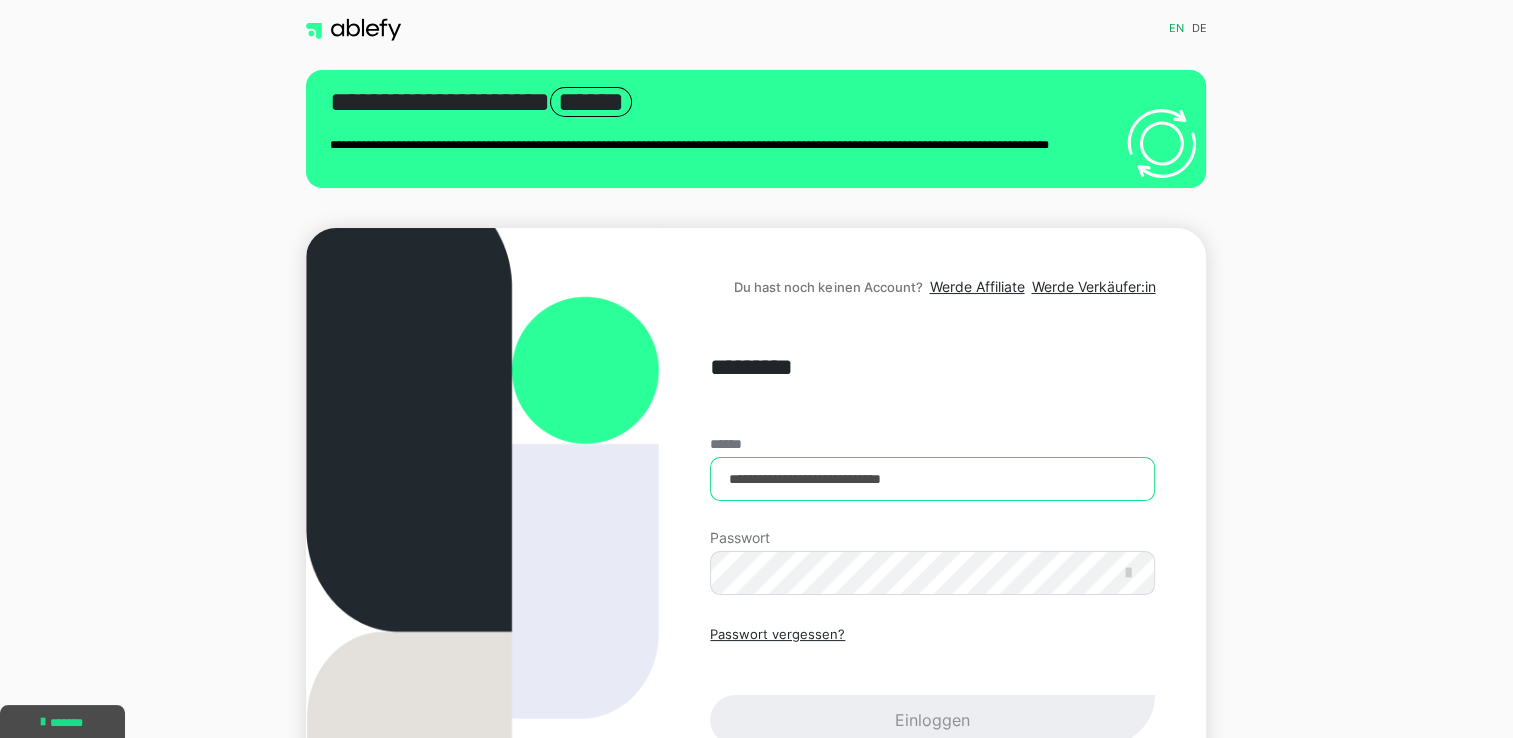 type on "**********" 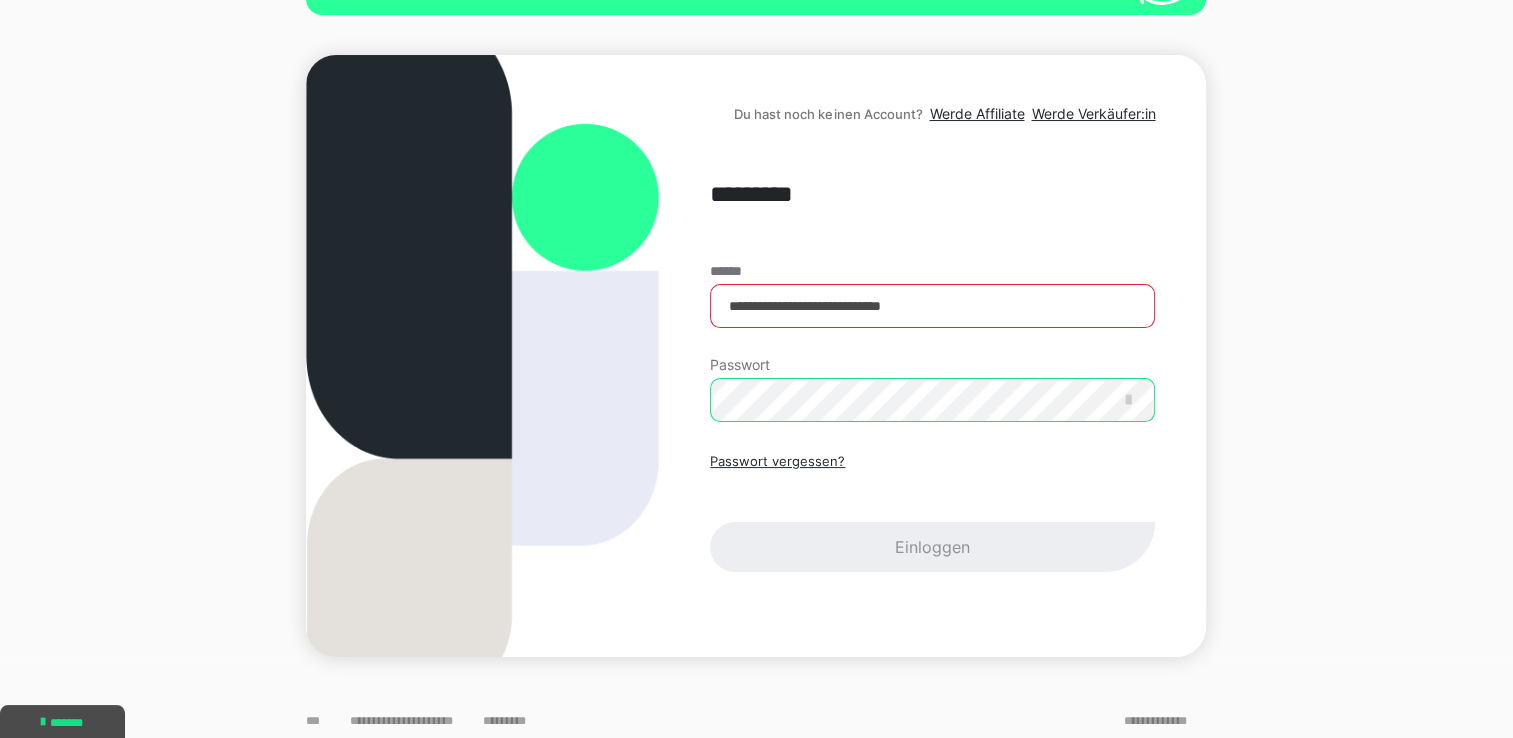 scroll, scrollTop: 79, scrollLeft: 0, axis: vertical 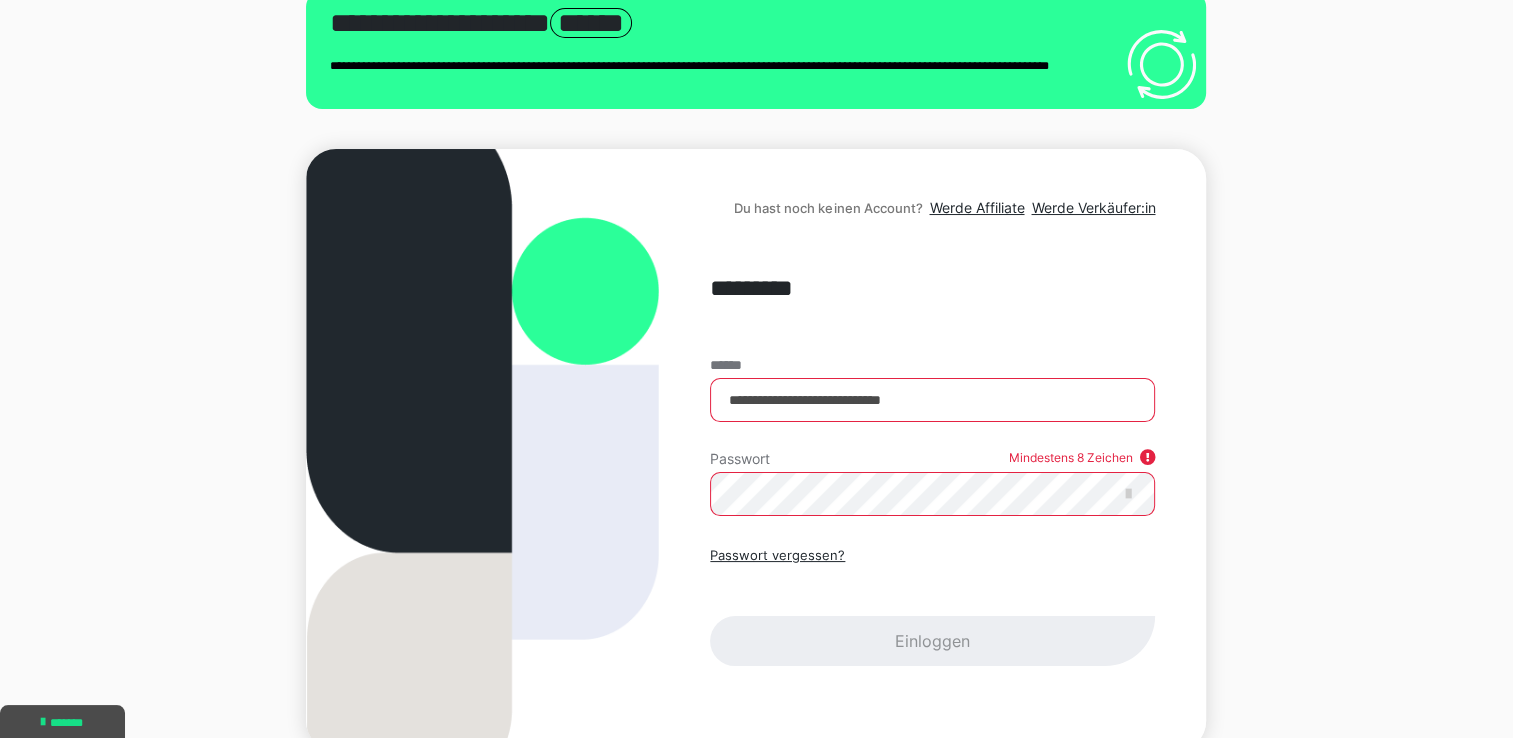 click on "**********" at bounding box center [932, 512] 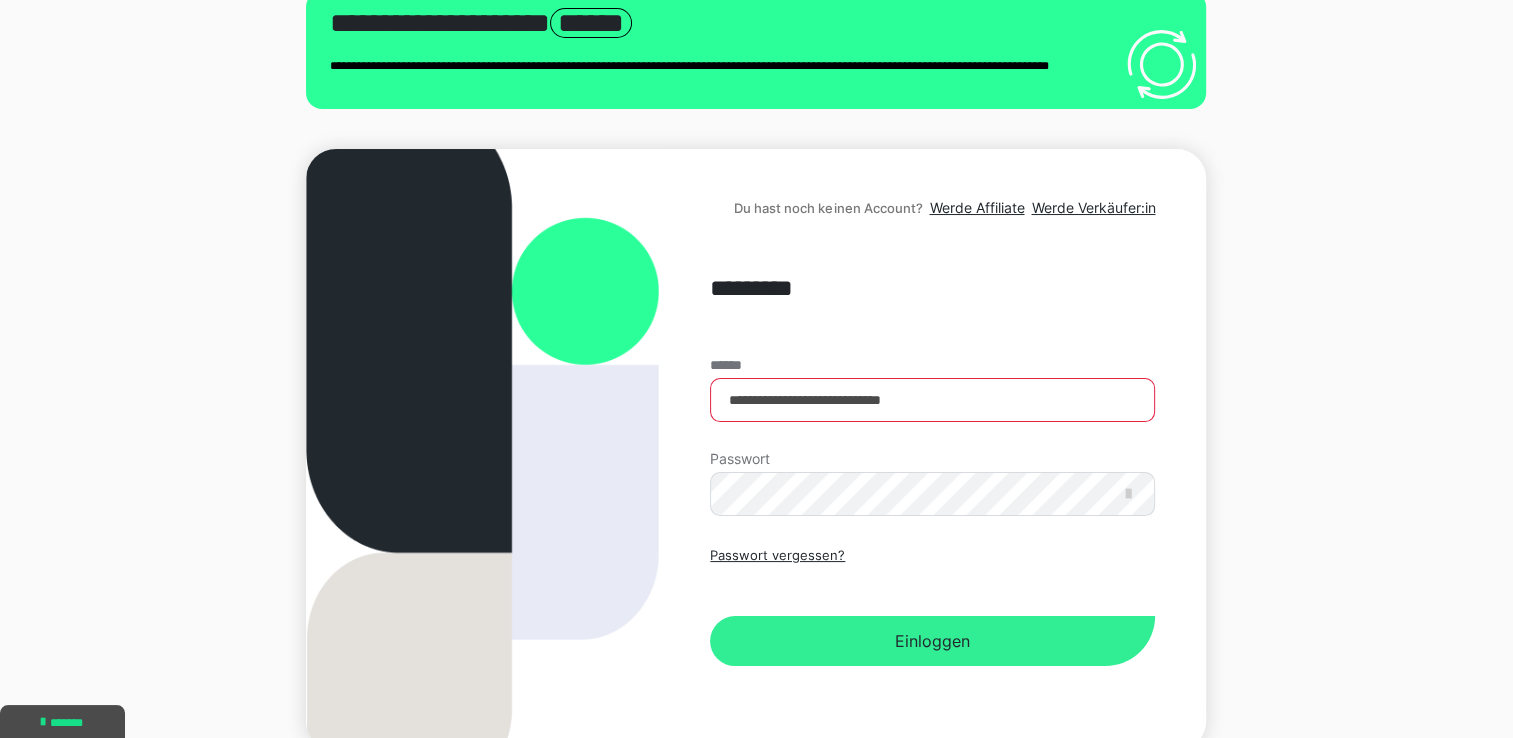 click on "Einloggen" at bounding box center (932, 641) 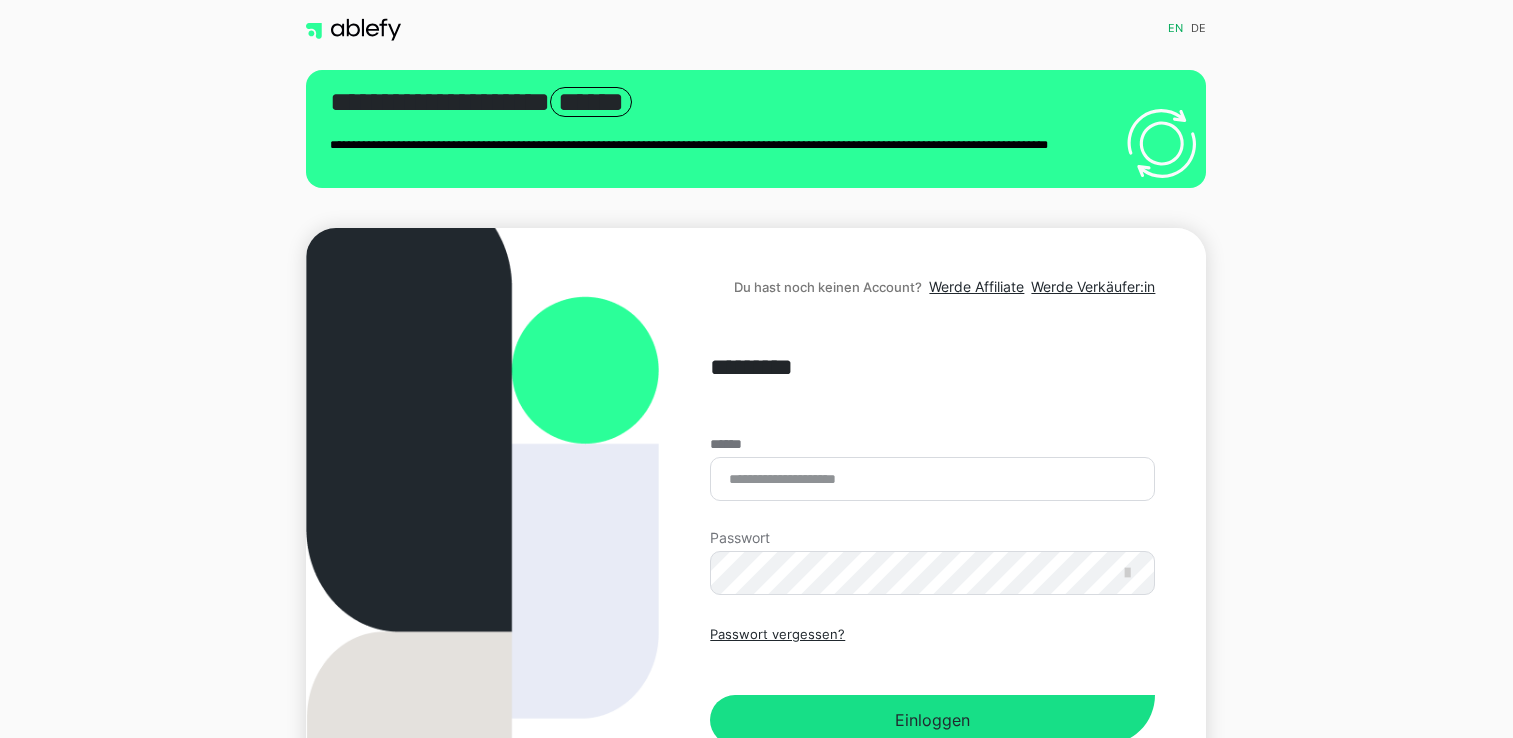 scroll, scrollTop: 0, scrollLeft: 0, axis: both 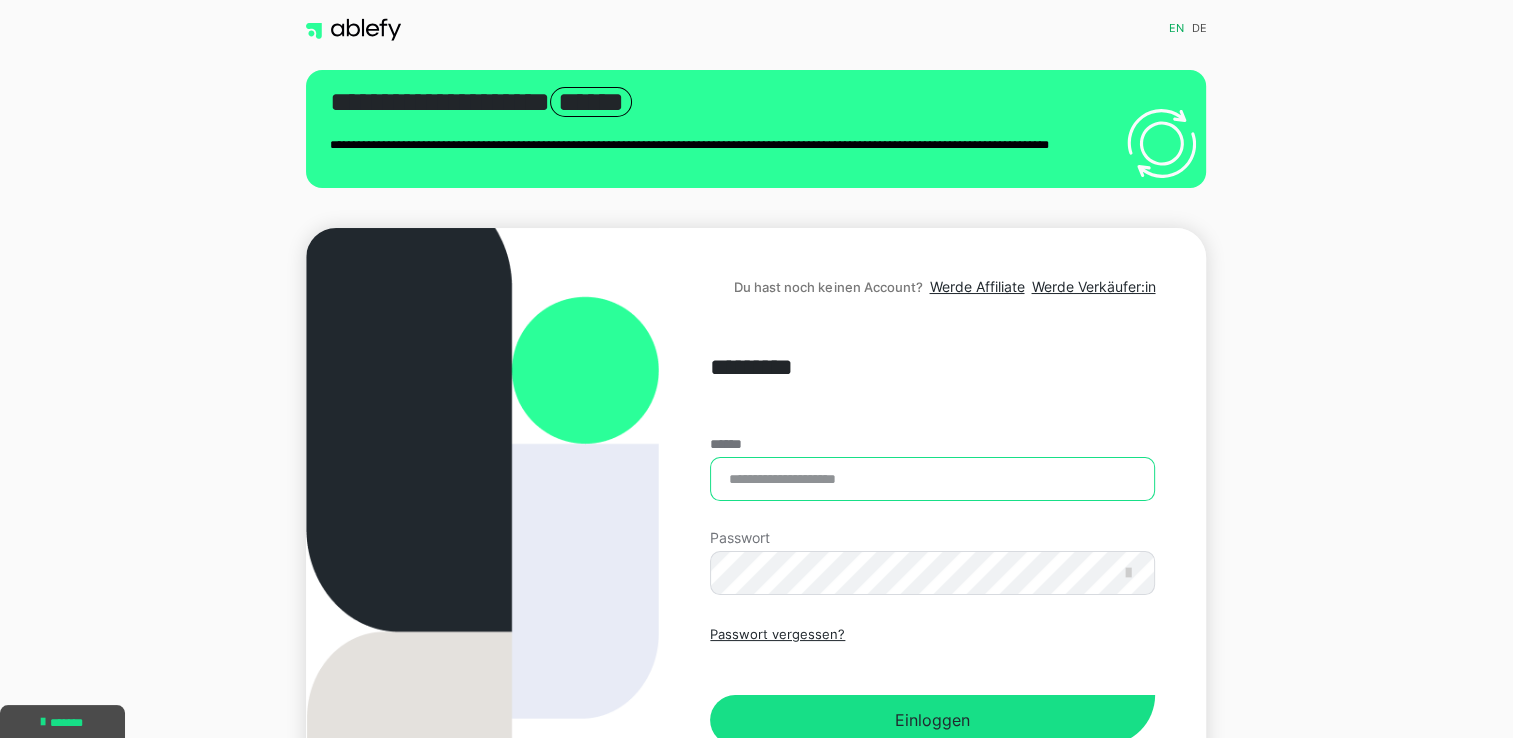 click on "******" at bounding box center (932, 479) 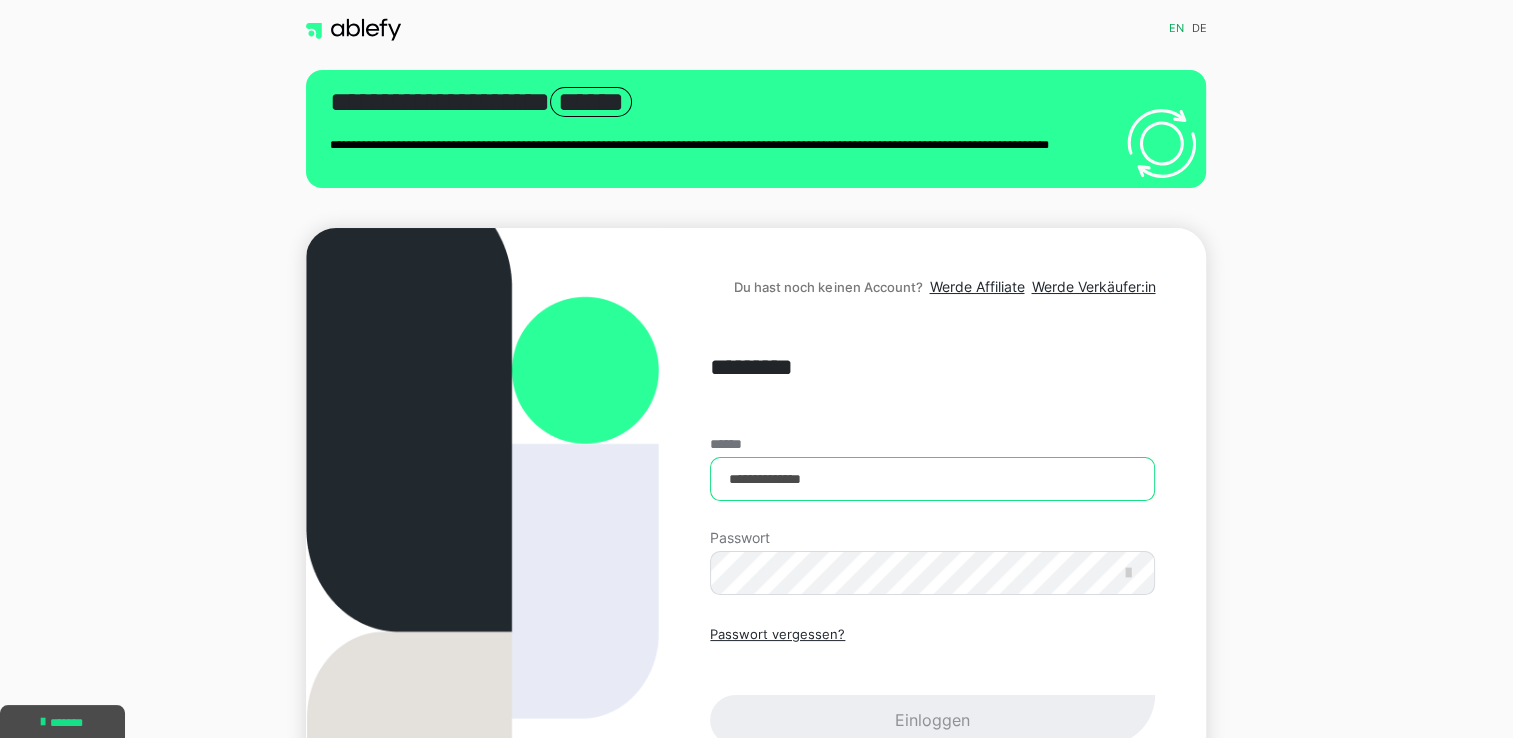 type on "**********" 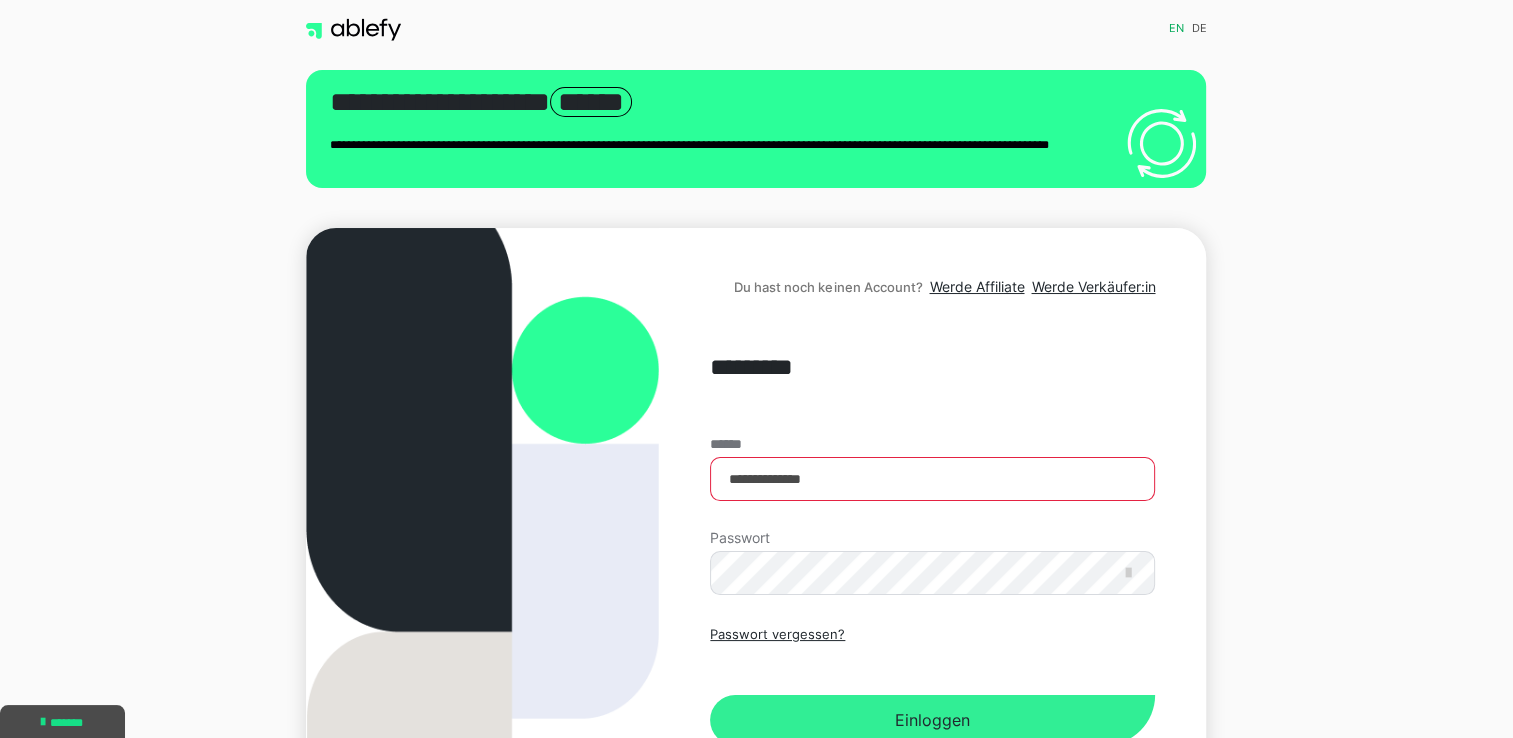 click on "Einloggen" at bounding box center (932, 720) 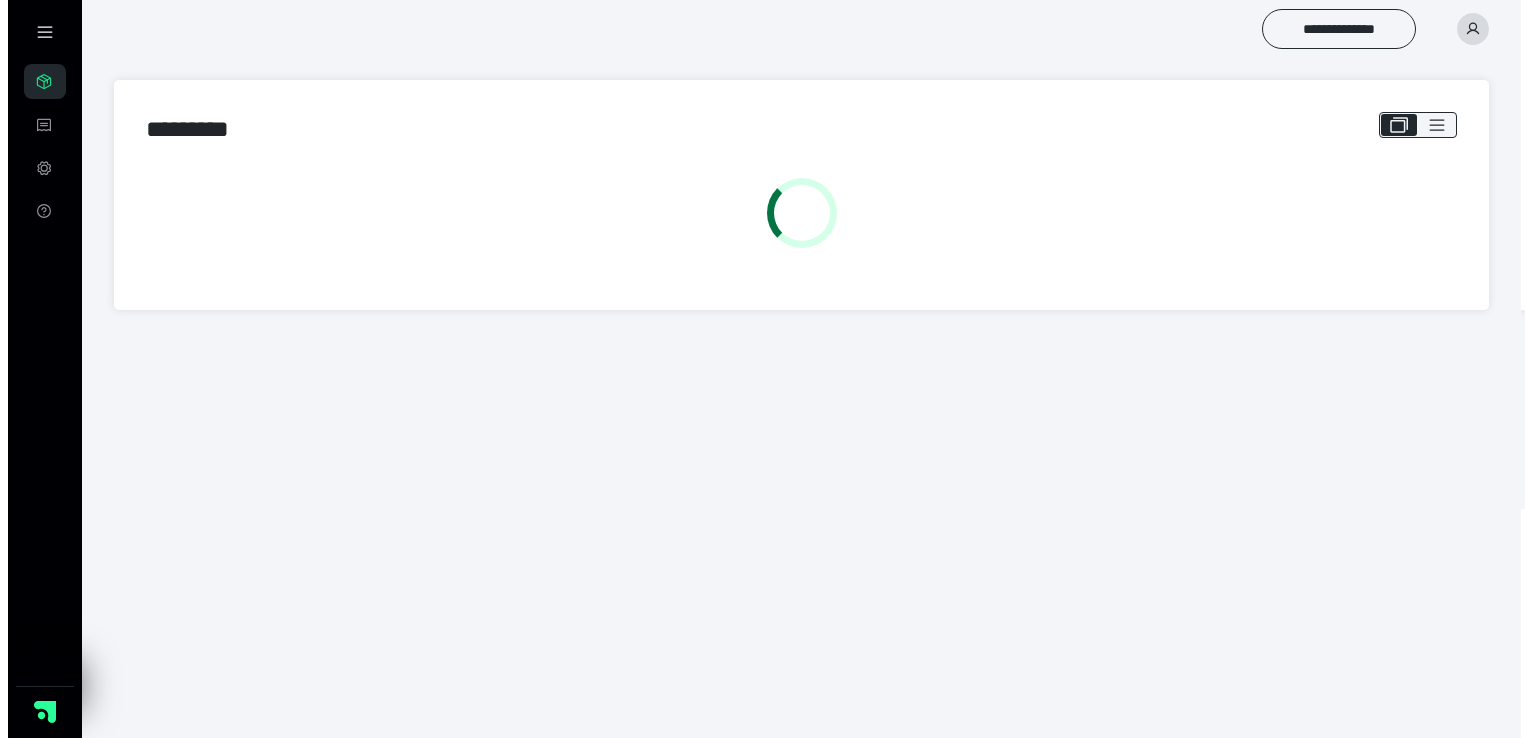 scroll, scrollTop: 0, scrollLeft: 0, axis: both 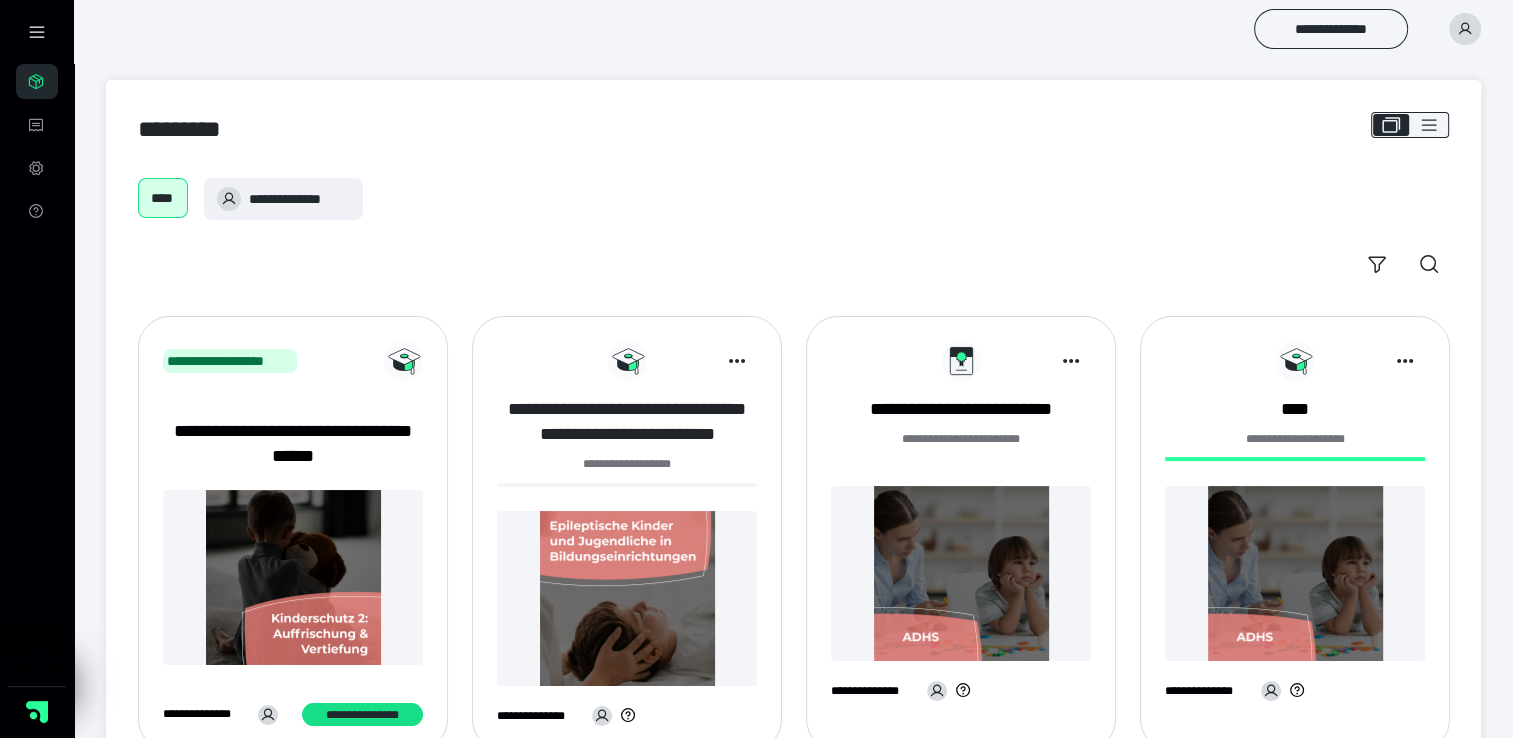 click on "**********" at bounding box center (627, 422) 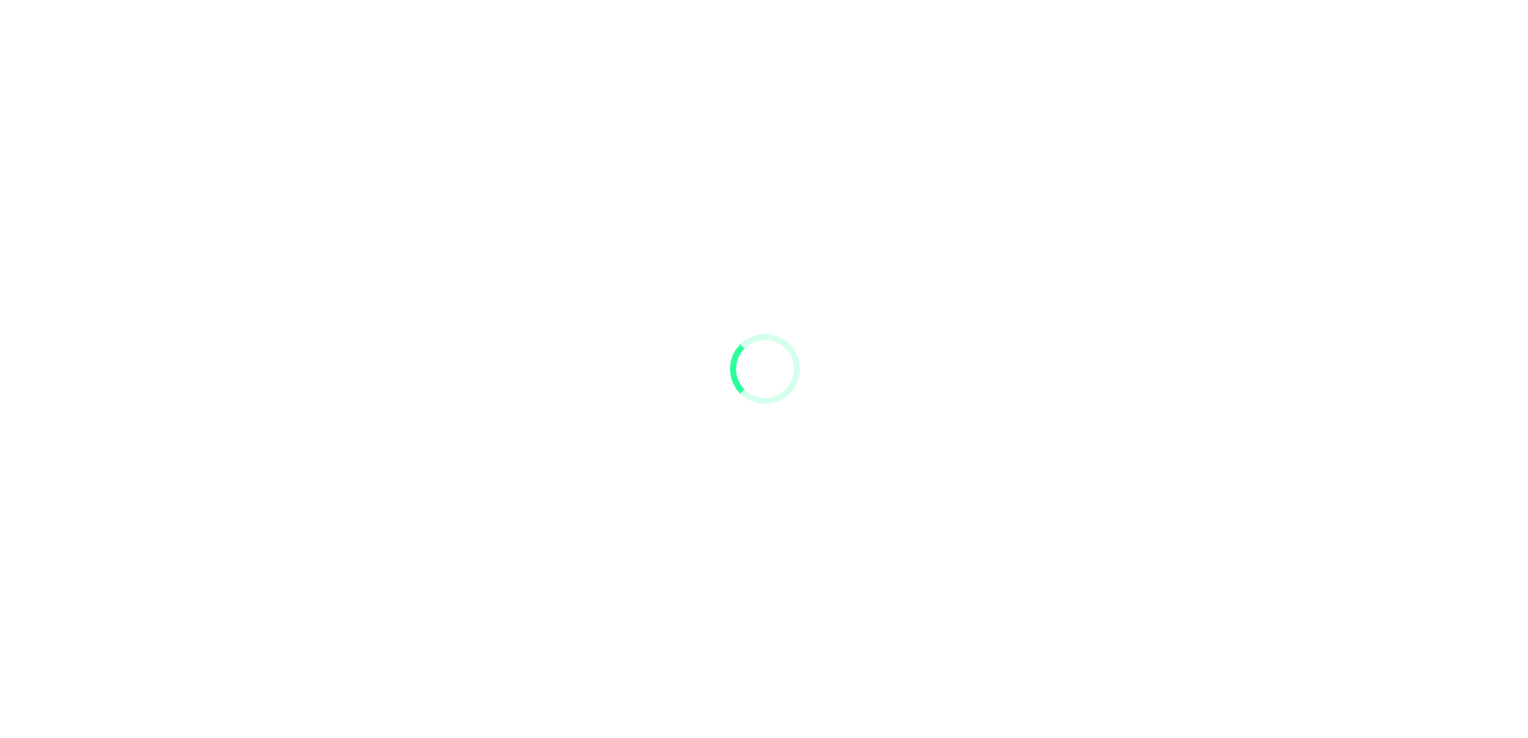 scroll, scrollTop: 0, scrollLeft: 0, axis: both 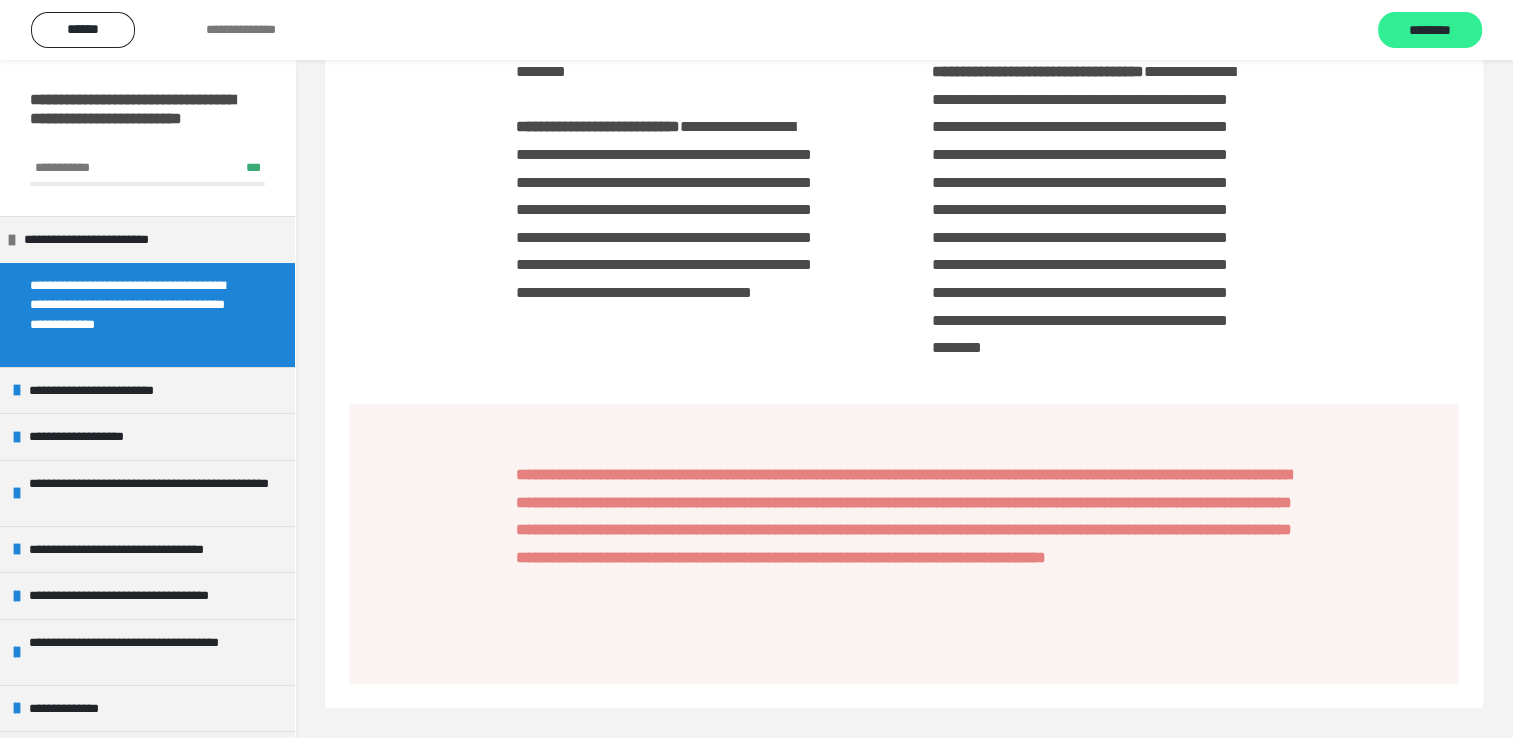 click on "********" at bounding box center (1430, 31) 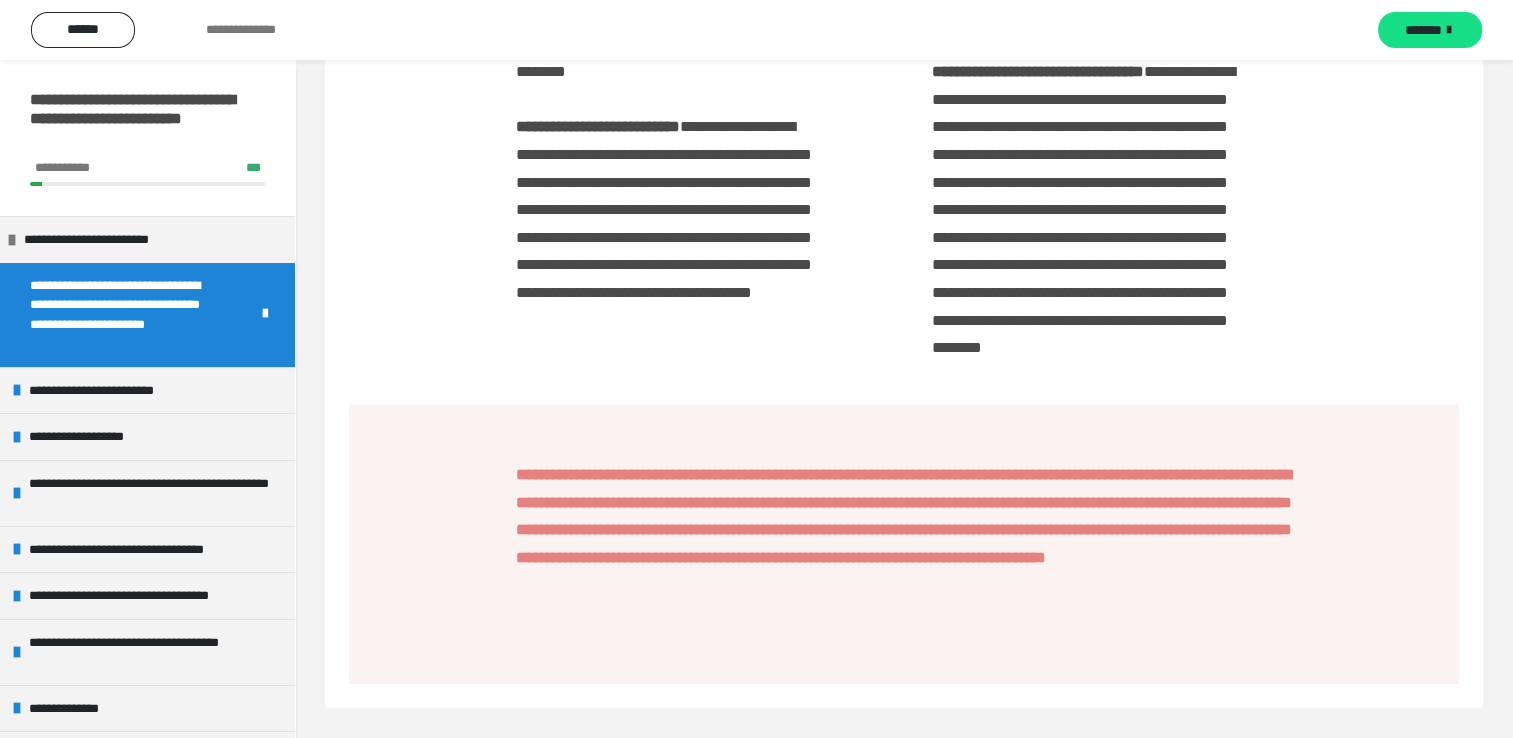 click on "*******" at bounding box center (1423, 30) 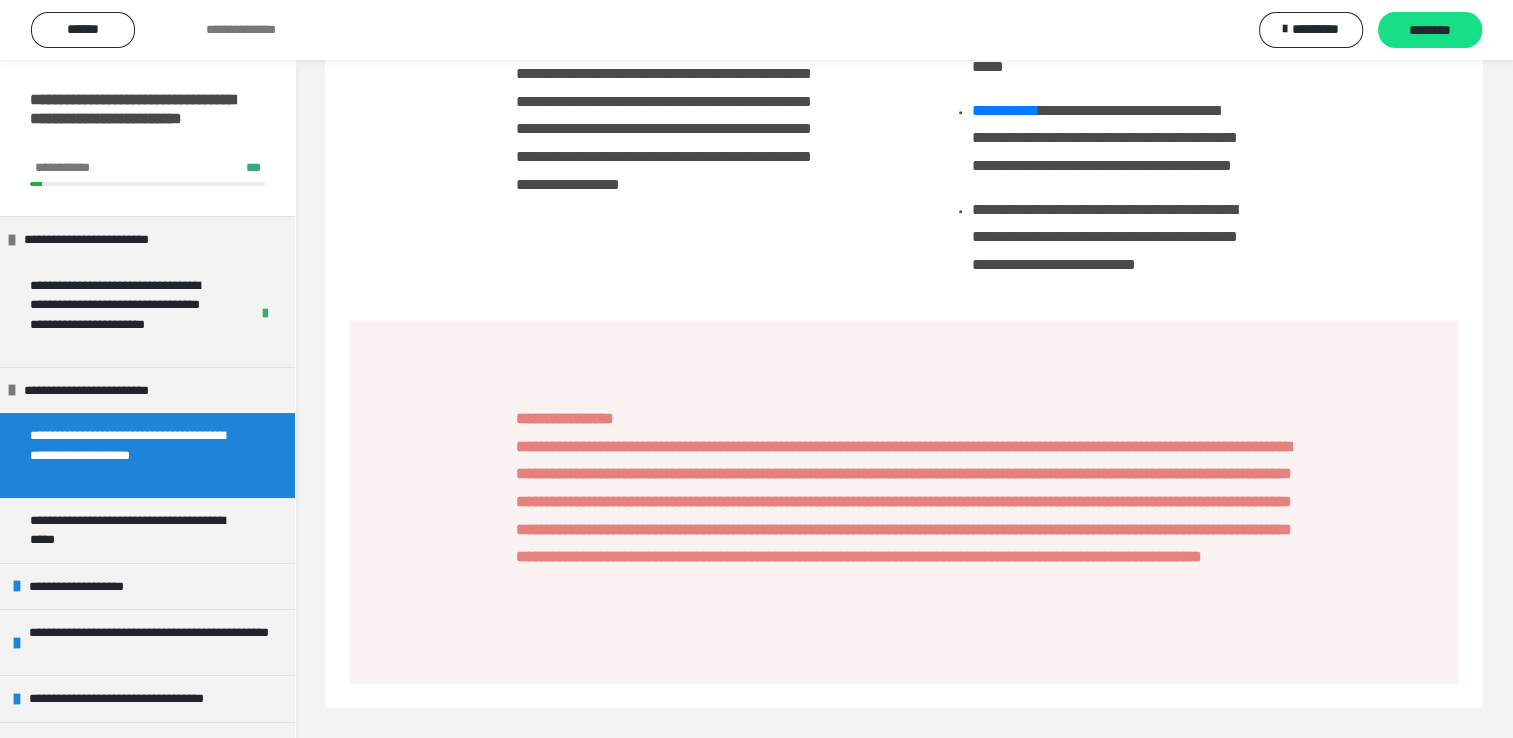 scroll, scrollTop: 2509, scrollLeft: 0, axis: vertical 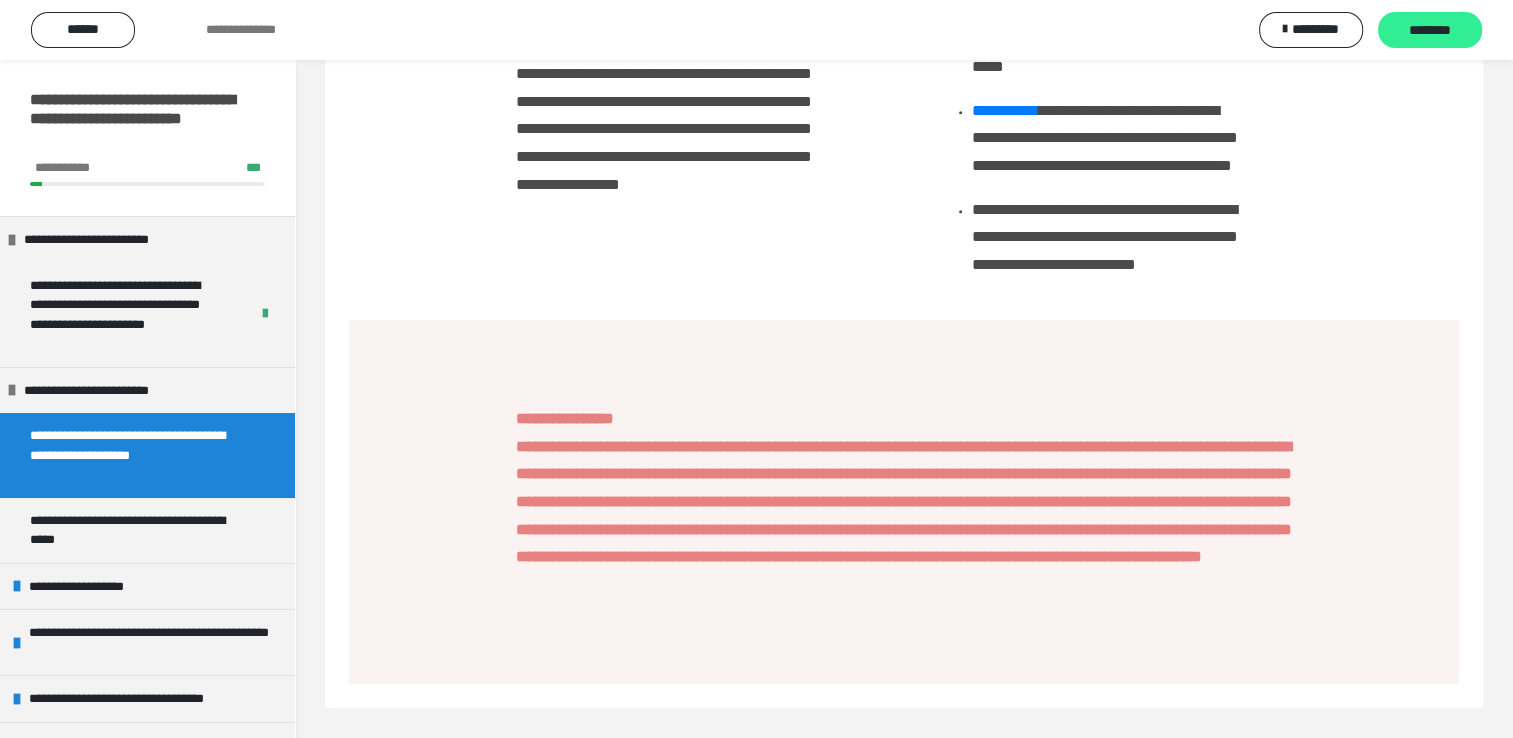 click on "********" at bounding box center [1430, 31] 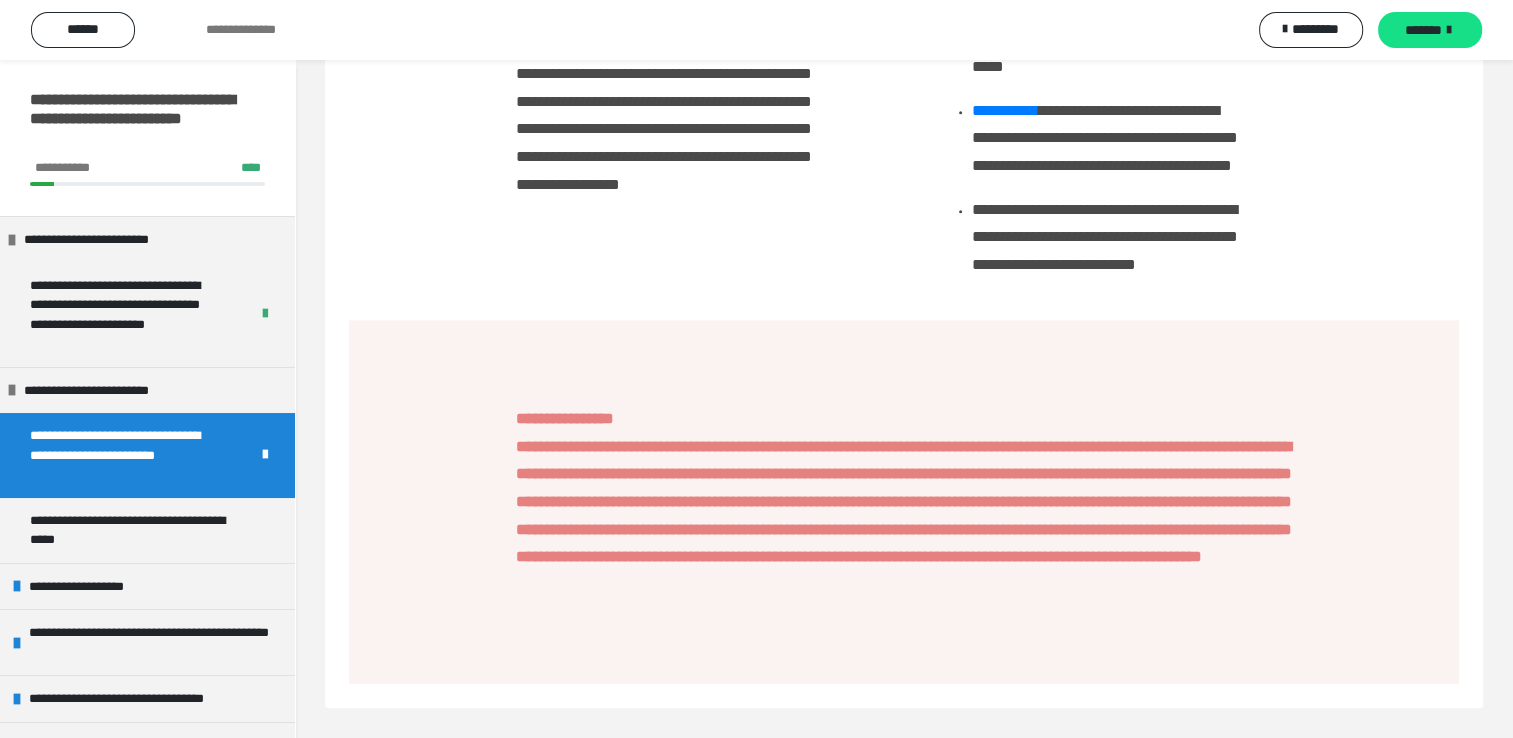 click on "*******" at bounding box center (1423, 30) 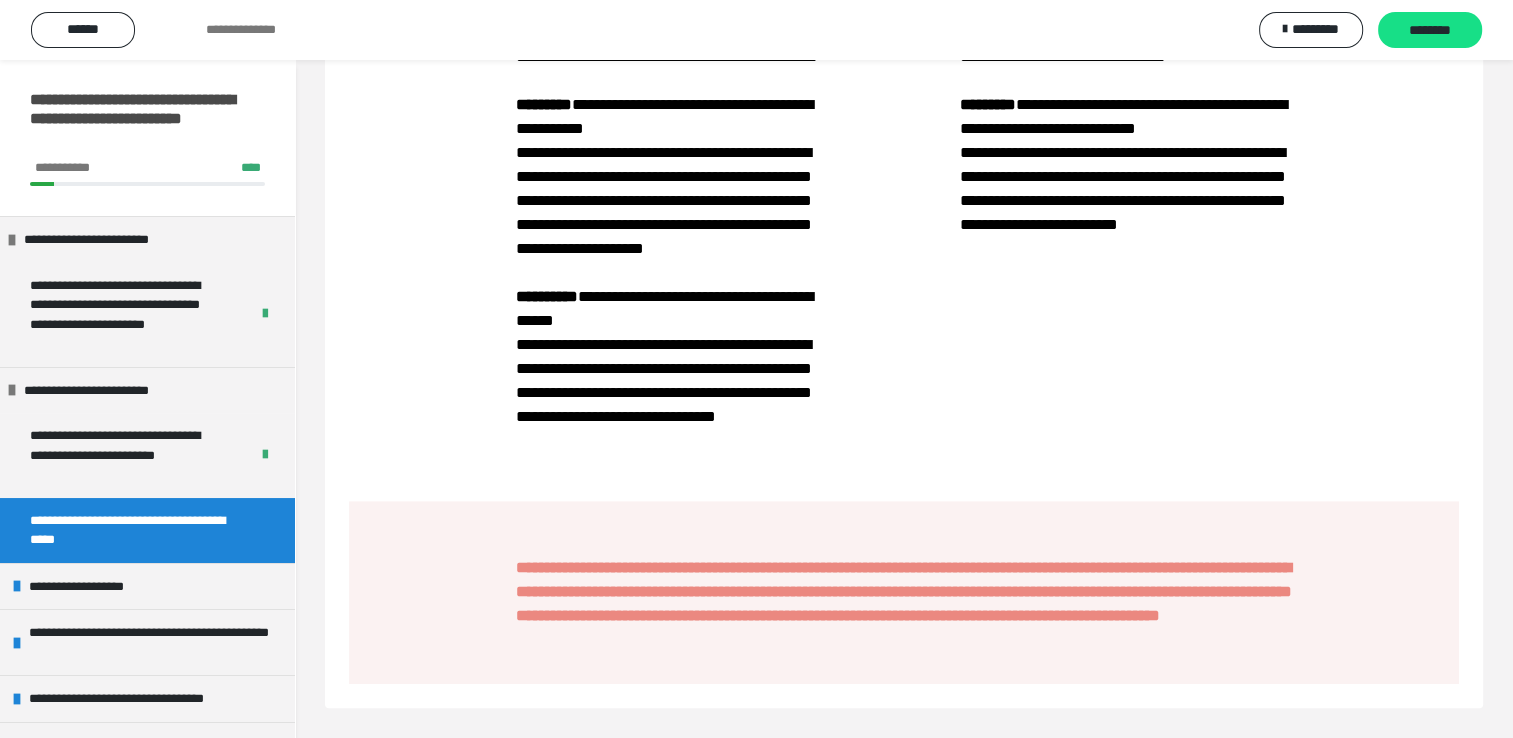 scroll, scrollTop: 1740, scrollLeft: 0, axis: vertical 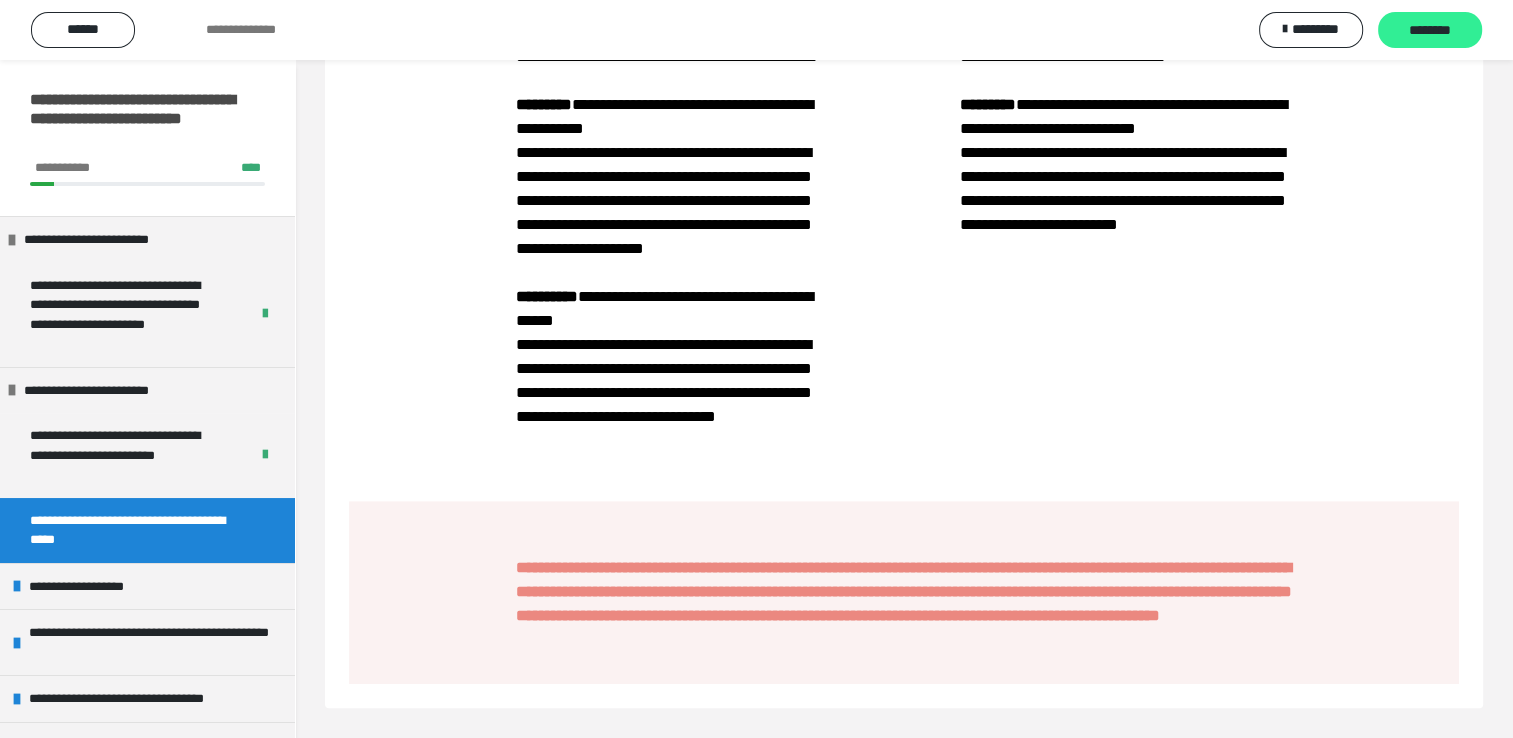 click on "********" at bounding box center (1430, 31) 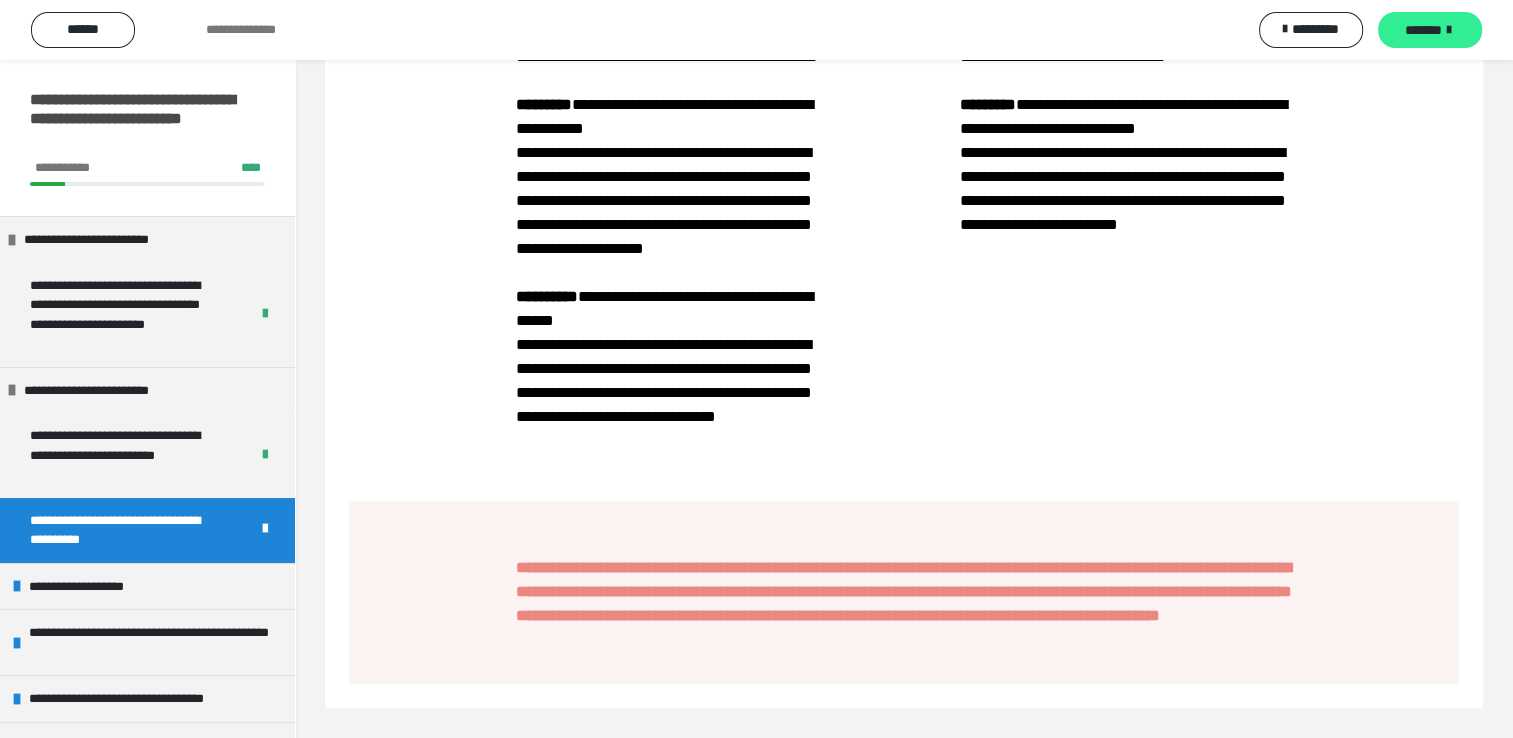 click on "*******" at bounding box center (1423, 30) 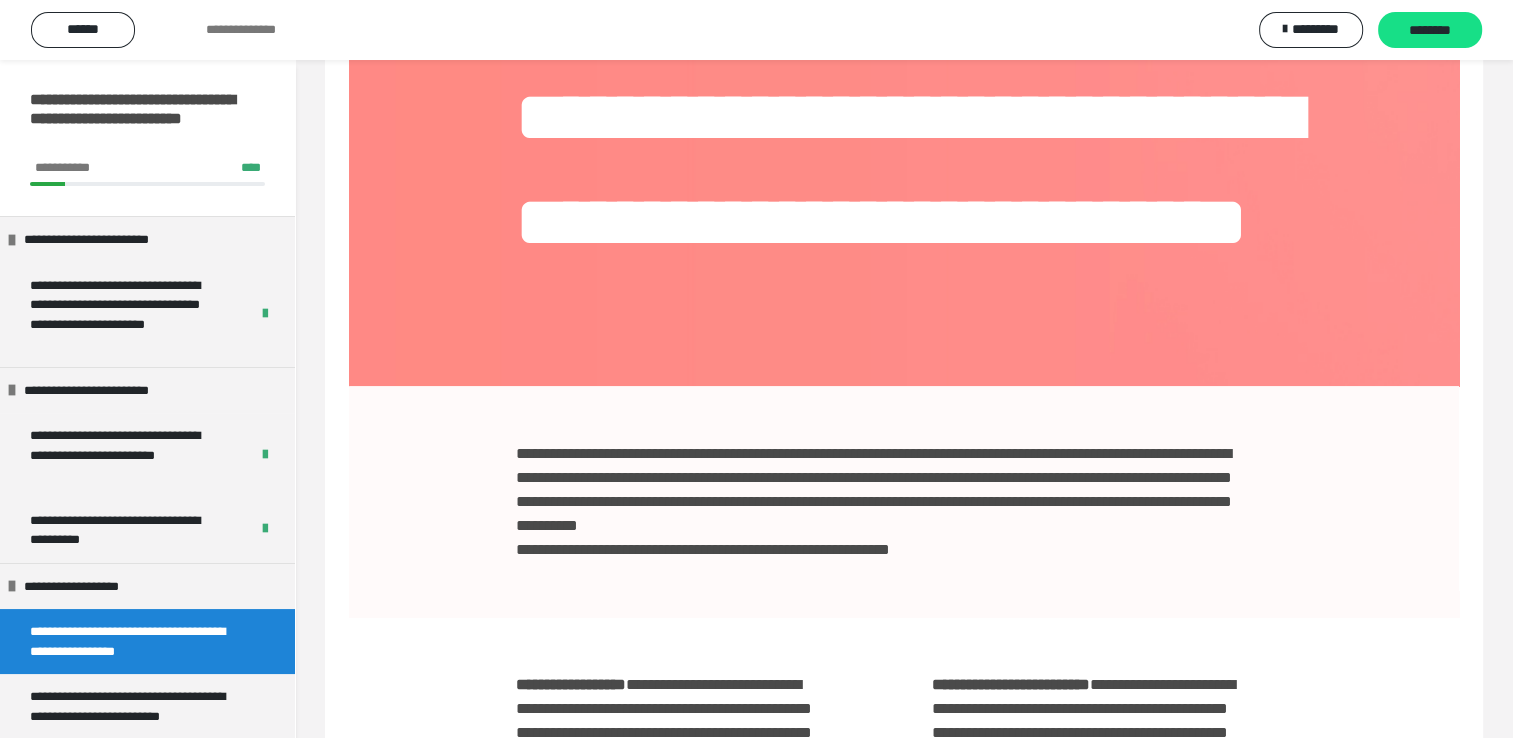 scroll, scrollTop: 140, scrollLeft: 0, axis: vertical 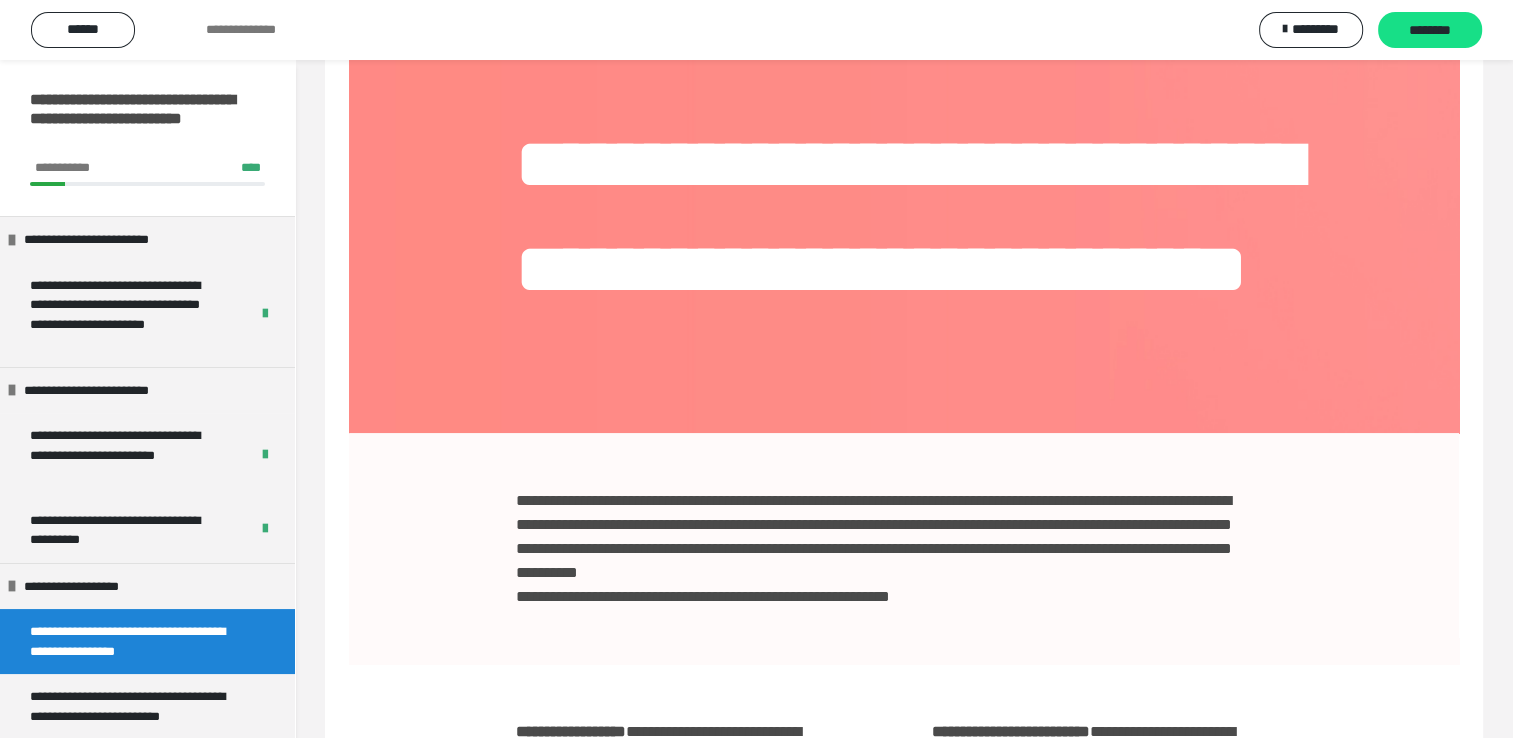 click on "**********" at bounding box center (904, 548) 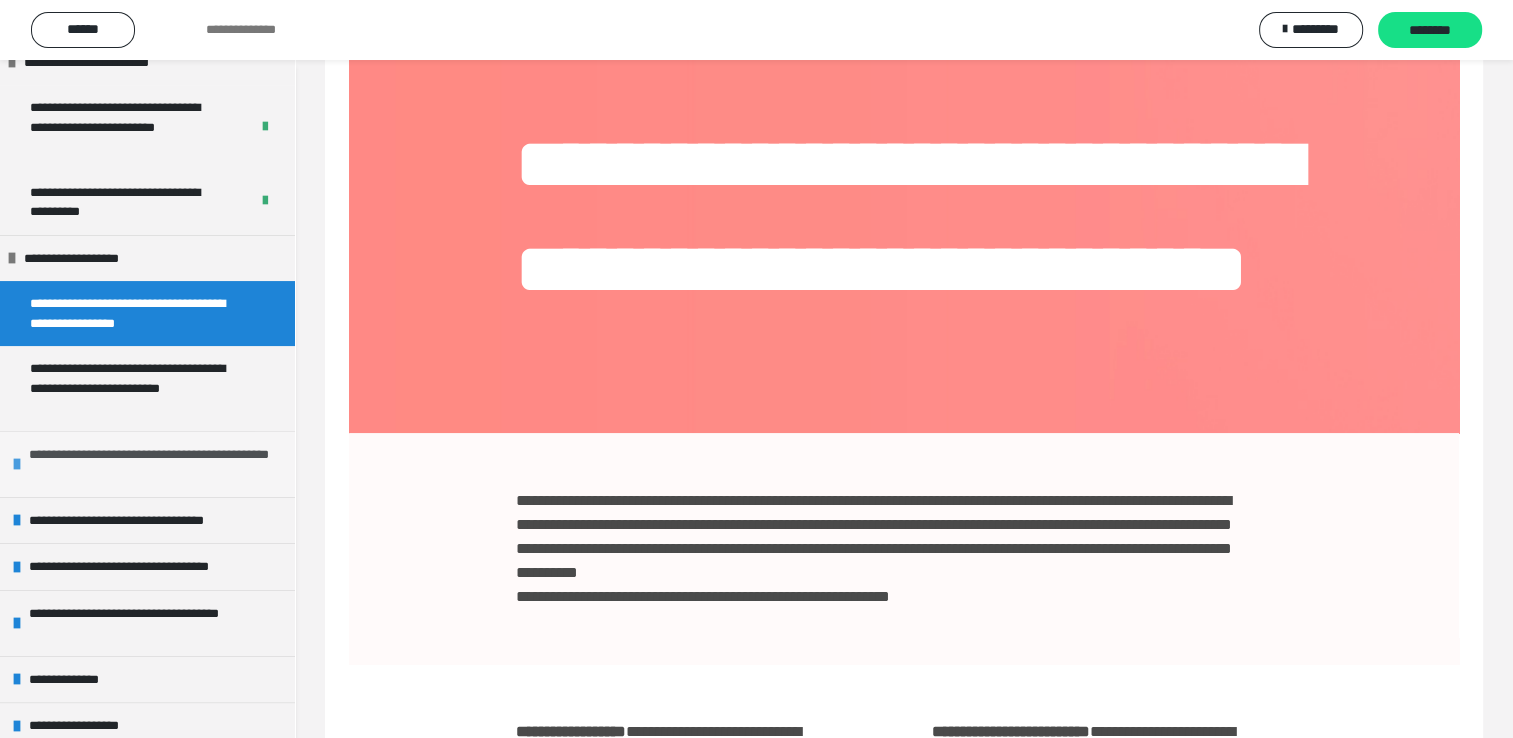 scroll, scrollTop: 341, scrollLeft: 0, axis: vertical 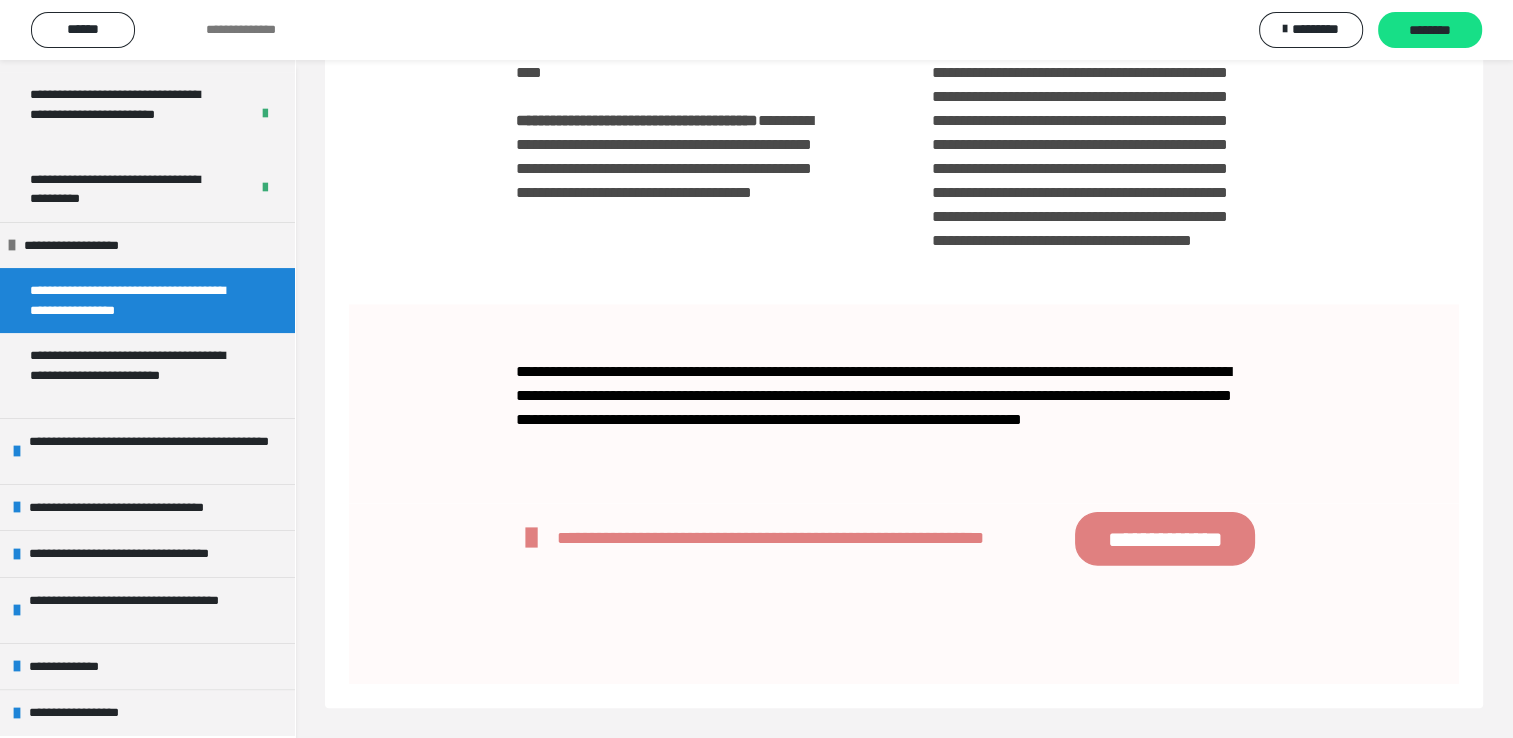 click on "**********" at bounding box center [1165, 538] 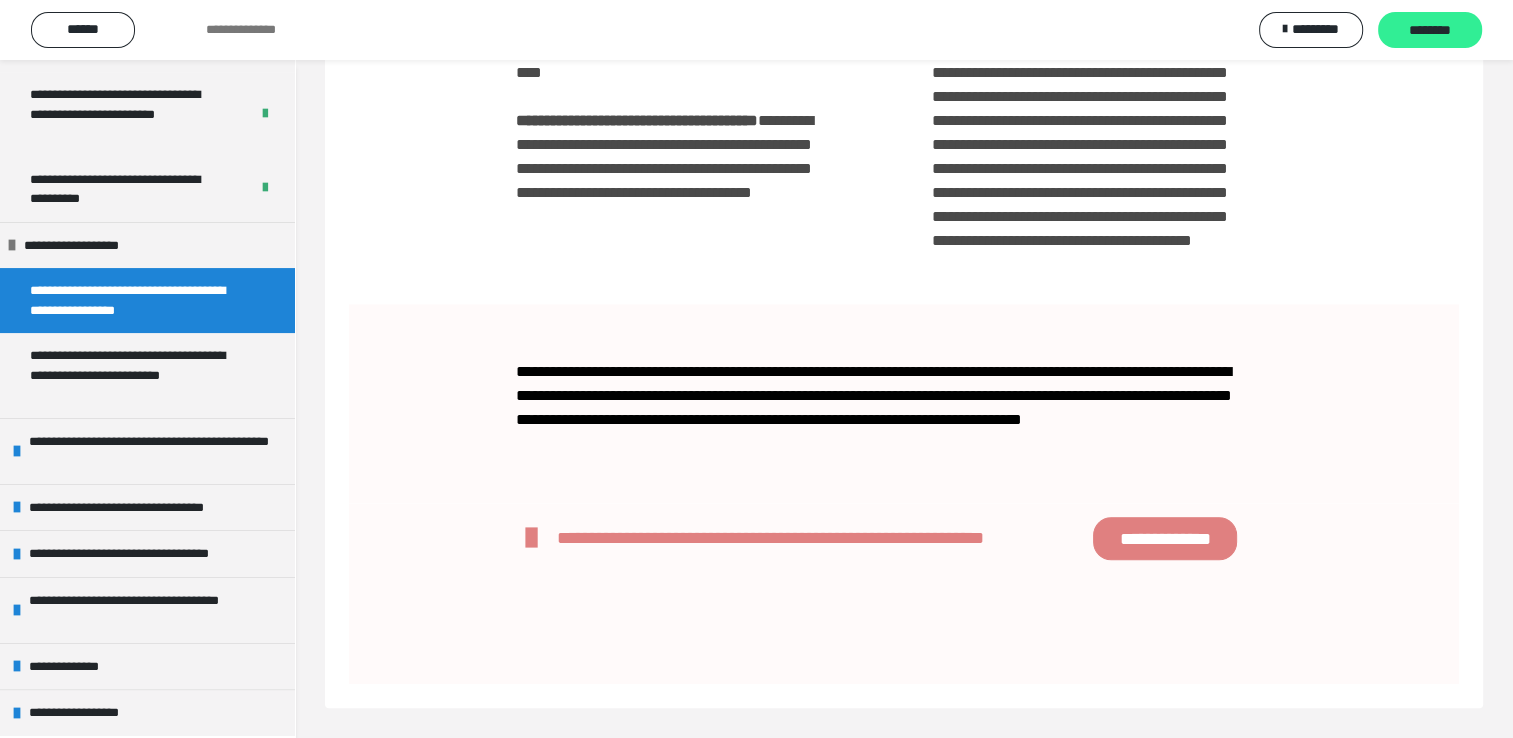 click on "********" at bounding box center (1430, 31) 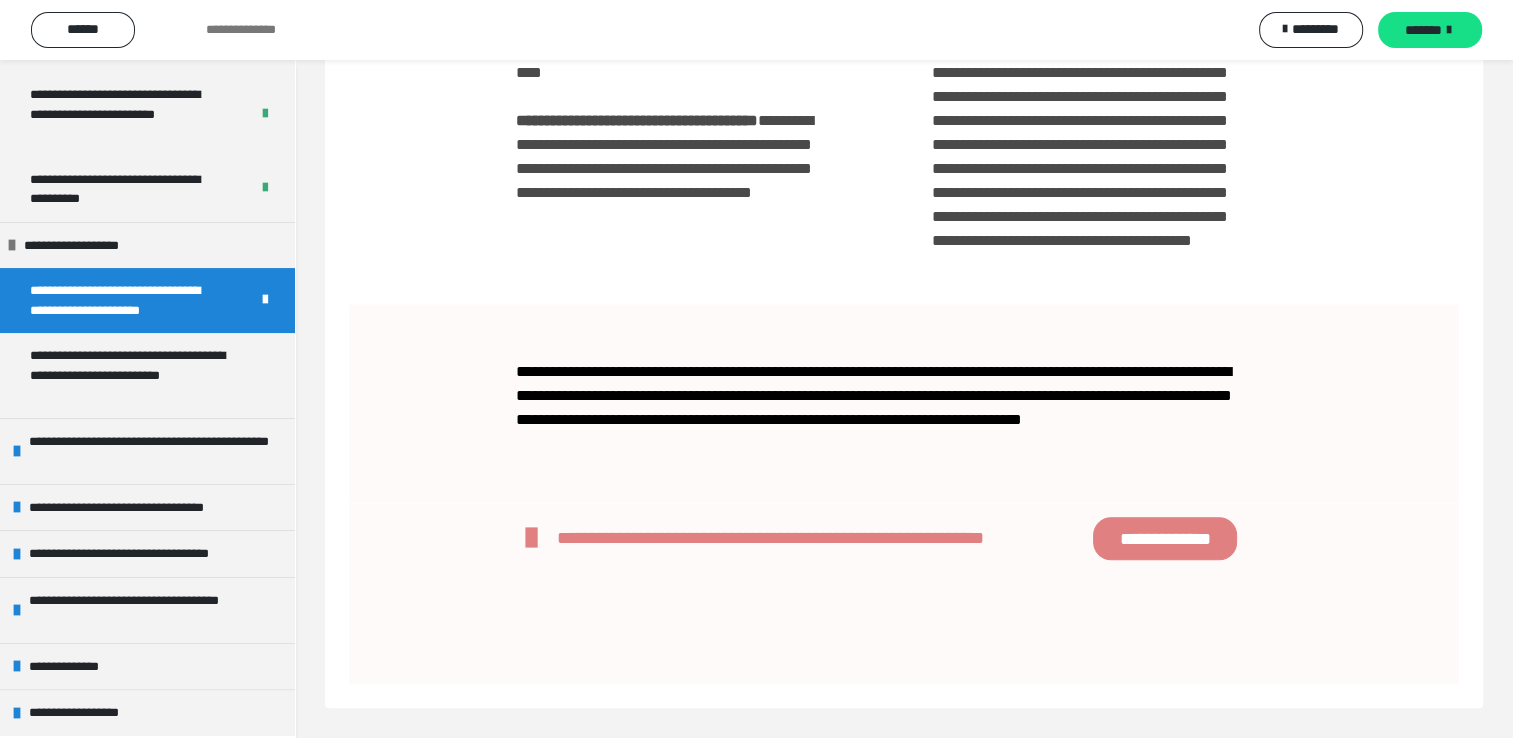 click on "*******" at bounding box center [1423, 30] 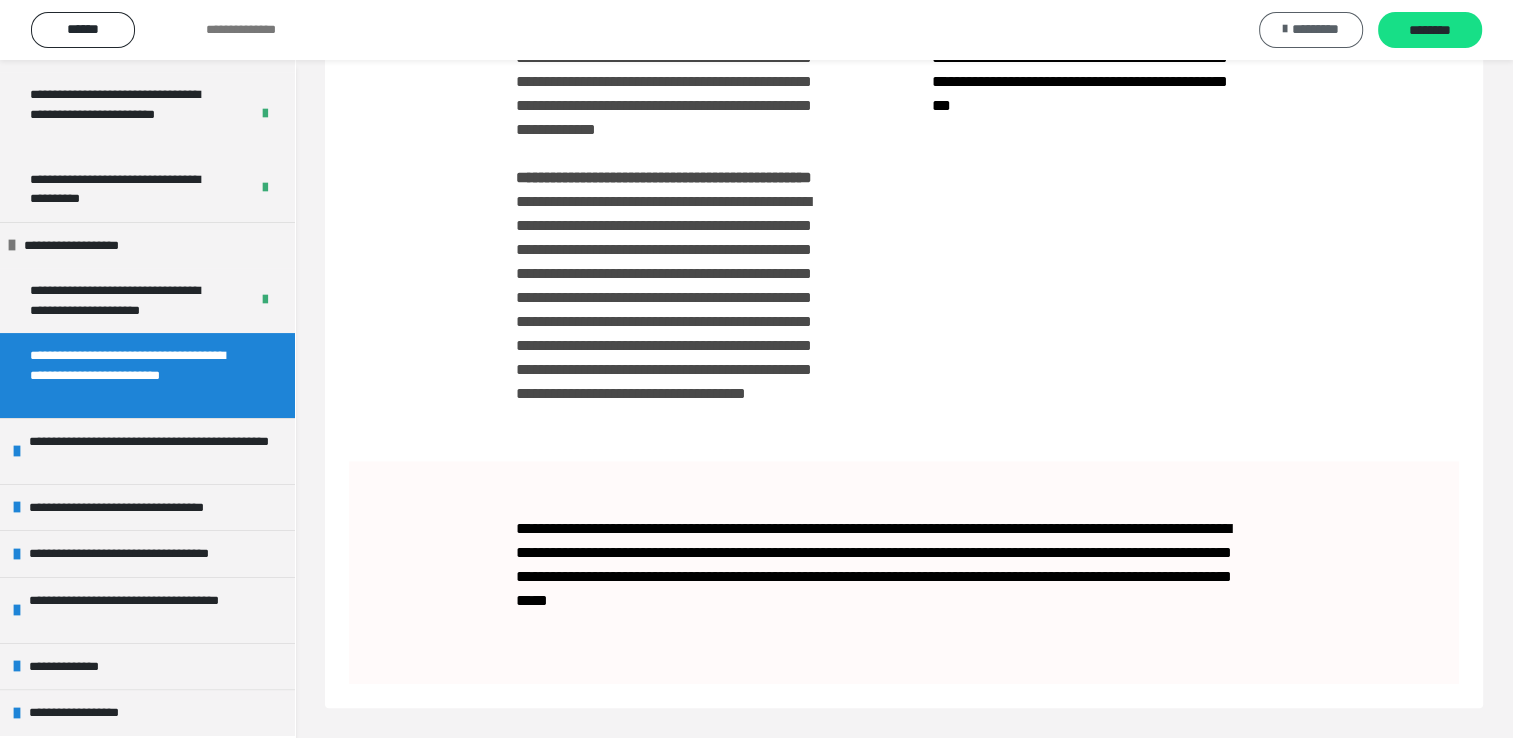 scroll, scrollTop: 1923, scrollLeft: 0, axis: vertical 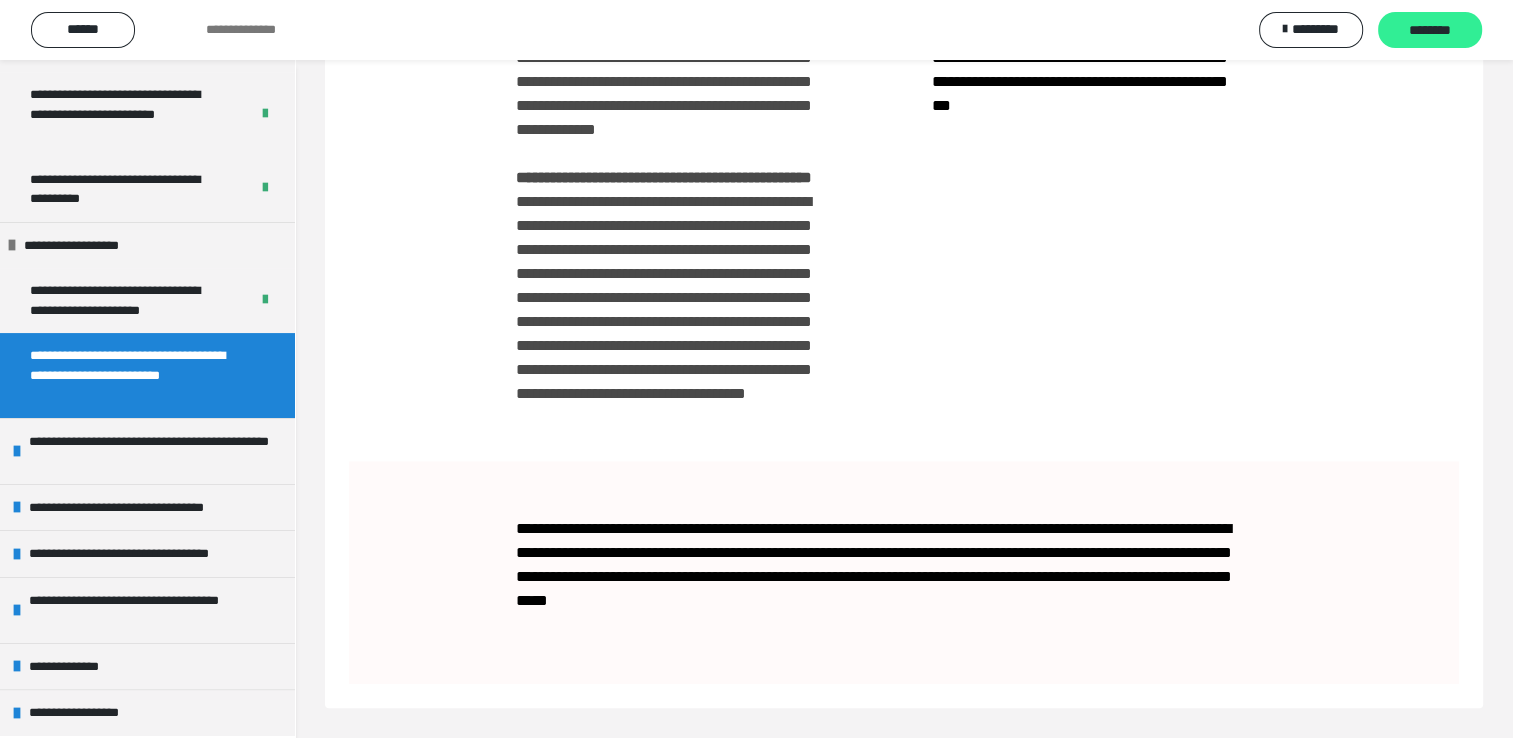 click on "********" at bounding box center (1430, 31) 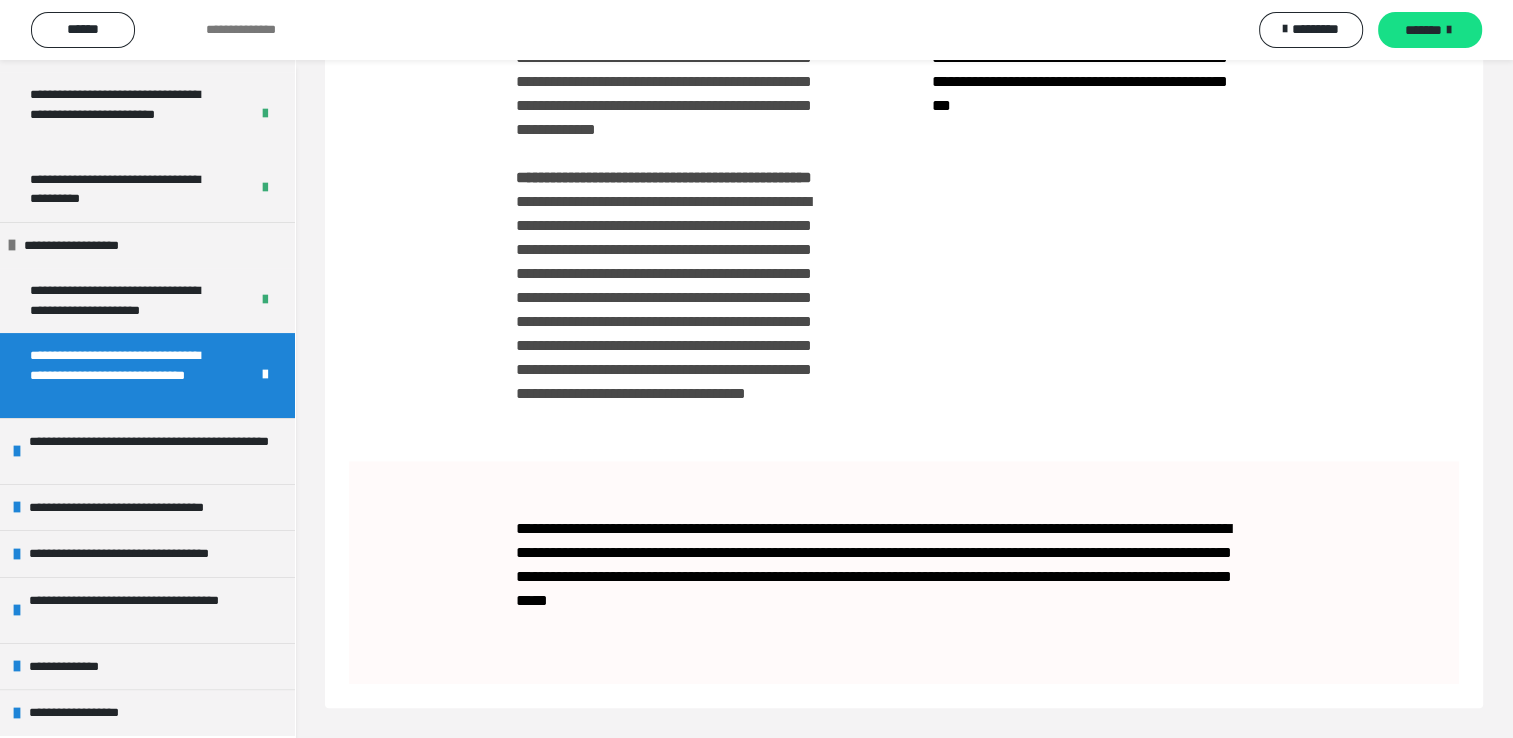 click on "*******" at bounding box center (1423, 30) 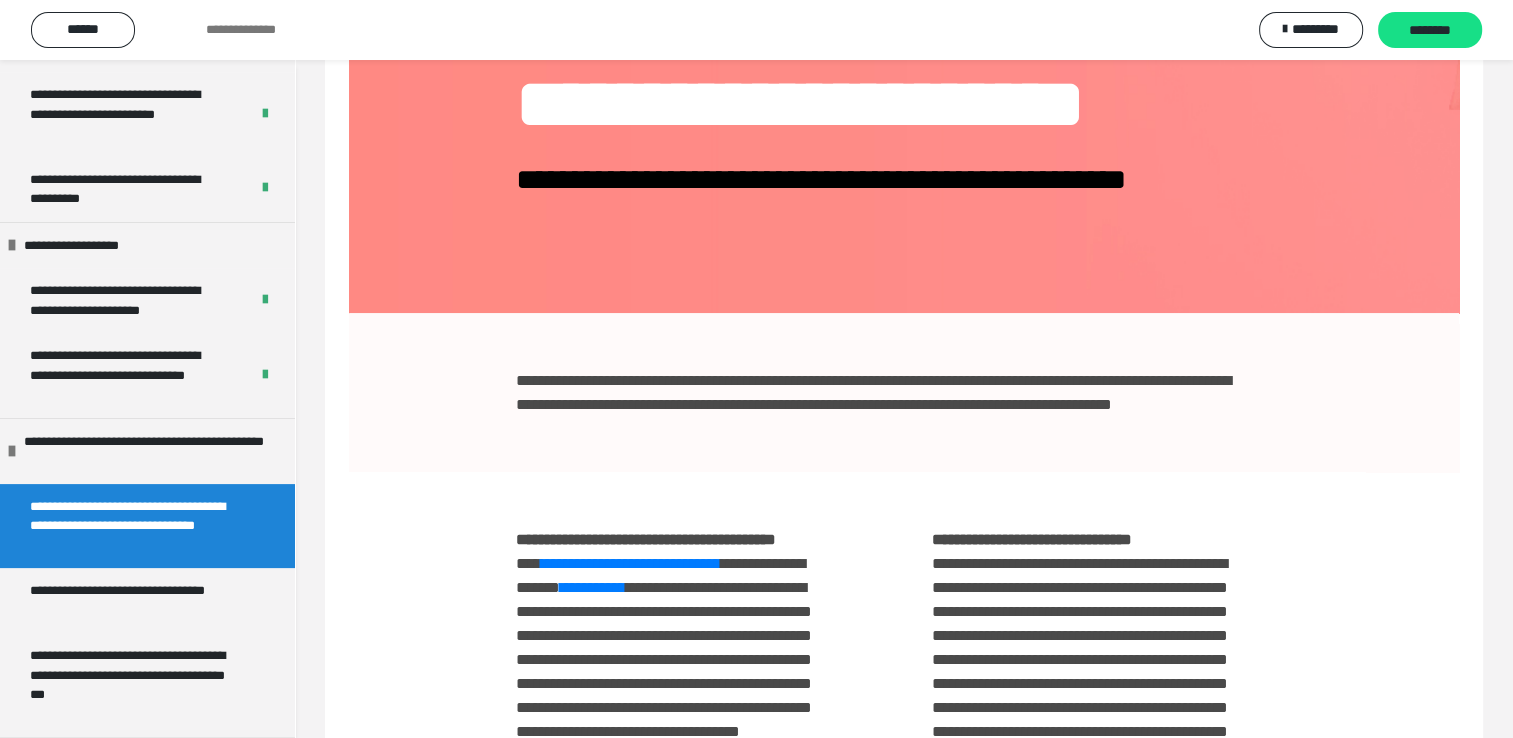 scroll, scrollTop: 300, scrollLeft: 0, axis: vertical 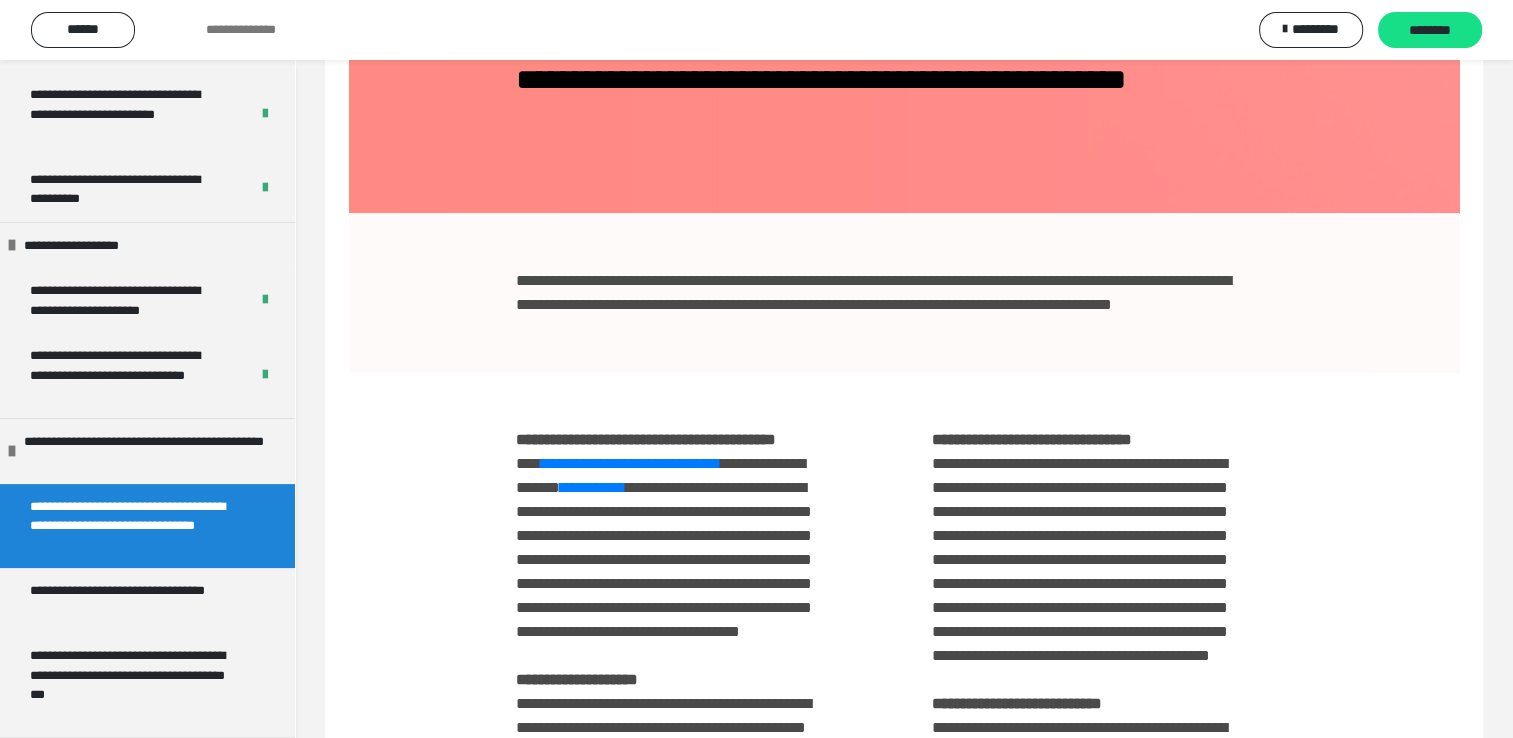 click on "**********" at bounding box center (904, 292) 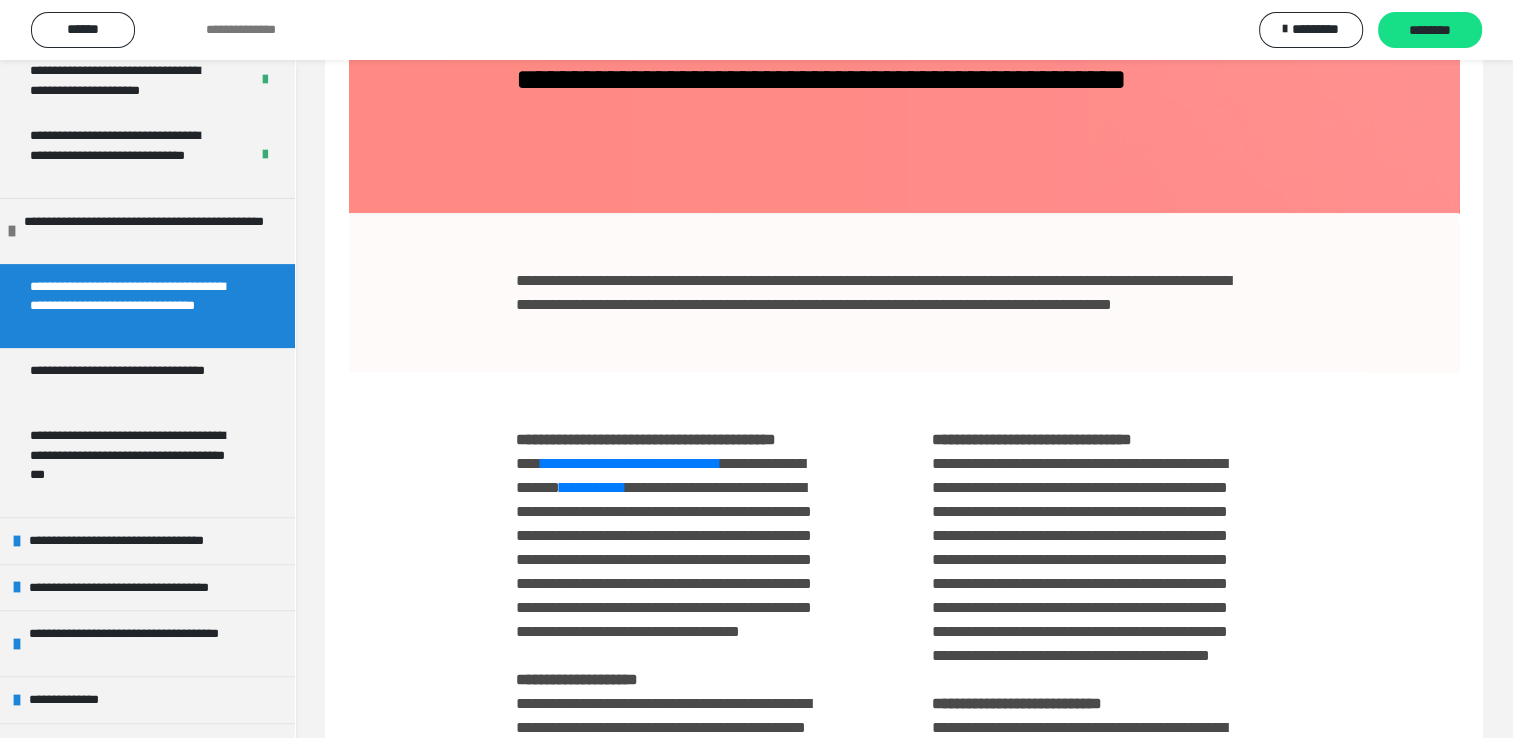 scroll, scrollTop: 595, scrollLeft: 0, axis: vertical 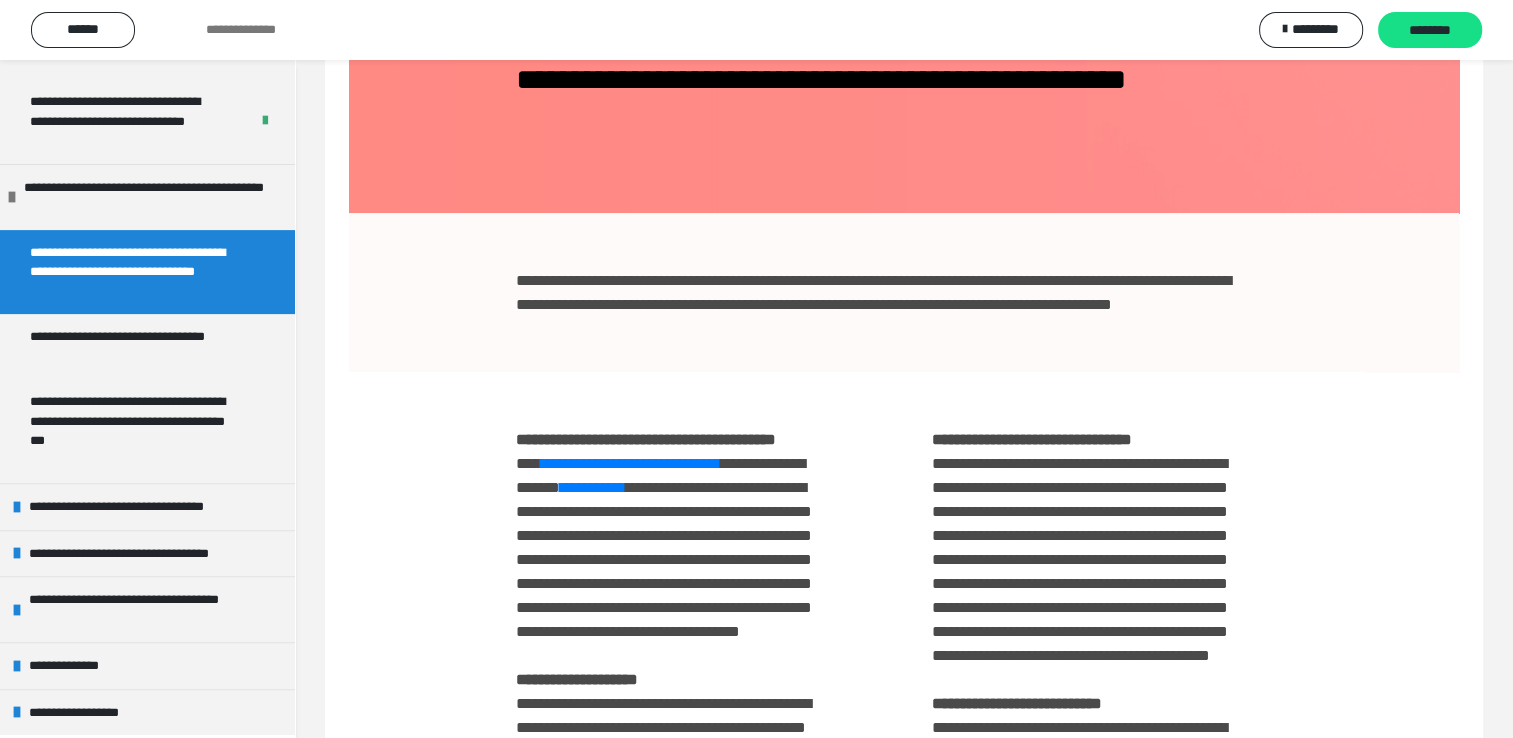 click on "**********" at bounding box center [904, 292] 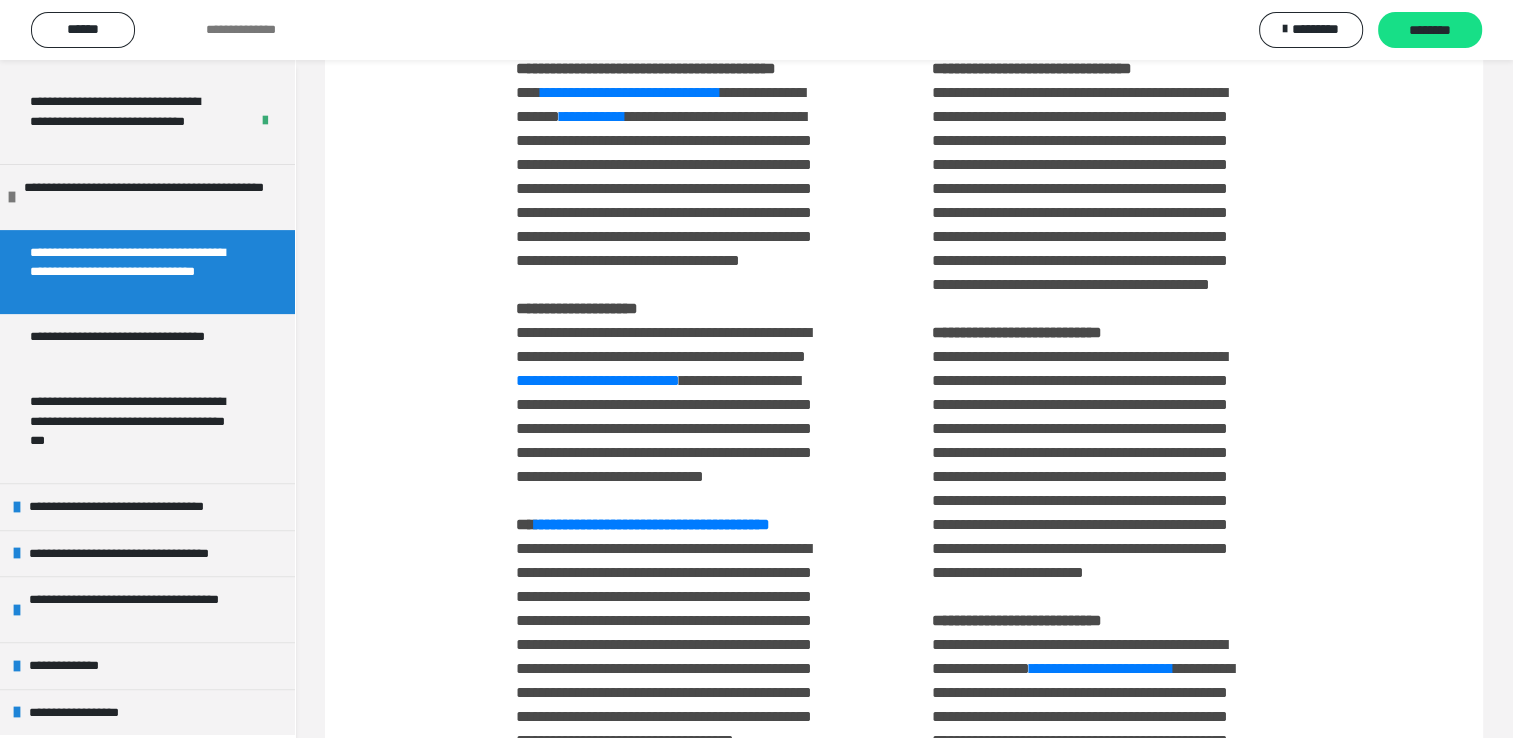 scroll, scrollTop: 700, scrollLeft: 0, axis: vertical 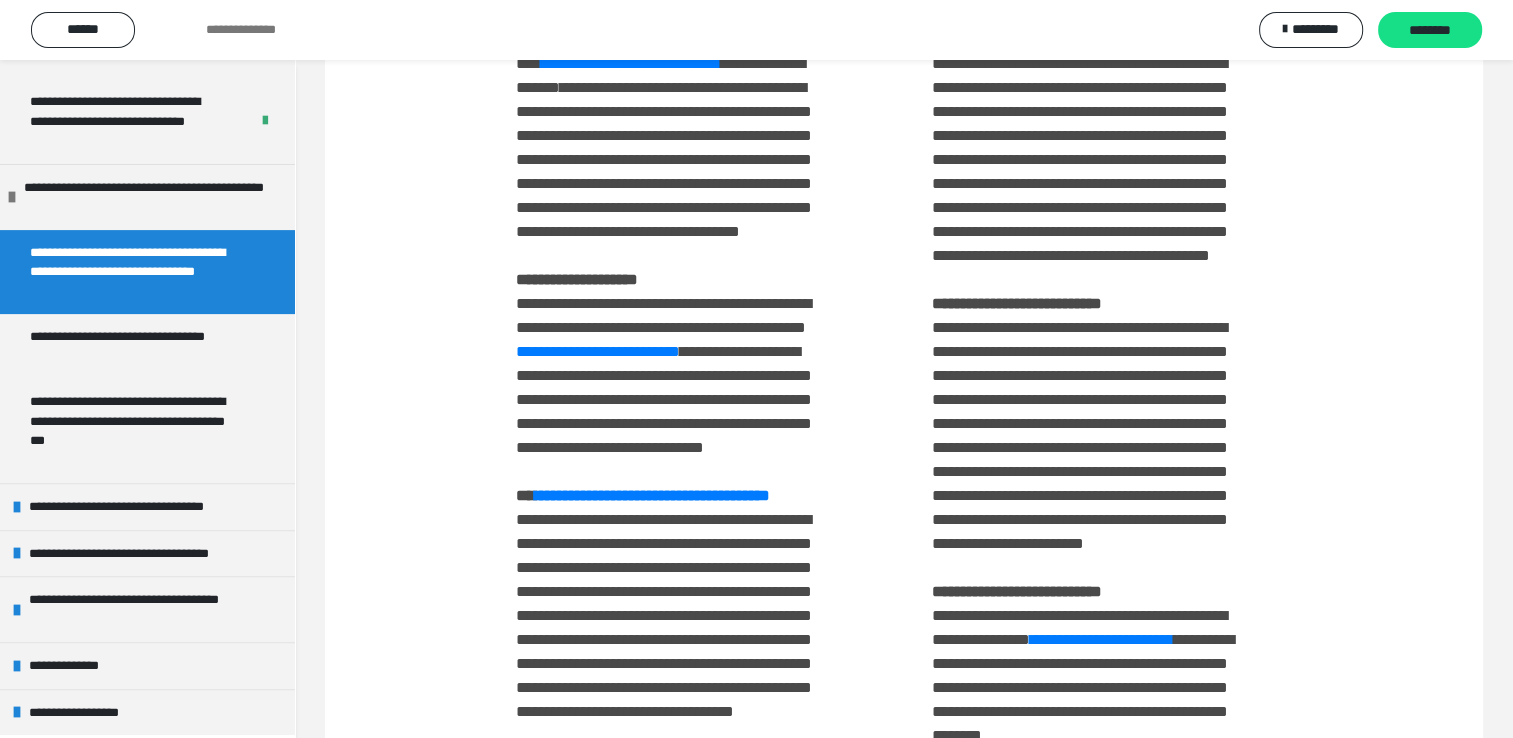 click on "**********" at bounding box center (593, 87) 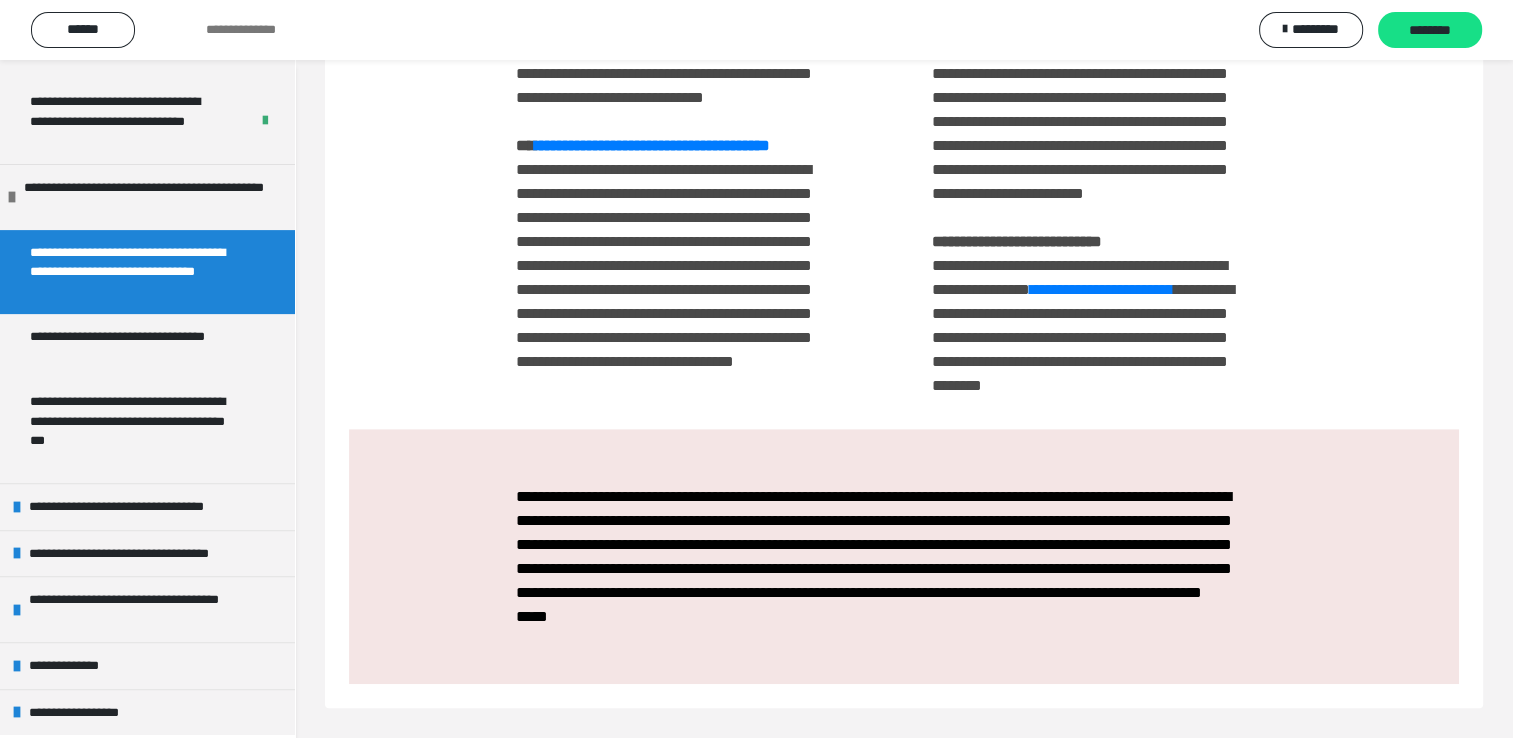 scroll, scrollTop: 1606, scrollLeft: 0, axis: vertical 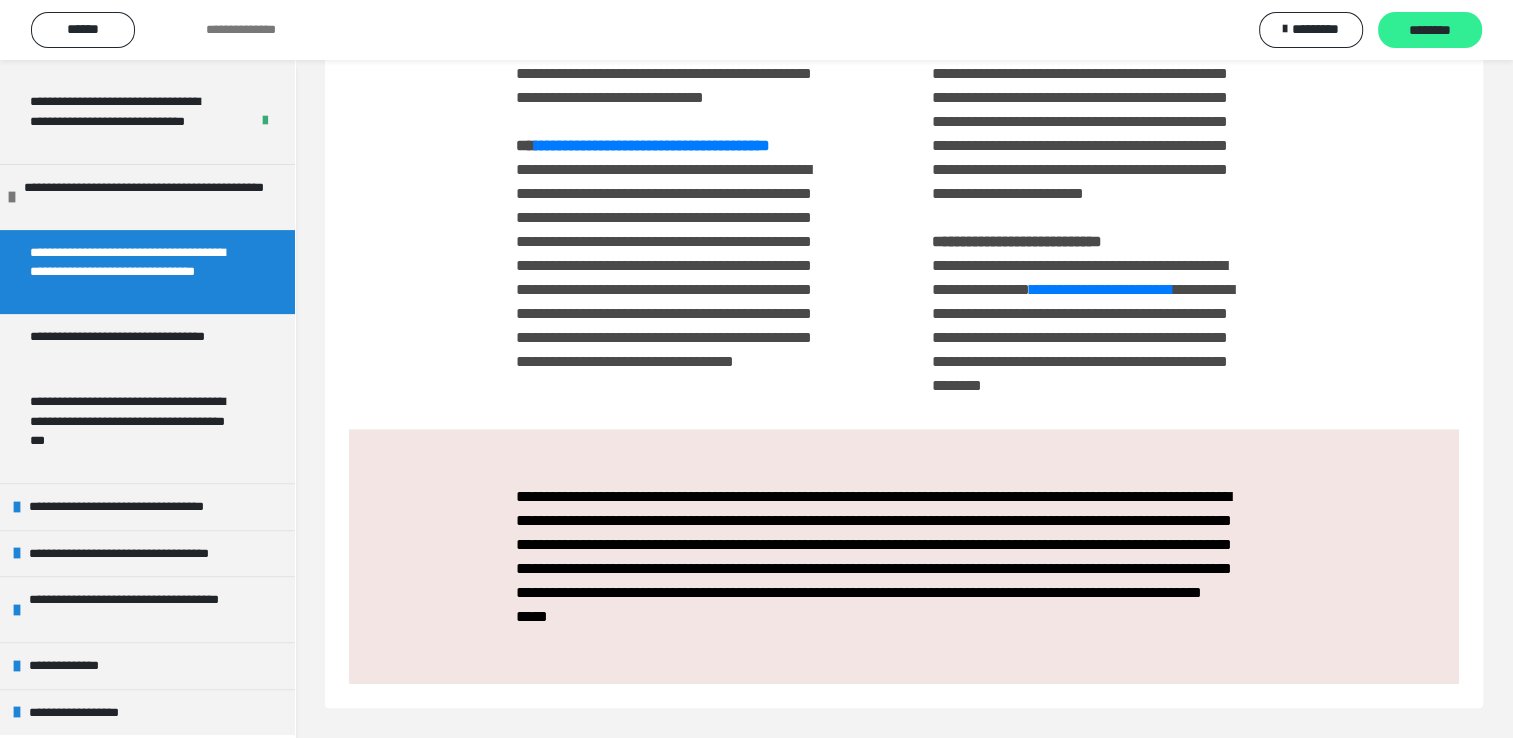 click on "********" at bounding box center [1430, 31] 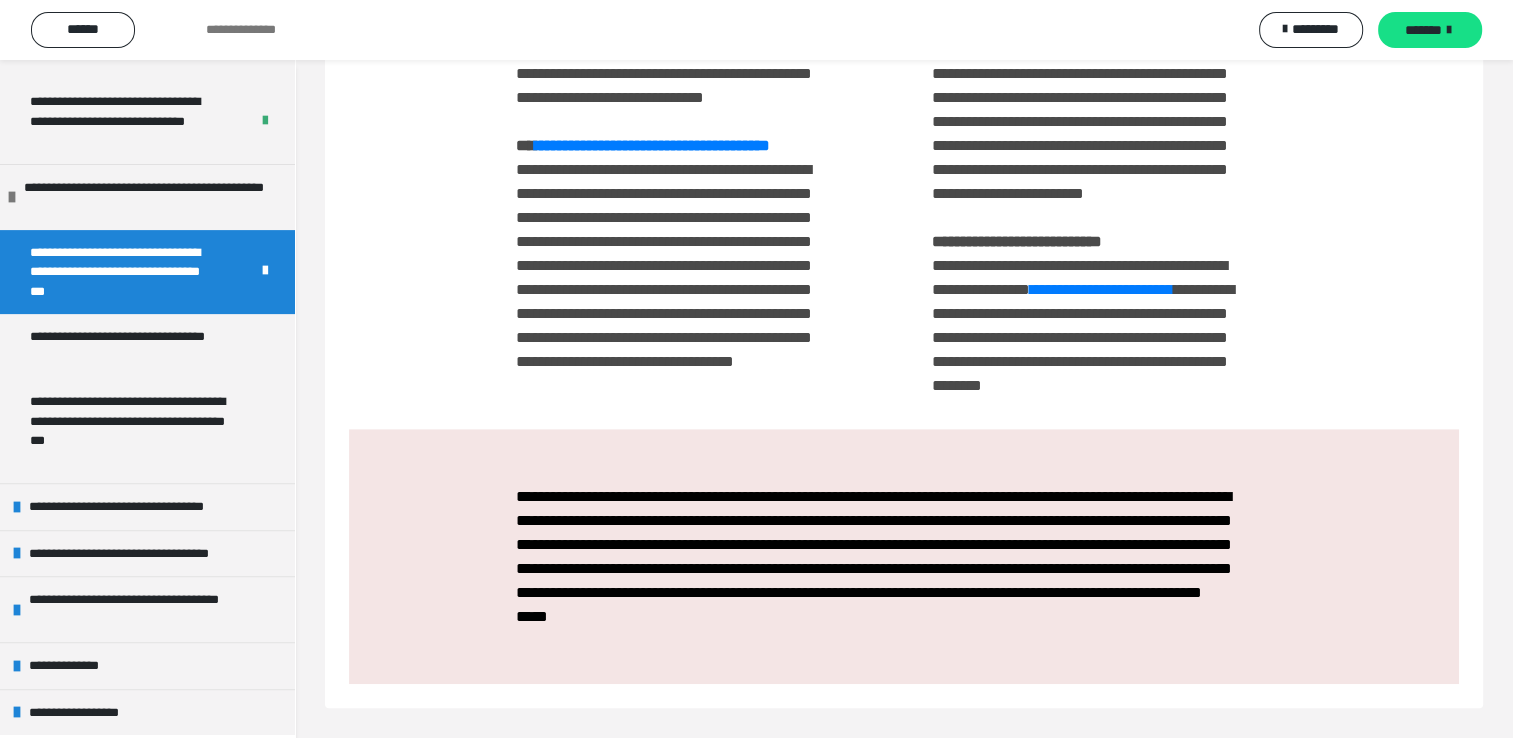 click on "*******" at bounding box center [1423, 30] 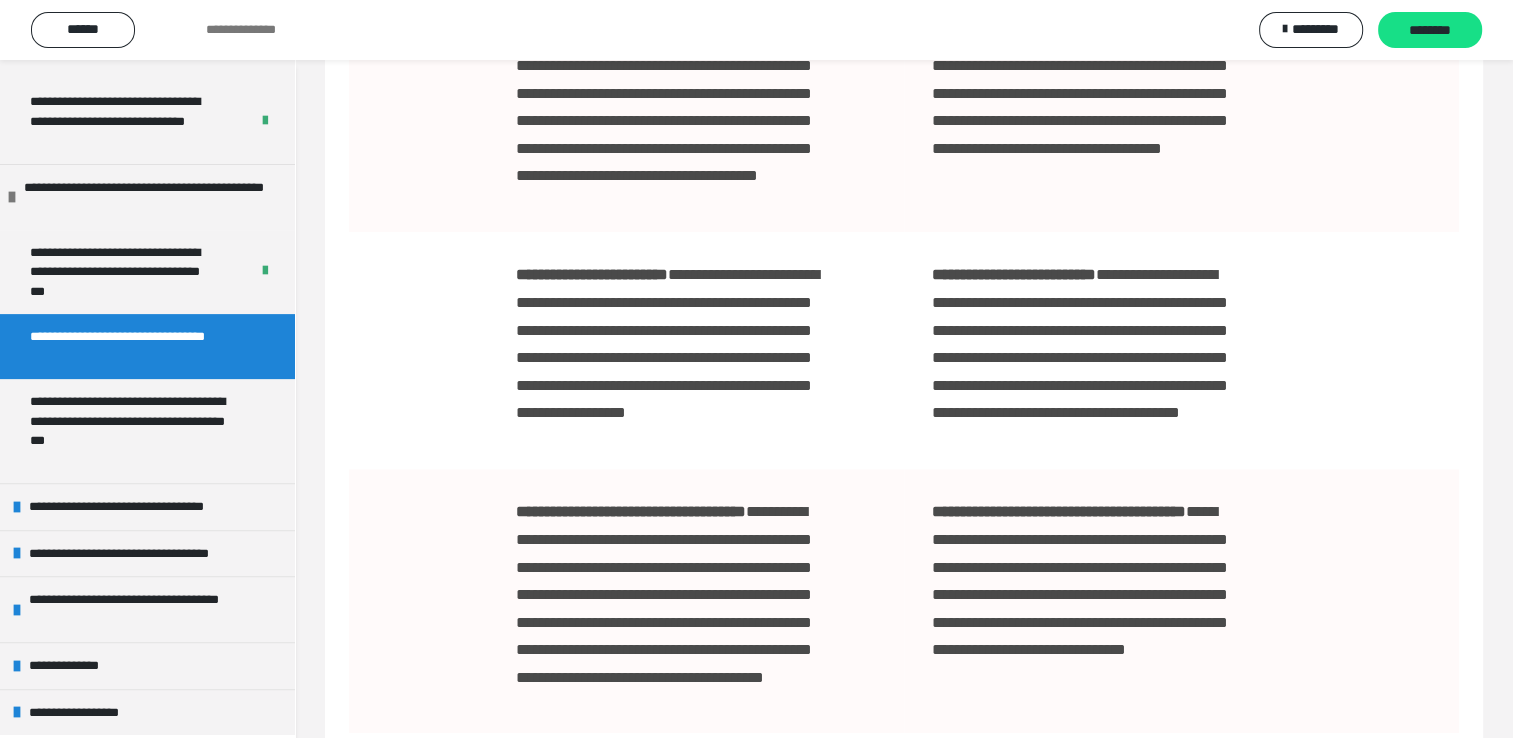 scroll, scrollTop: 1006, scrollLeft: 0, axis: vertical 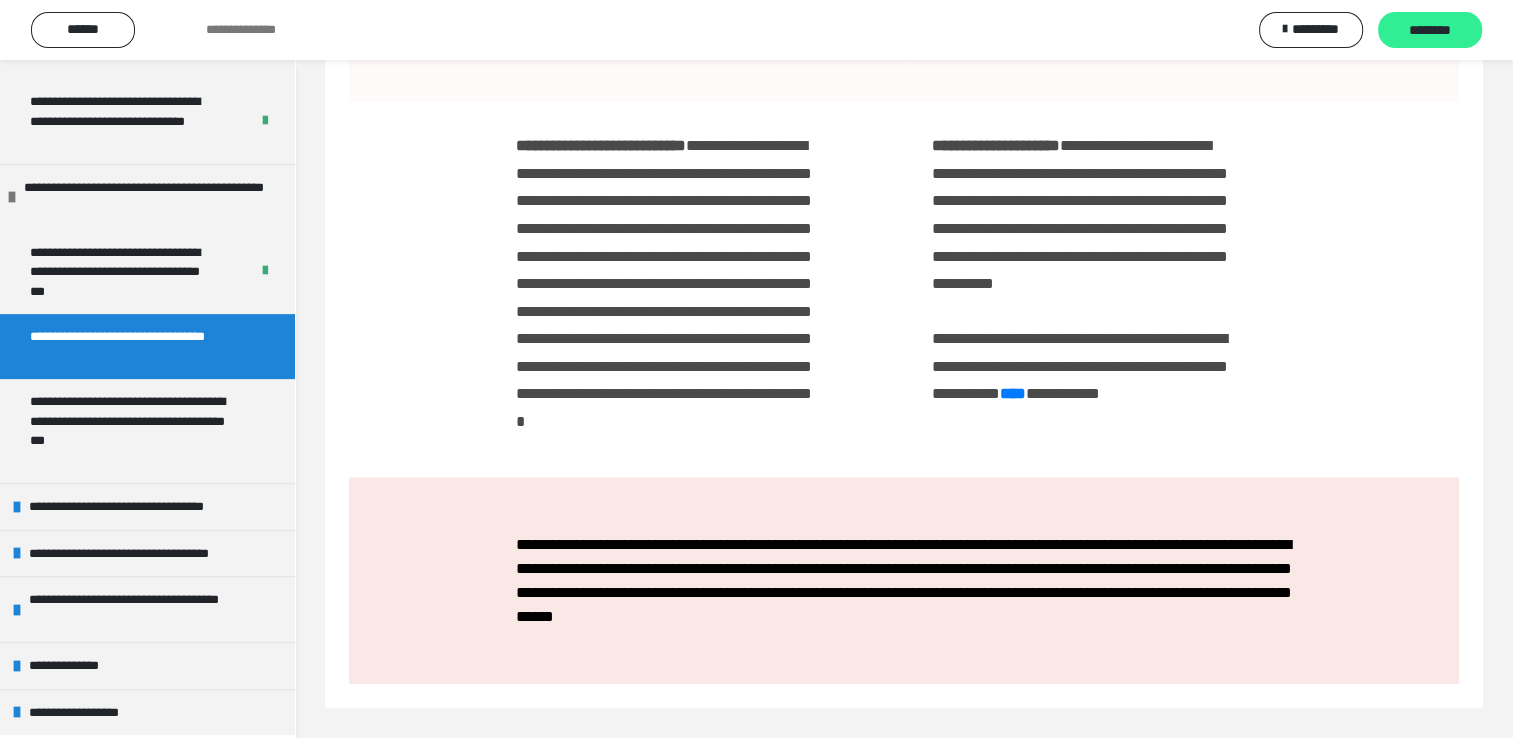 click on "********" at bounding box center (1430, 31) 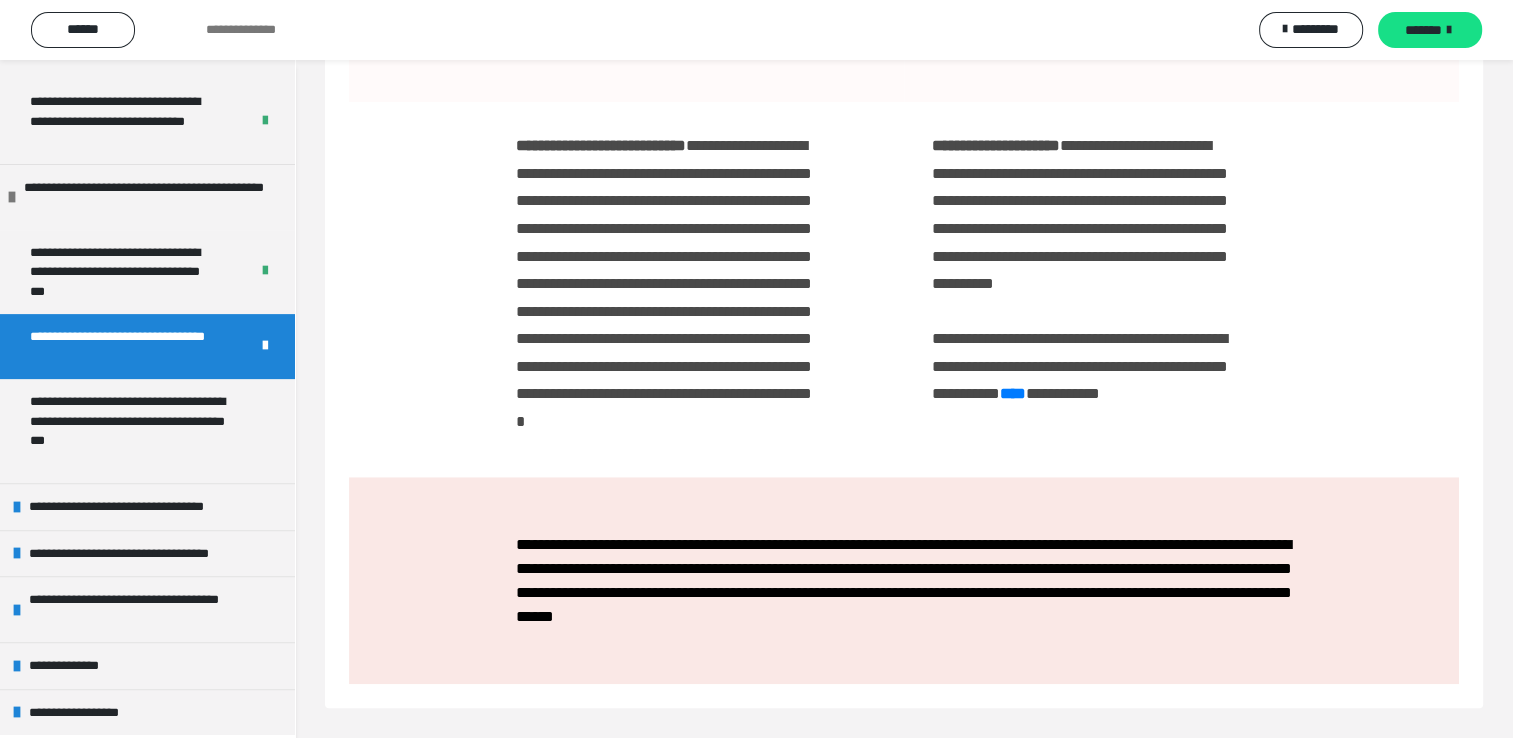 click on "*******" at bounding box center (1423, 30) 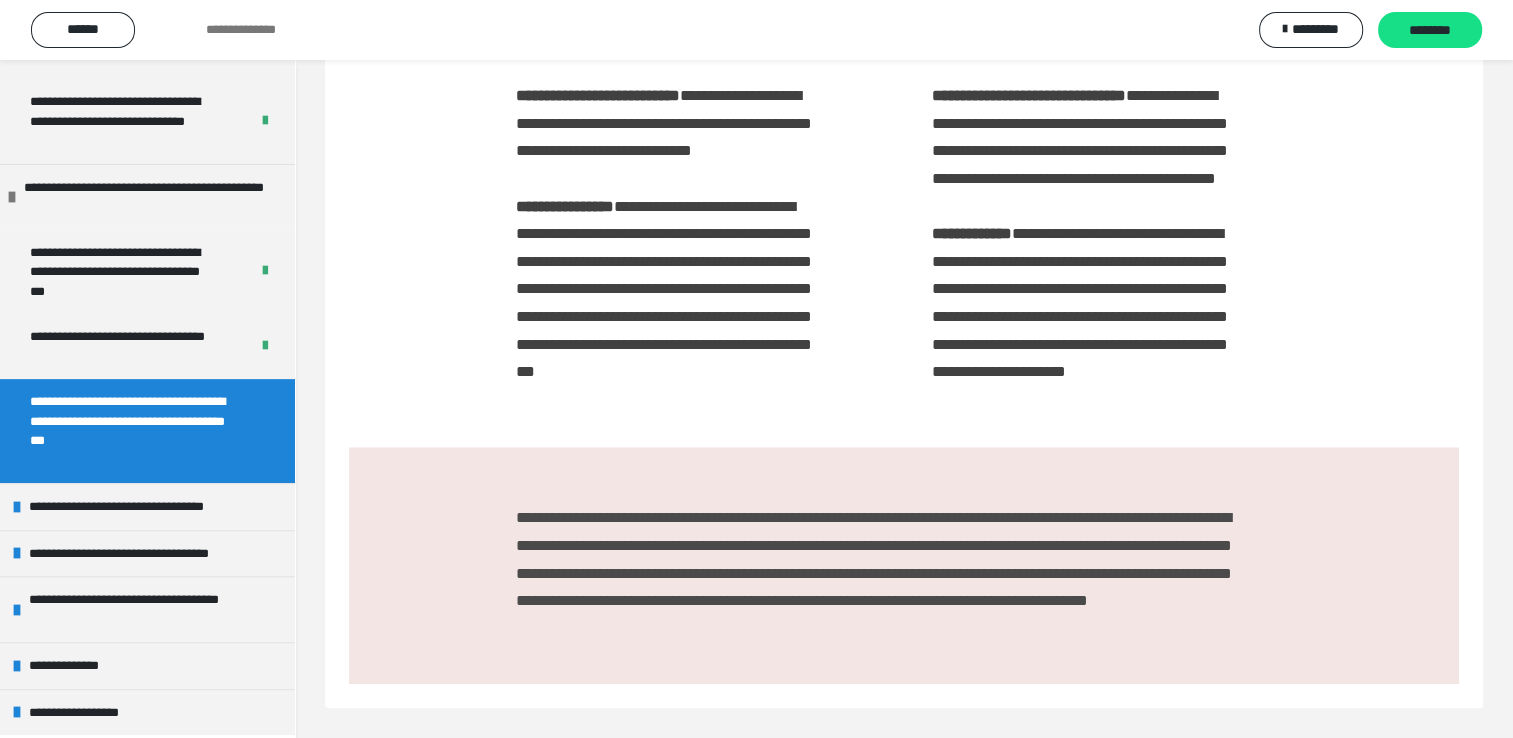 scroll, scrollTop: 2217, scrollLeft: 0, axis: vertical 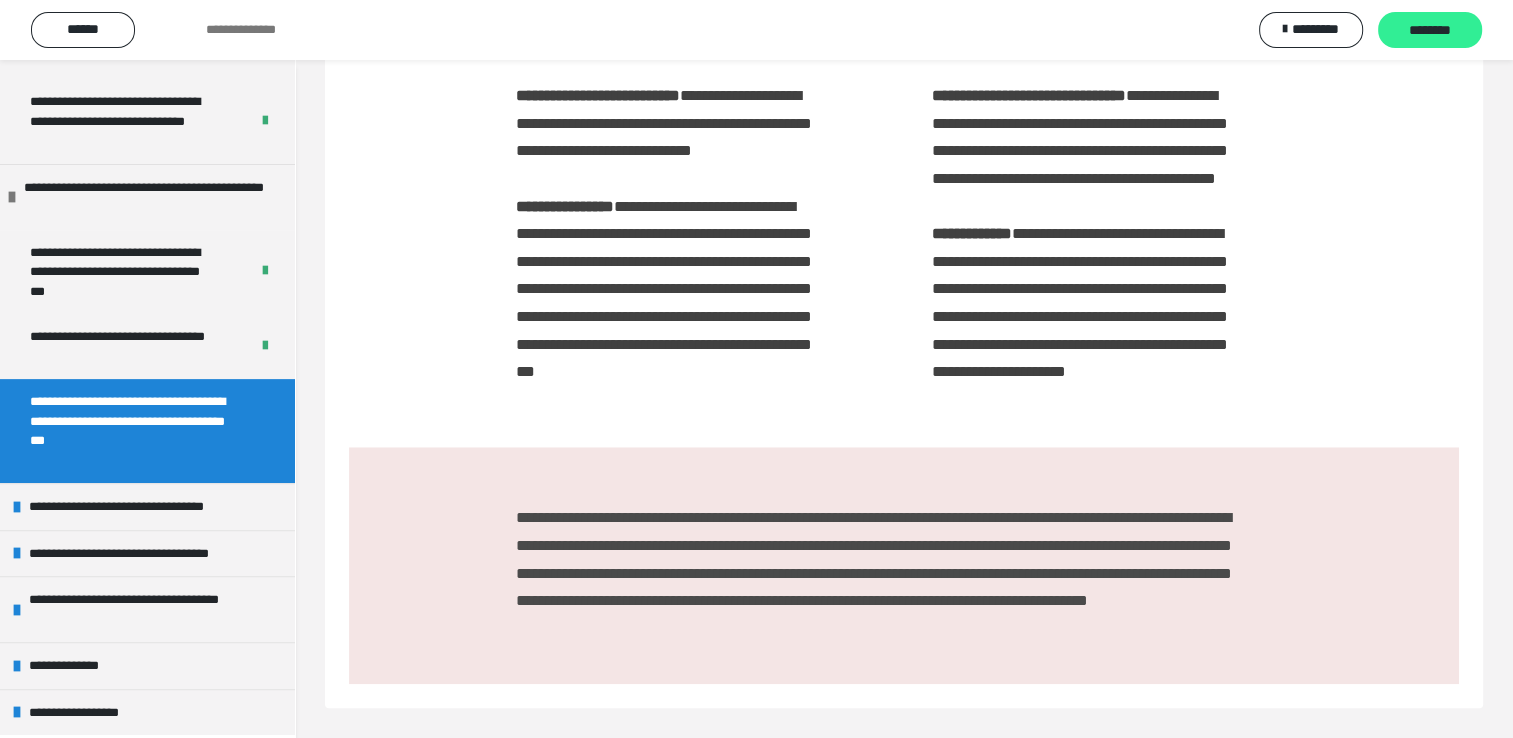 click on "********" at bounding box center [1430, 31] 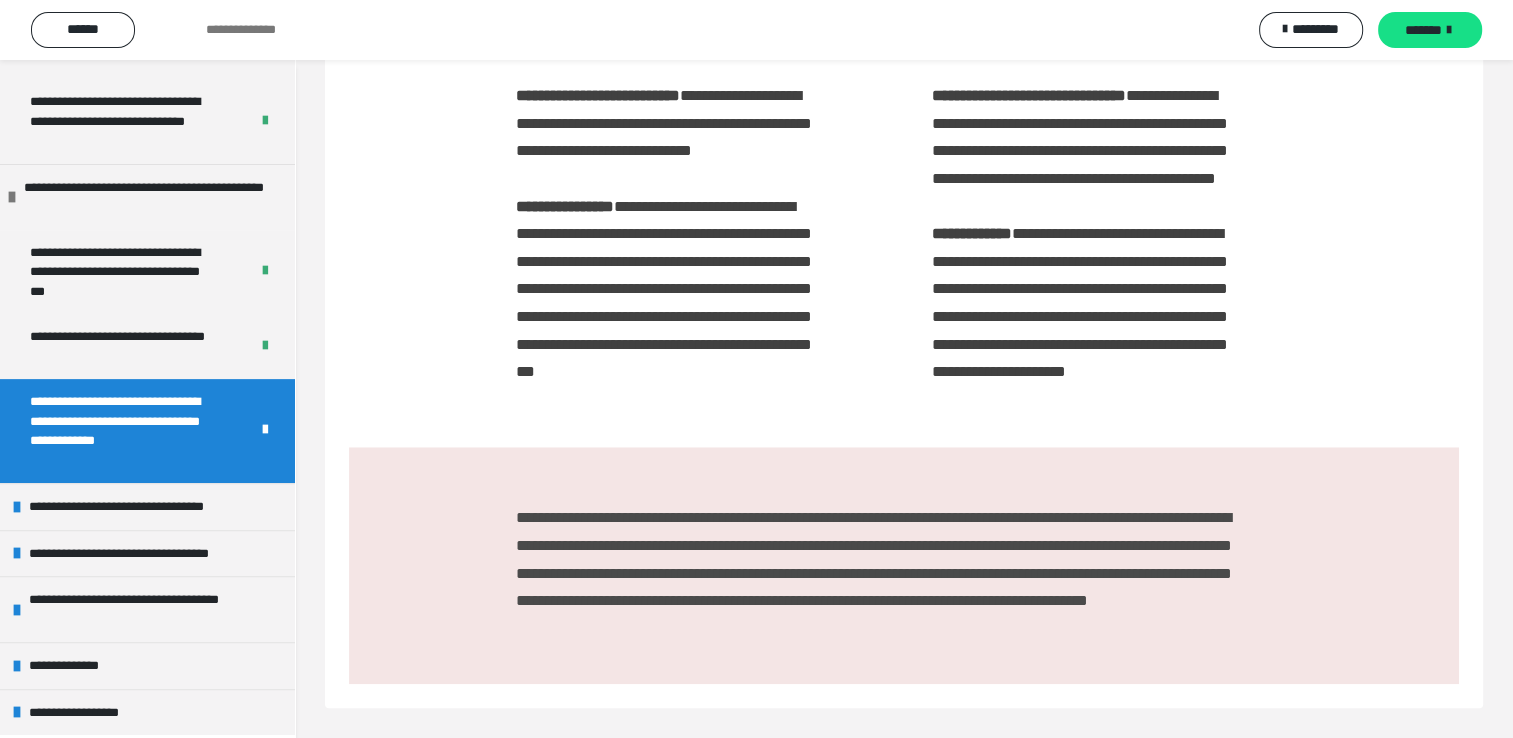 click on "*******" at bounding box center [1423, 30] 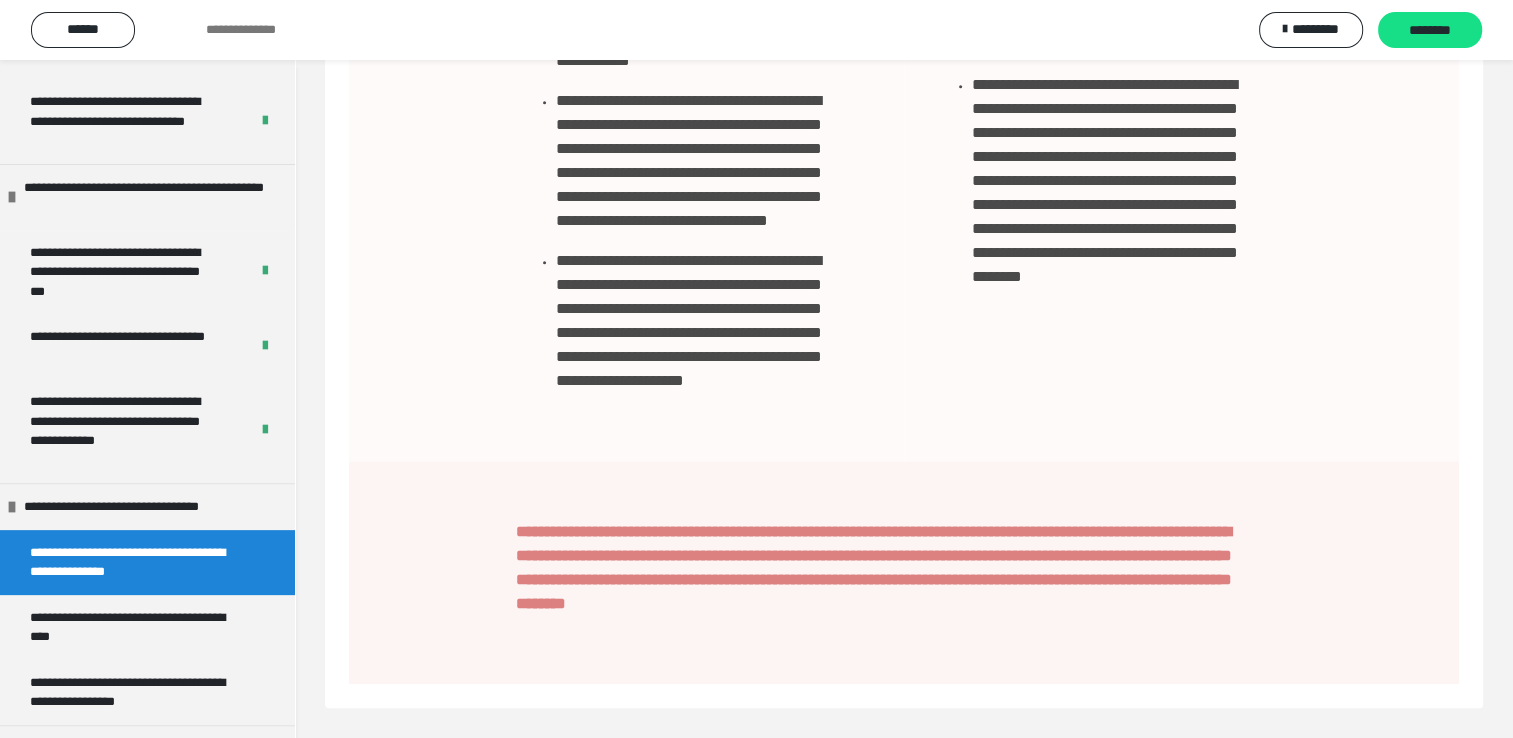 scroll, scrollTop: 2883, scrollLeft: 0, axis: vertical 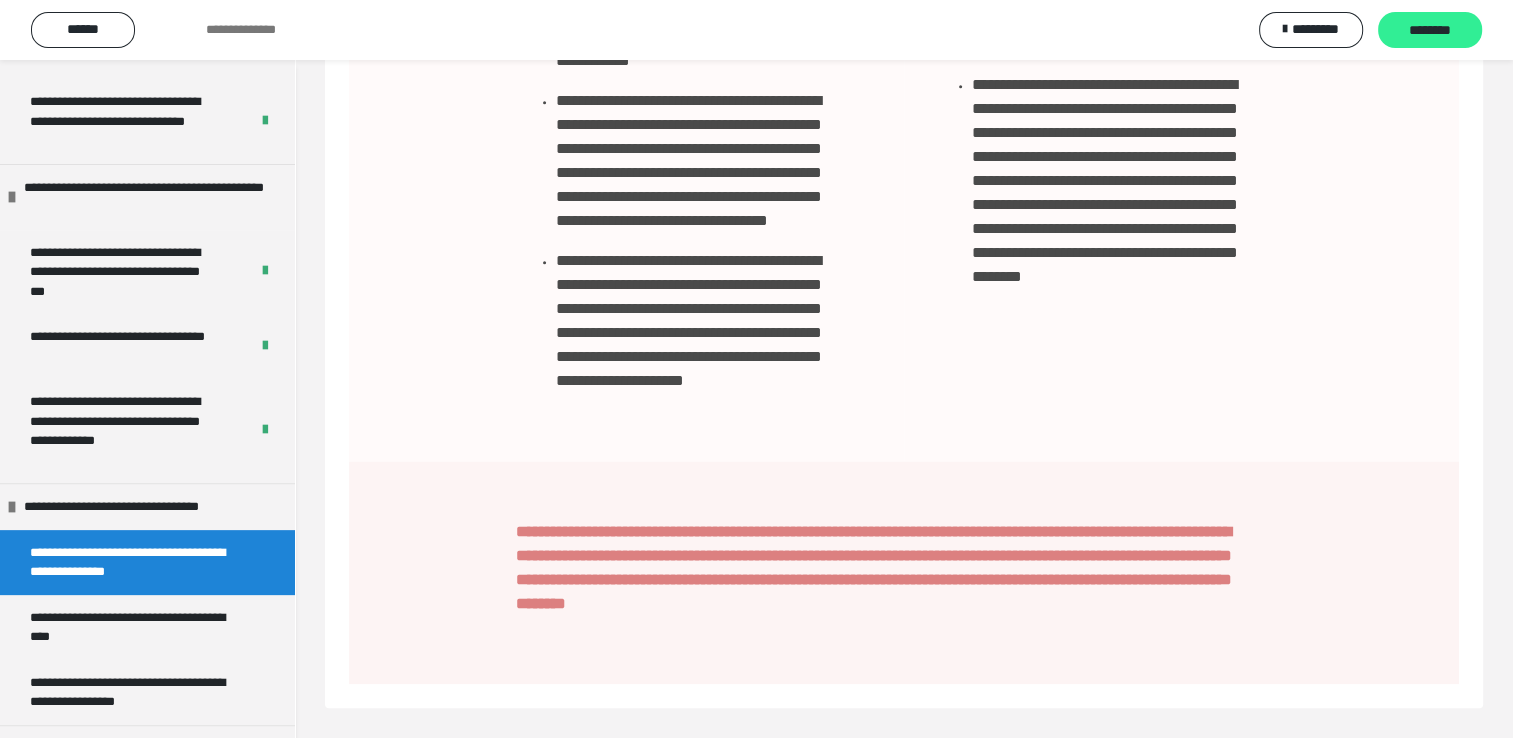 click on "********" at bounding box center (1430, 31) 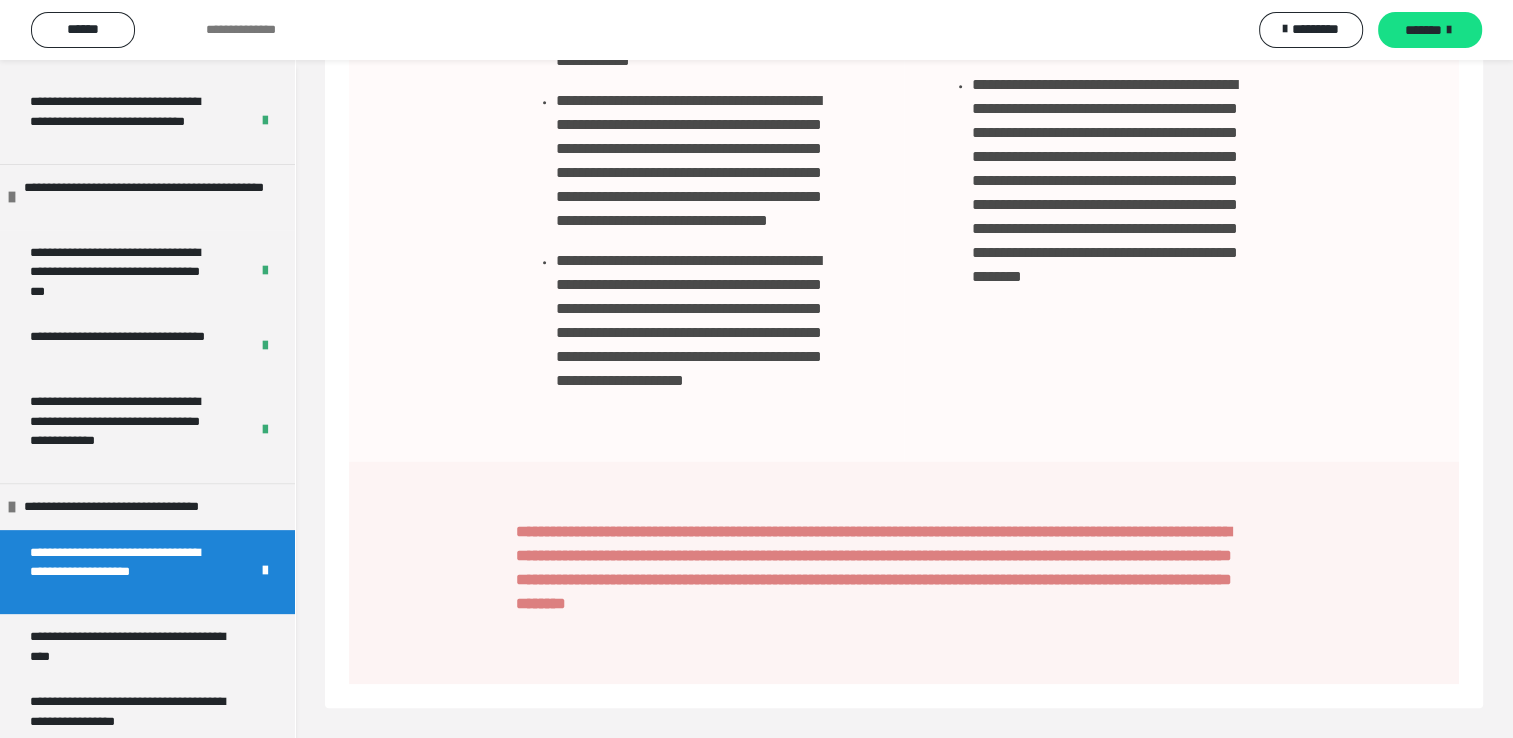 click on "*******" at bounding box center (1423, 30) 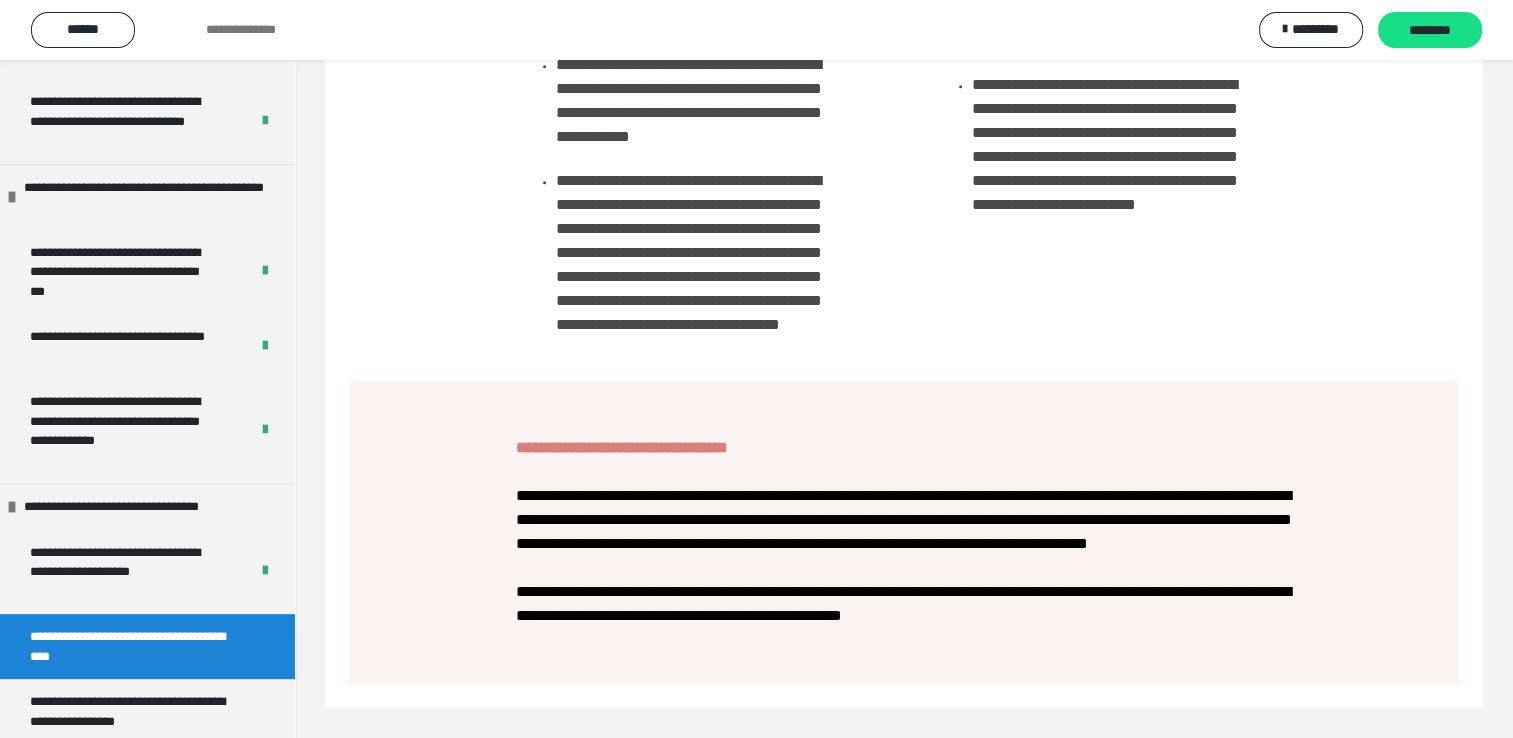 scroll, scrollTop: 2204, scrollLeft: 0, axis: vertical 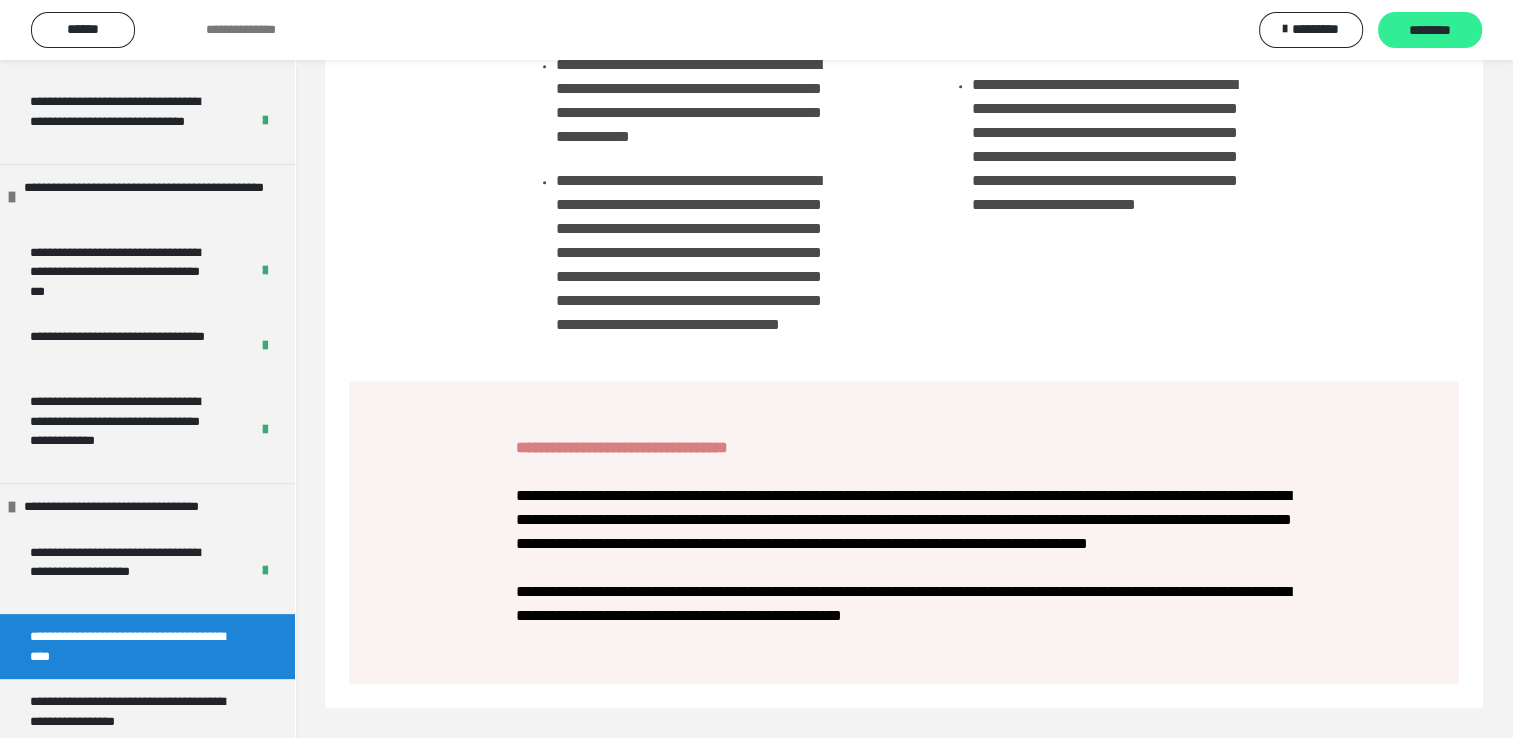 click on "********" at bounding box center (1430, 31) 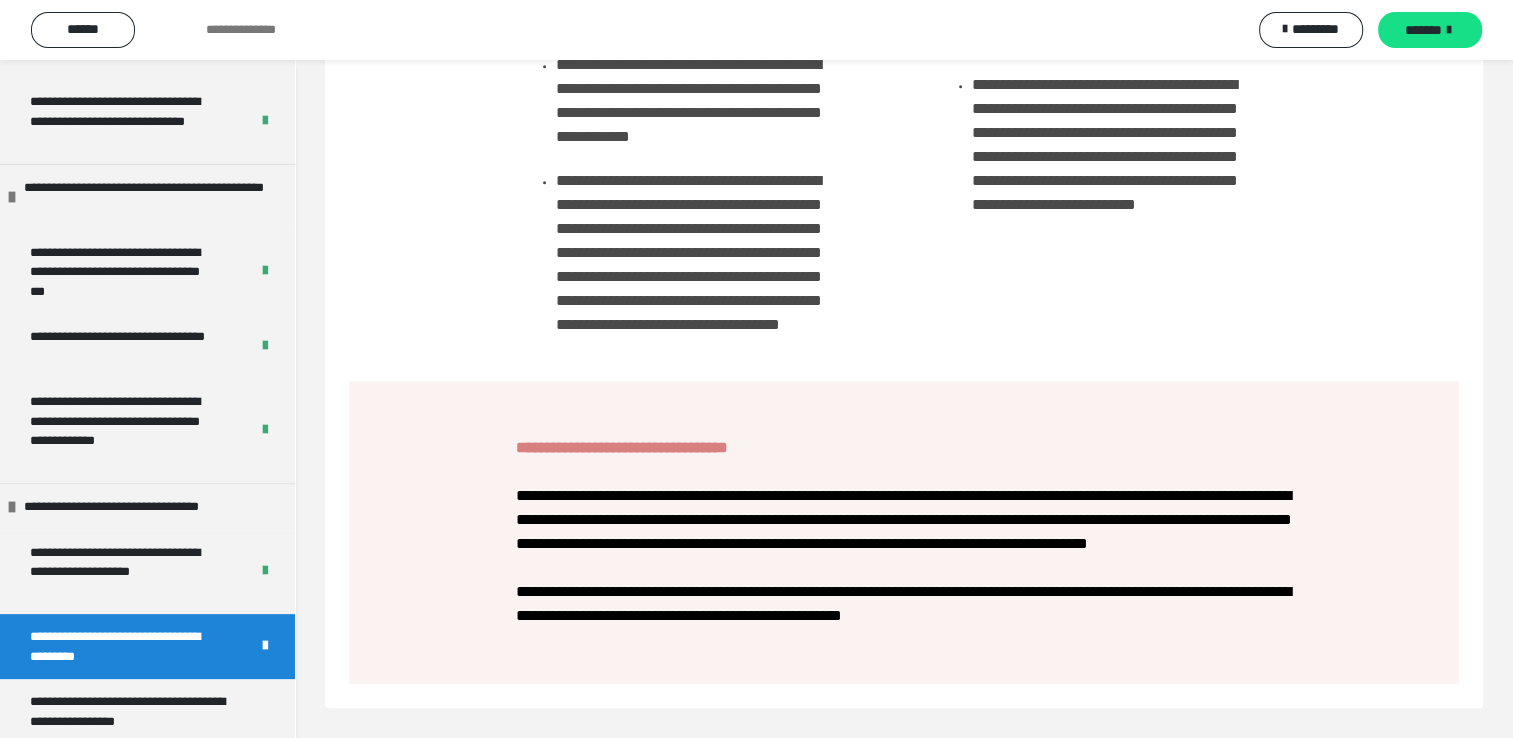 click on "*******" at bounding box center [1430, 30] 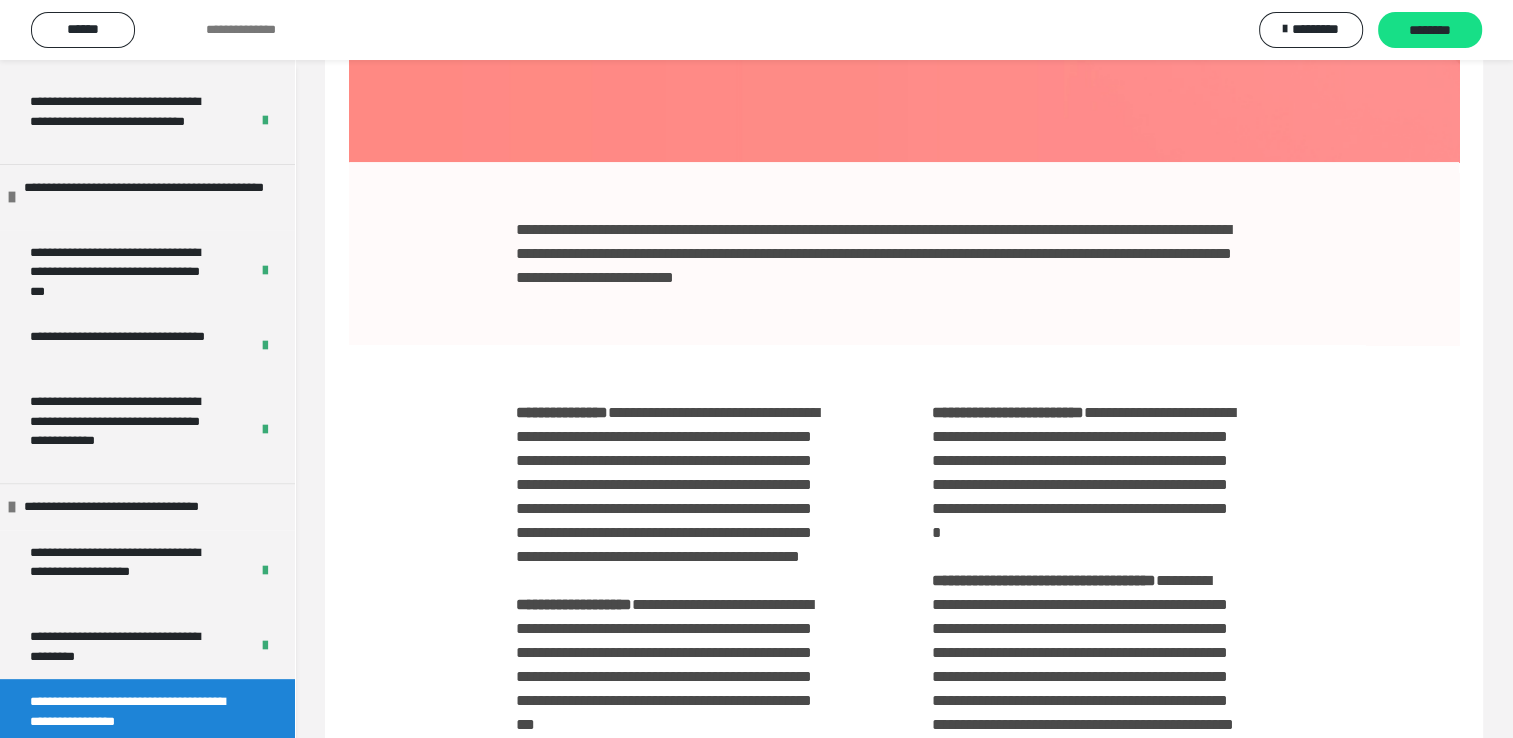 scroll, scrollTop: 383, scrollLeft: 0, axis: vertical 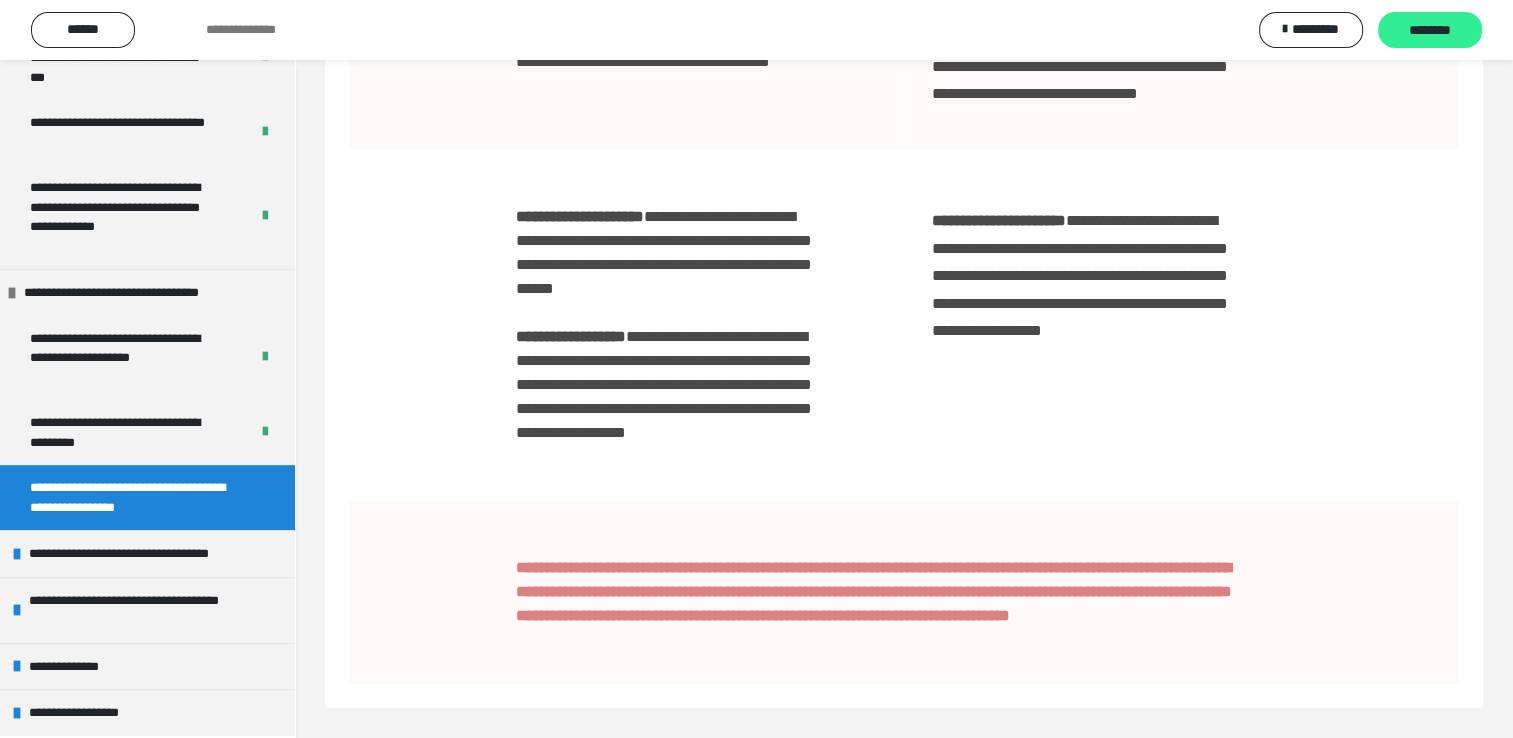 click on "********" at bounding box center (1430, 31) 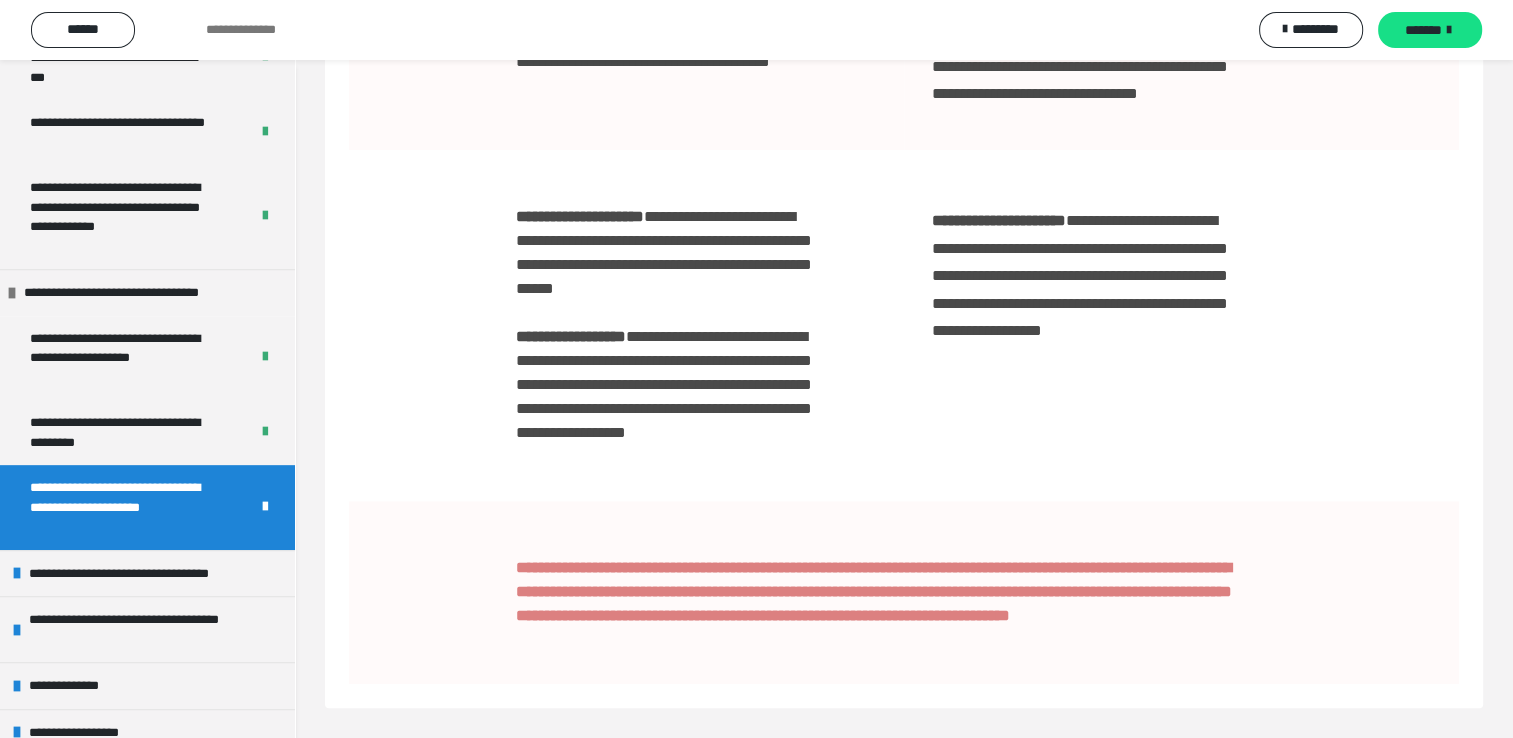 click on "*******" at bounding box center [1423, 30] 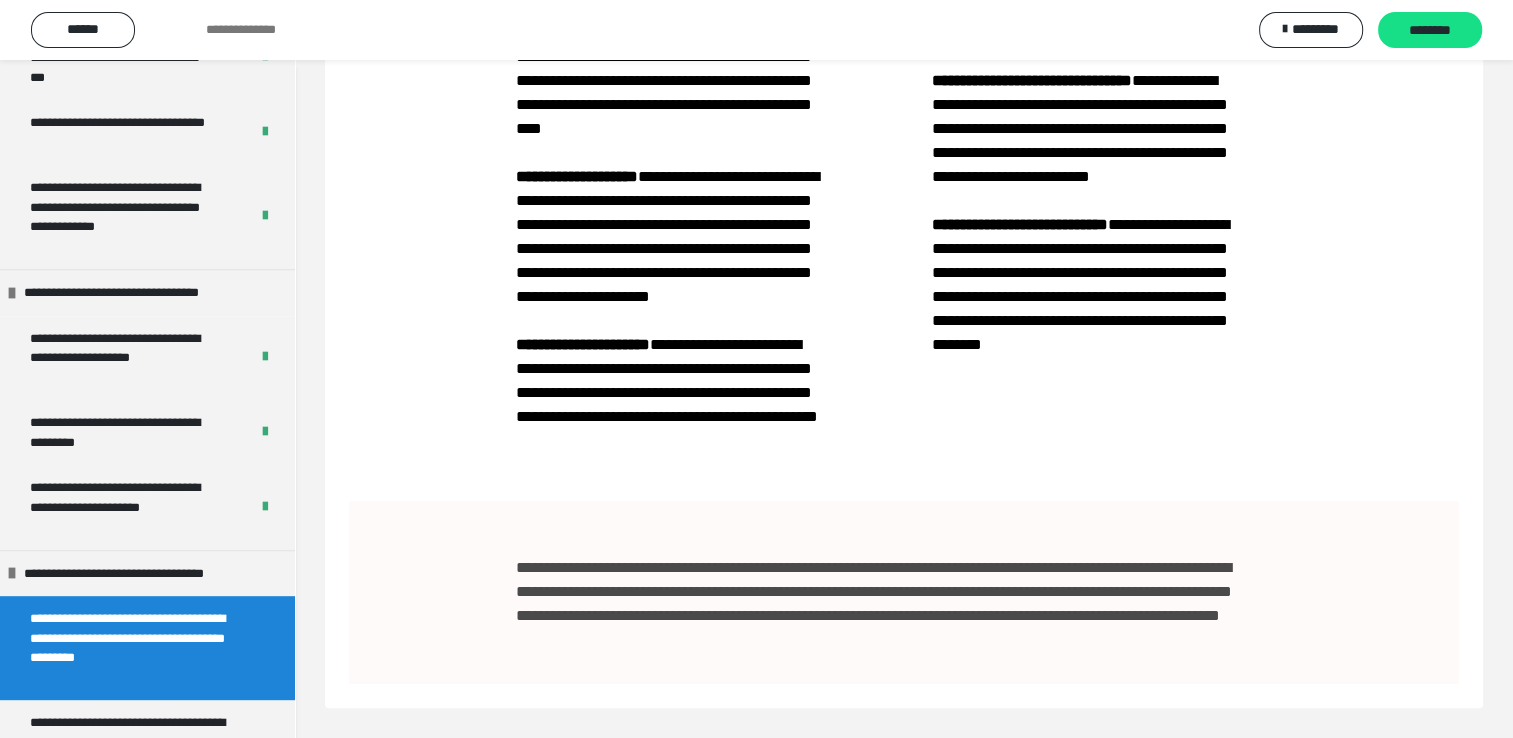 scroll, scrollTop: 1744, scrollLeft: 0, axis: vertical 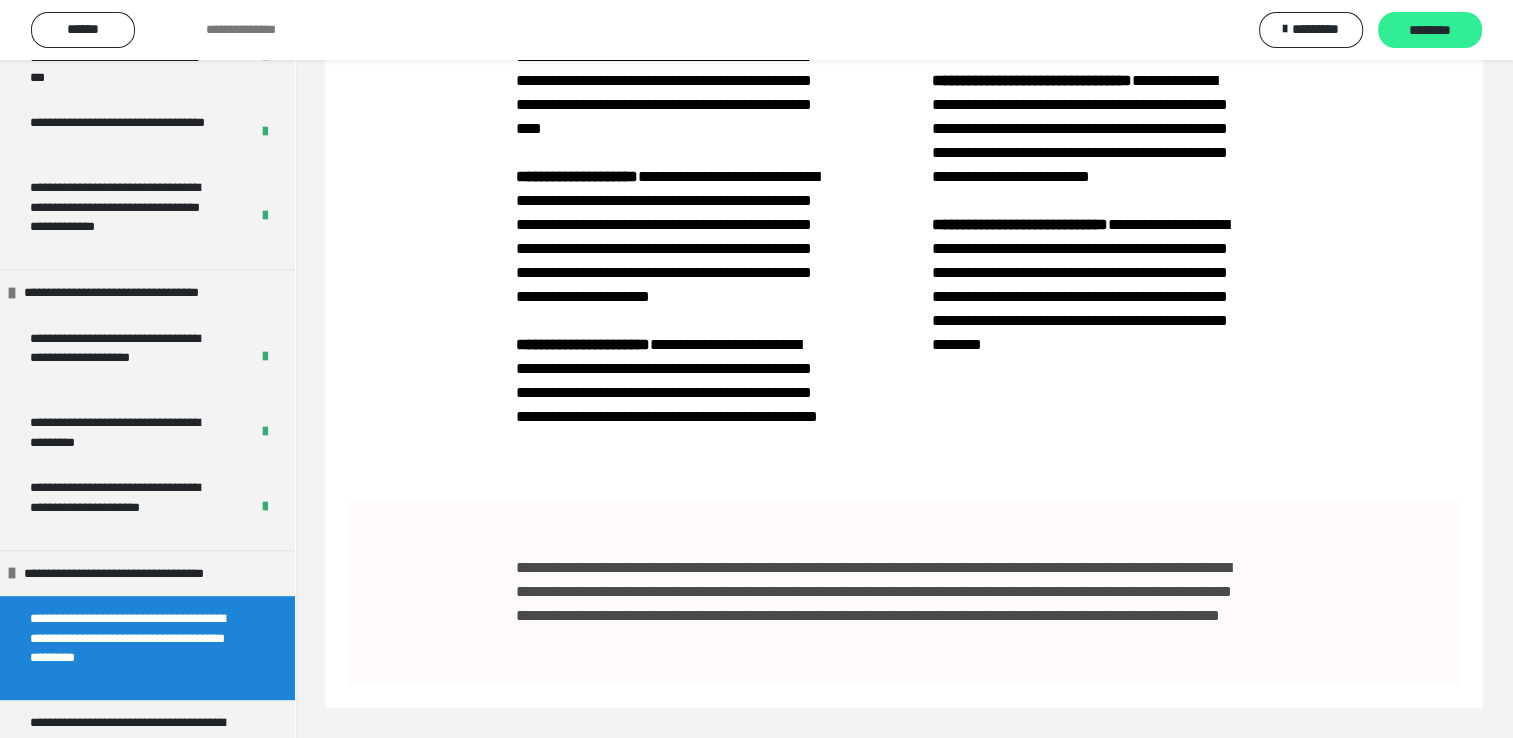 click on "********" at bounding box center [1430, 31] 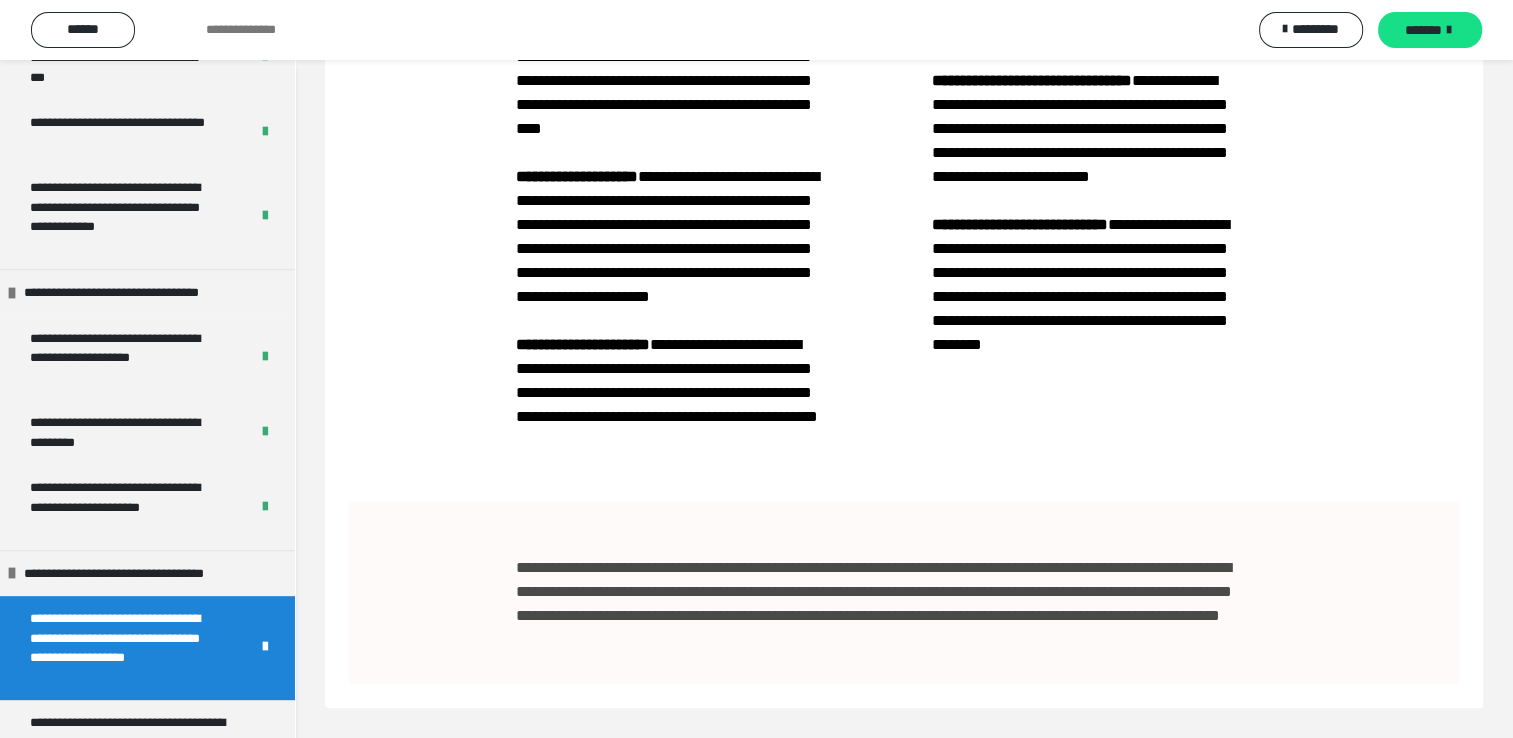 click on "*******" at bounding box center (1423, 30) 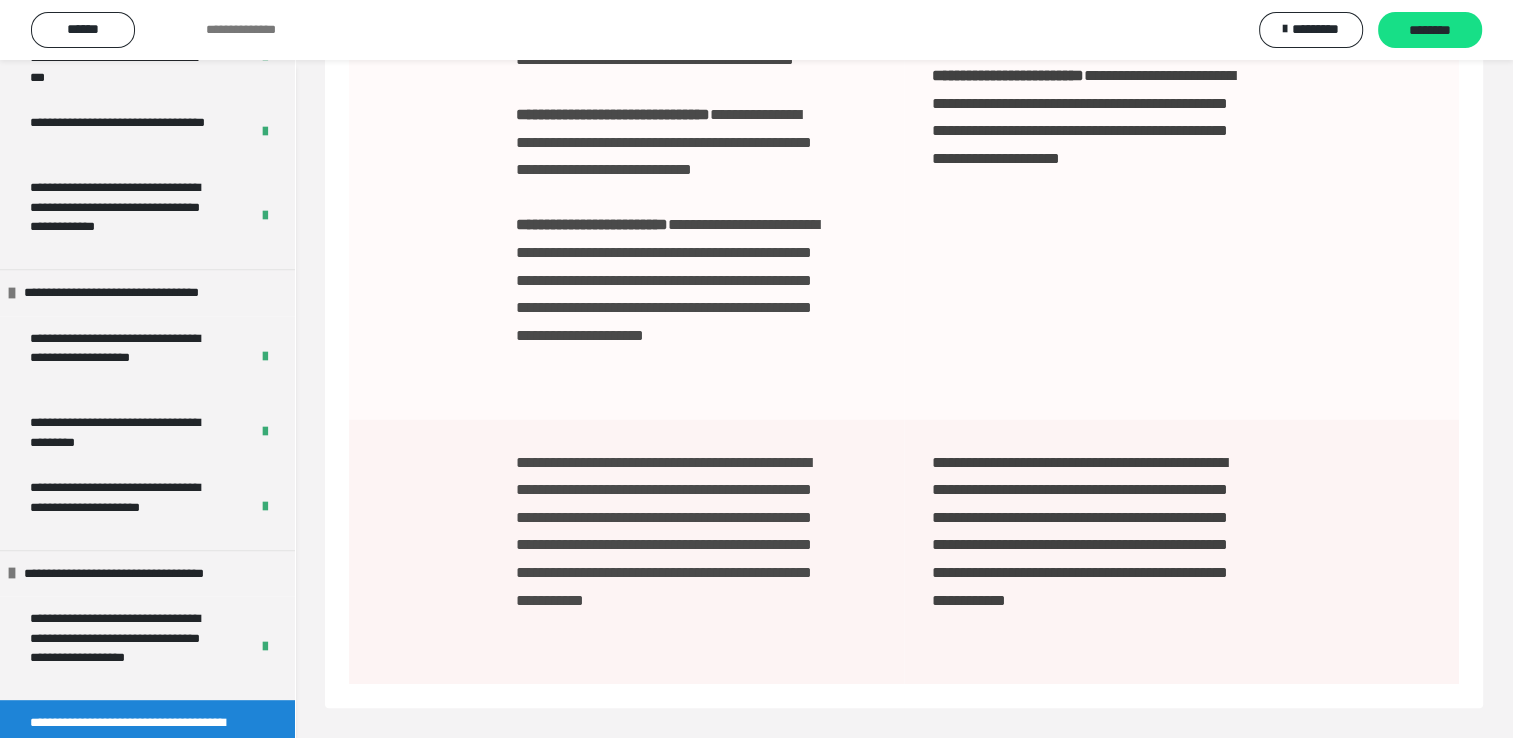 scroll, scrollTop: 1828, scrollLeft: 0, axis: vertical 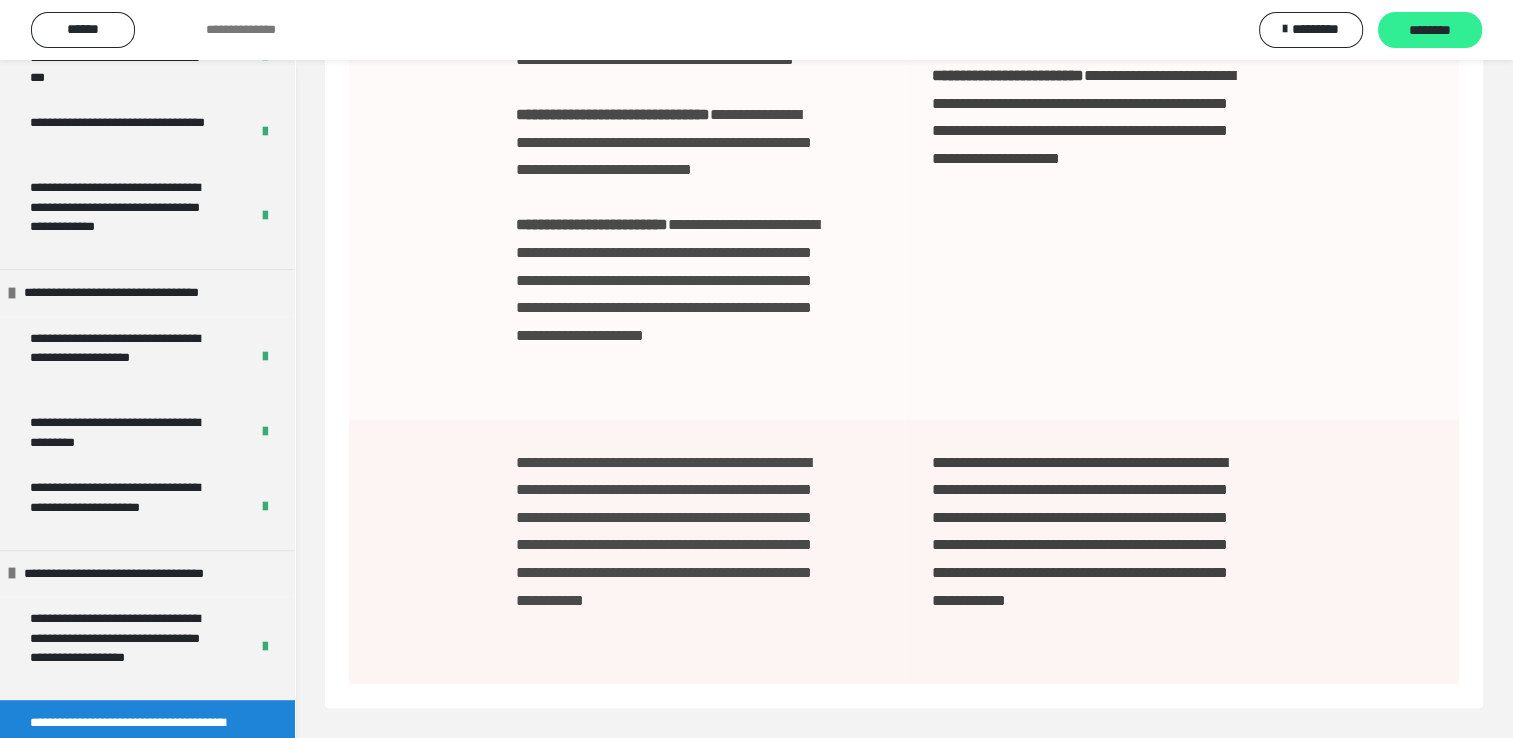 click on "********" at bounding box center [1430, 31] 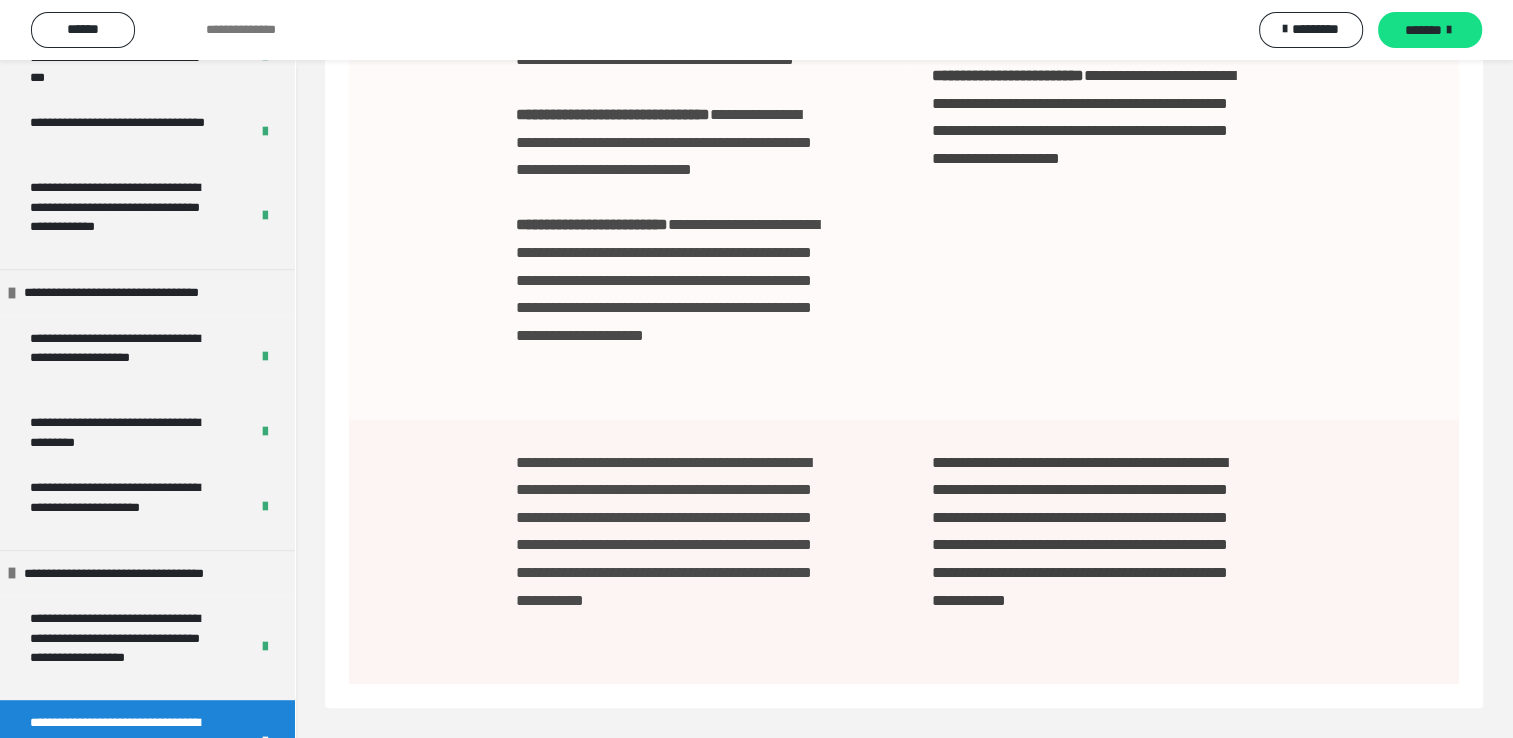 click on "*******" at bounding box center [1423, 30] 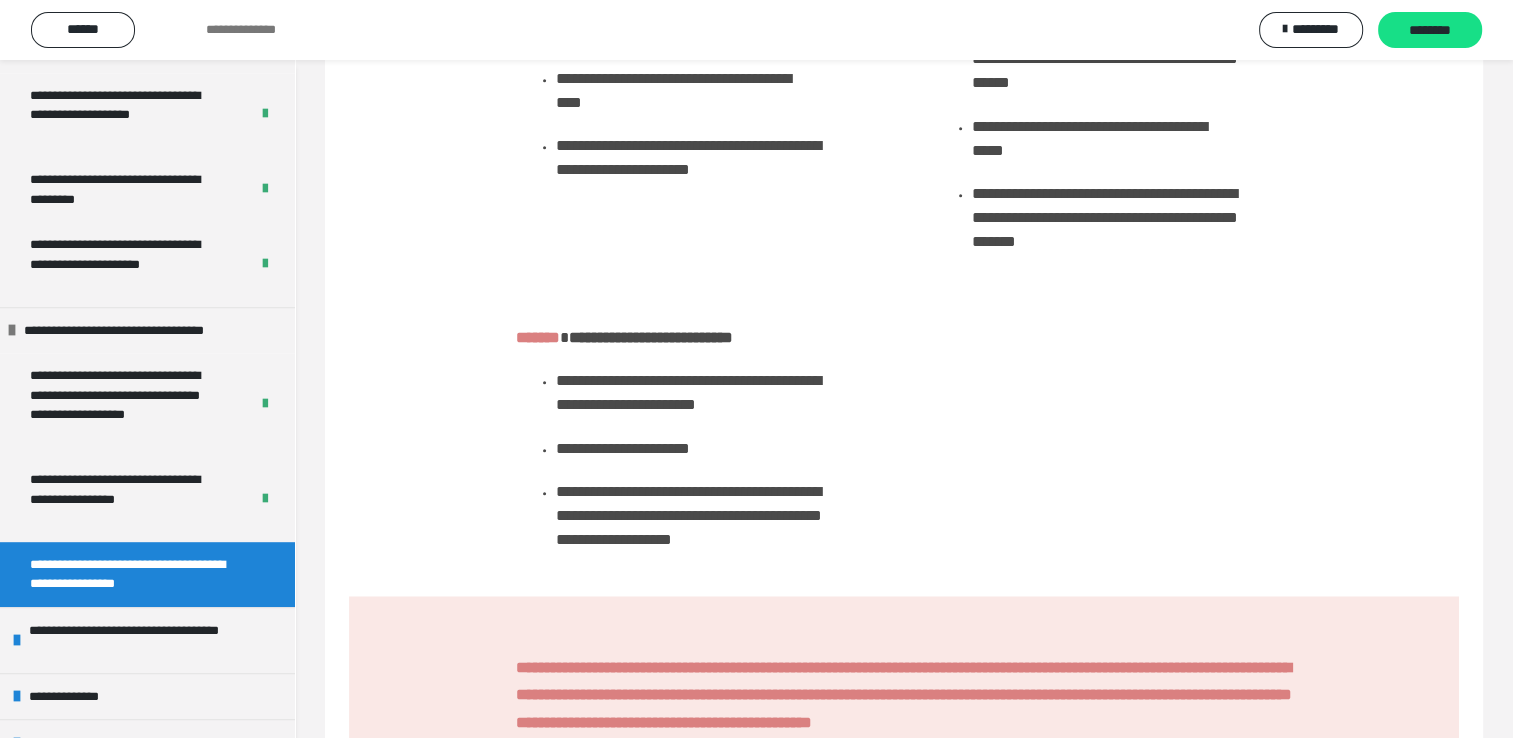 scroll, scrollTop: 1082, scrollLeft: 0, axis: vertical 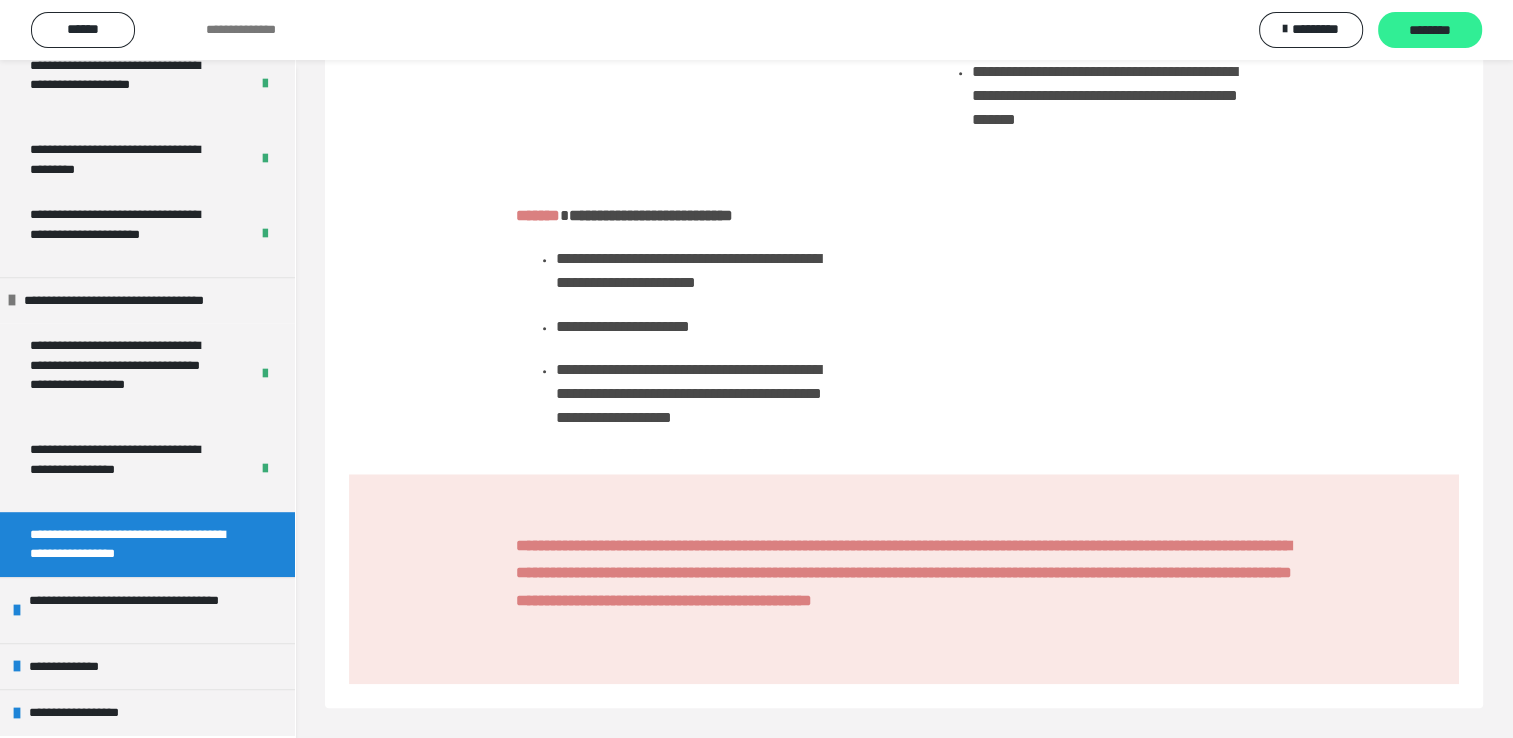 click on "********" at bounding box center [1430, 31] 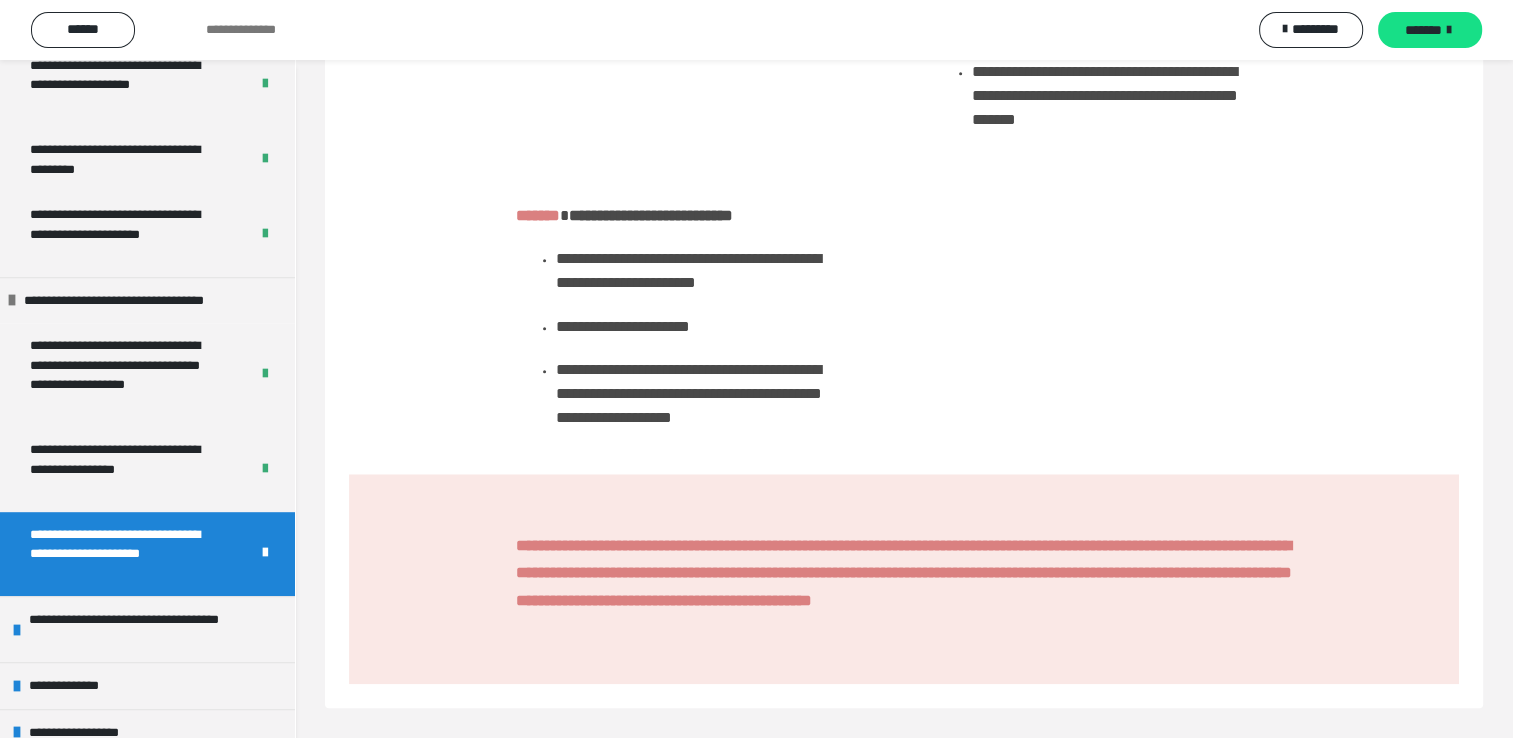 click on "*******" at bounding box center [1423, 30] 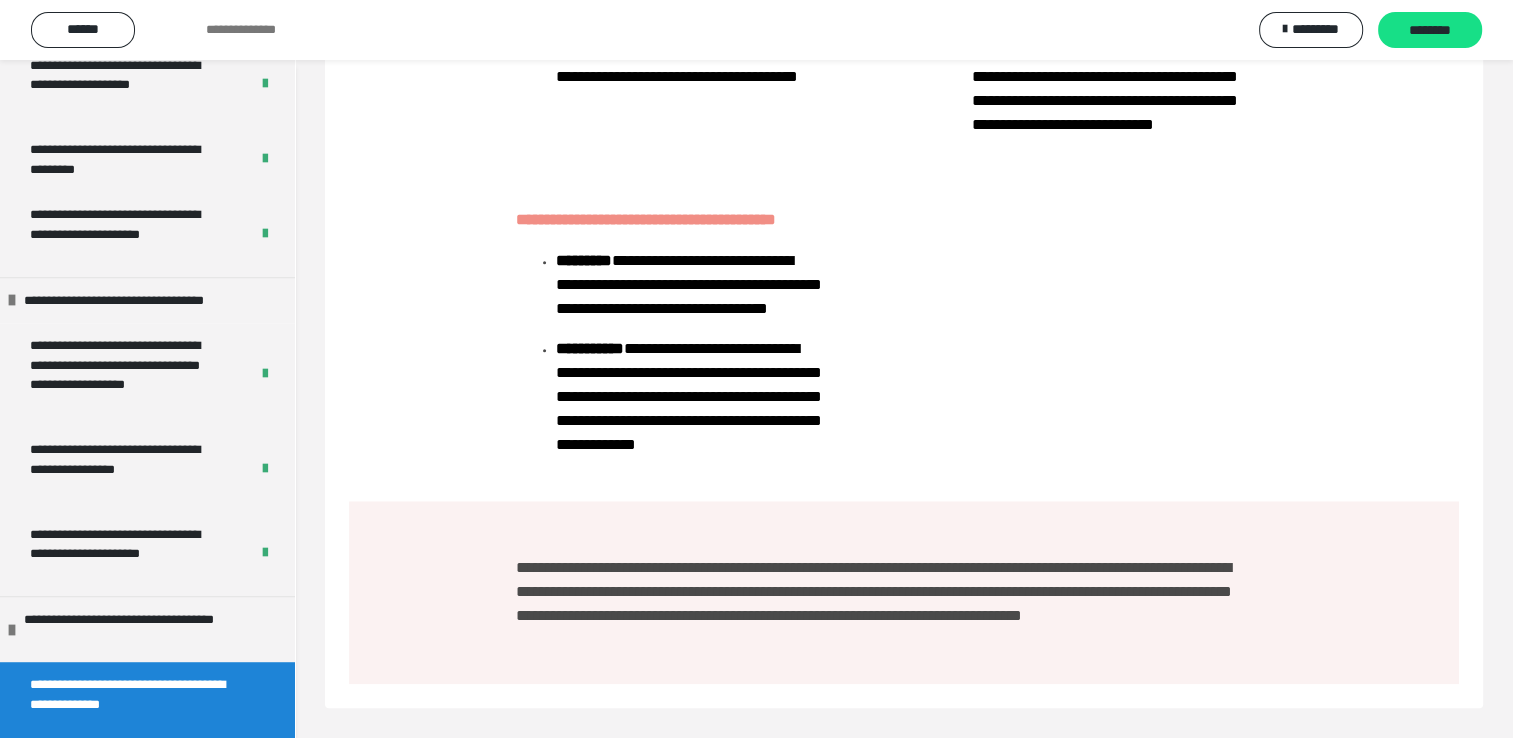 scroll, scrollTop: 2320, scrollLeft: 0, axis: vertical 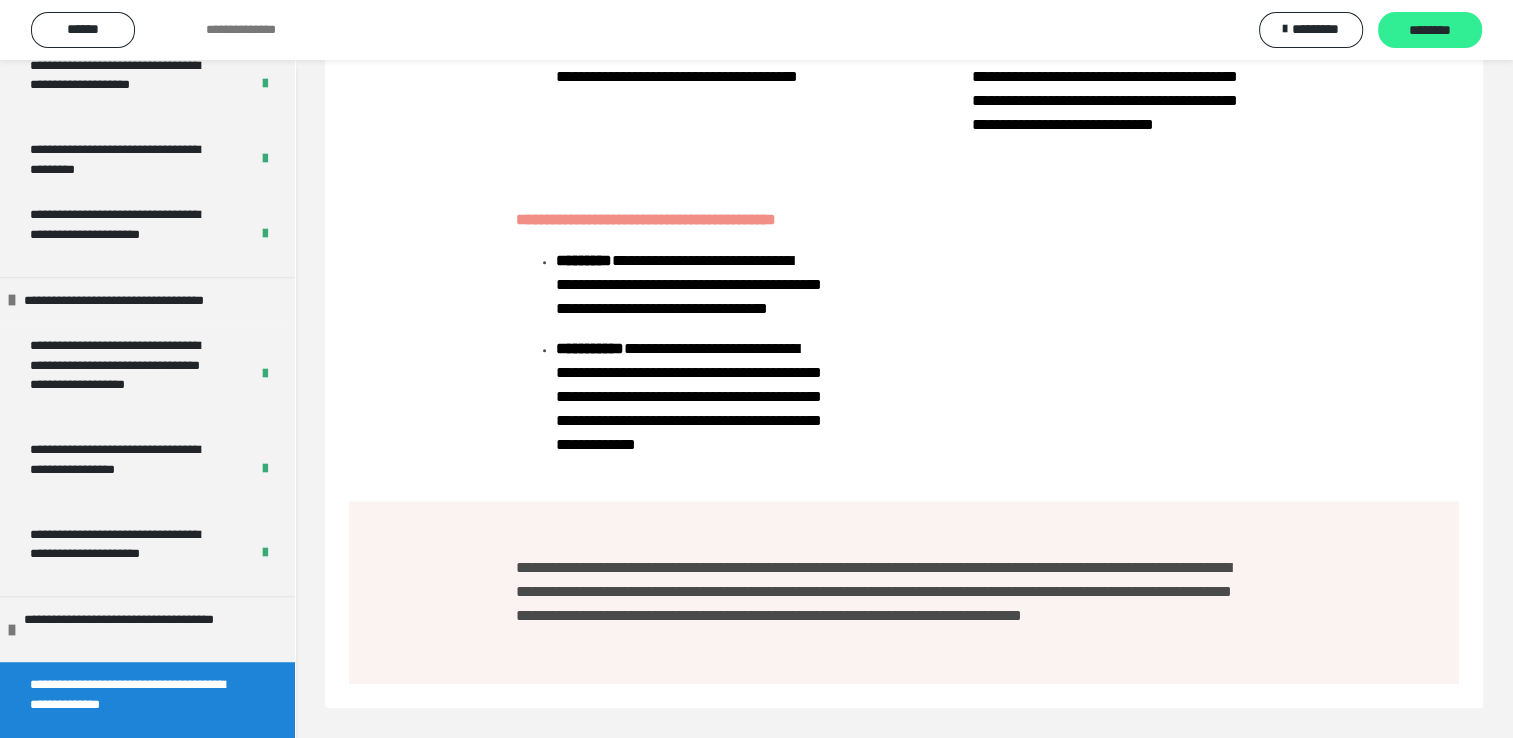 click on "********" at bounding box center [1430, 31] 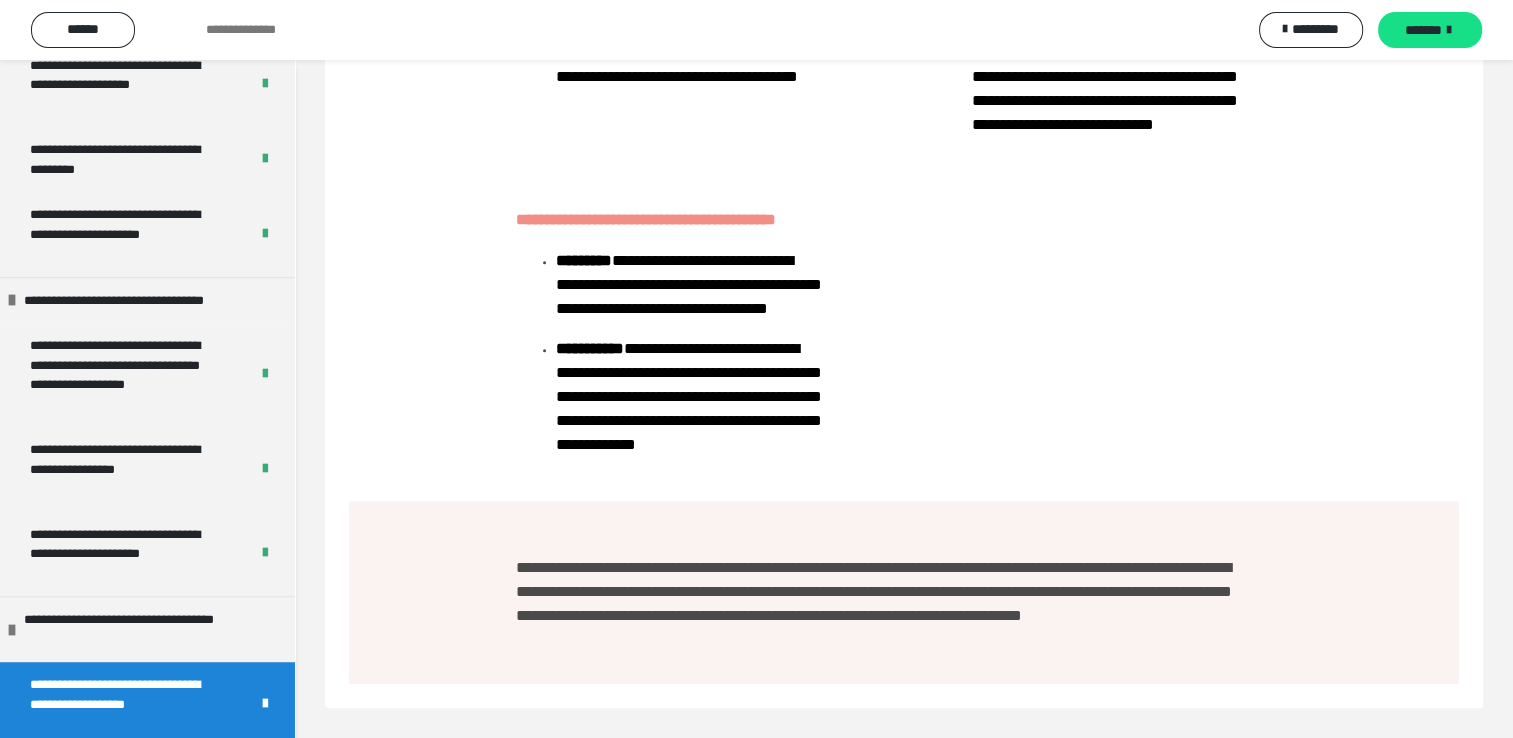 click on "*******" at bounding box center [1423, 30] 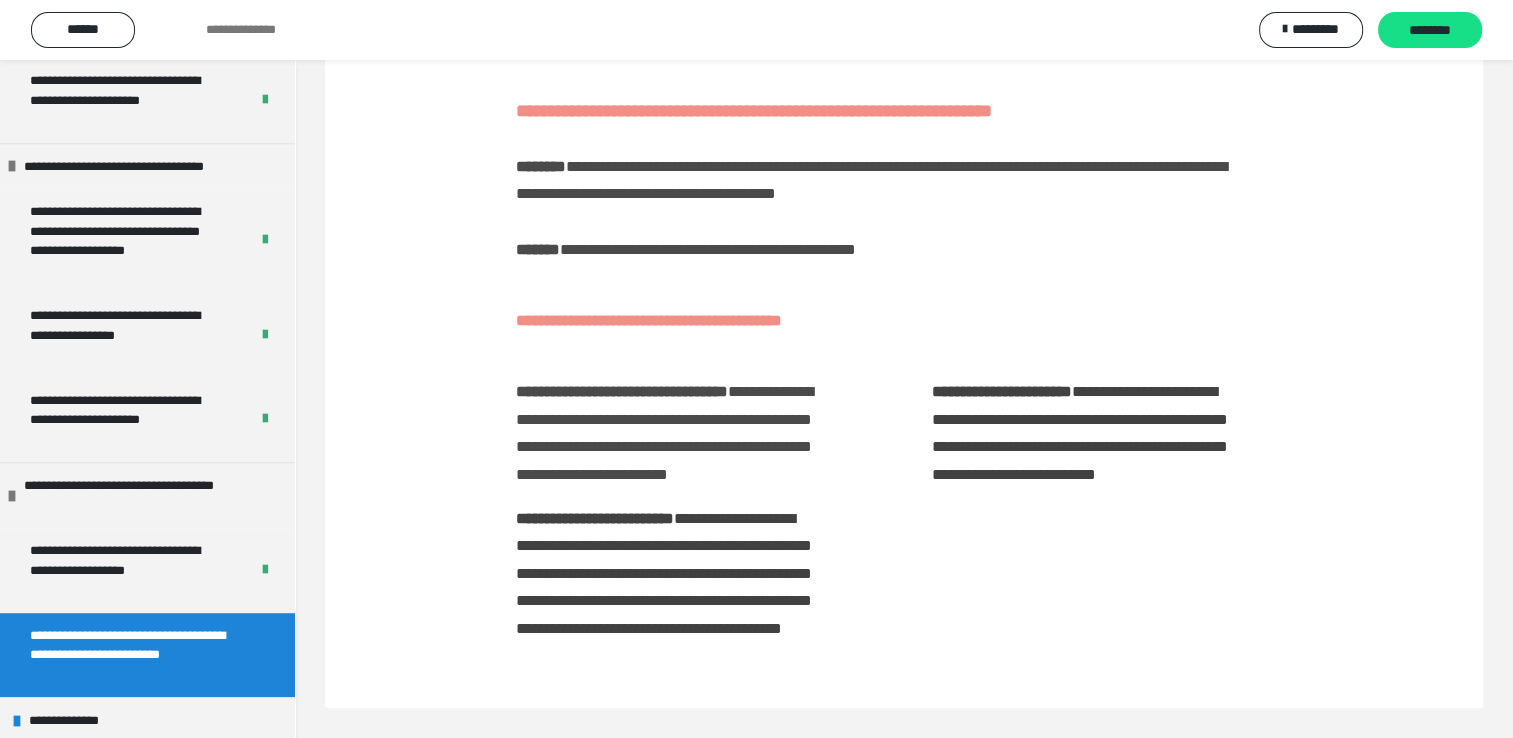 scroll, scrollTop: 1271, scrollLeft: 0, axis: vertical 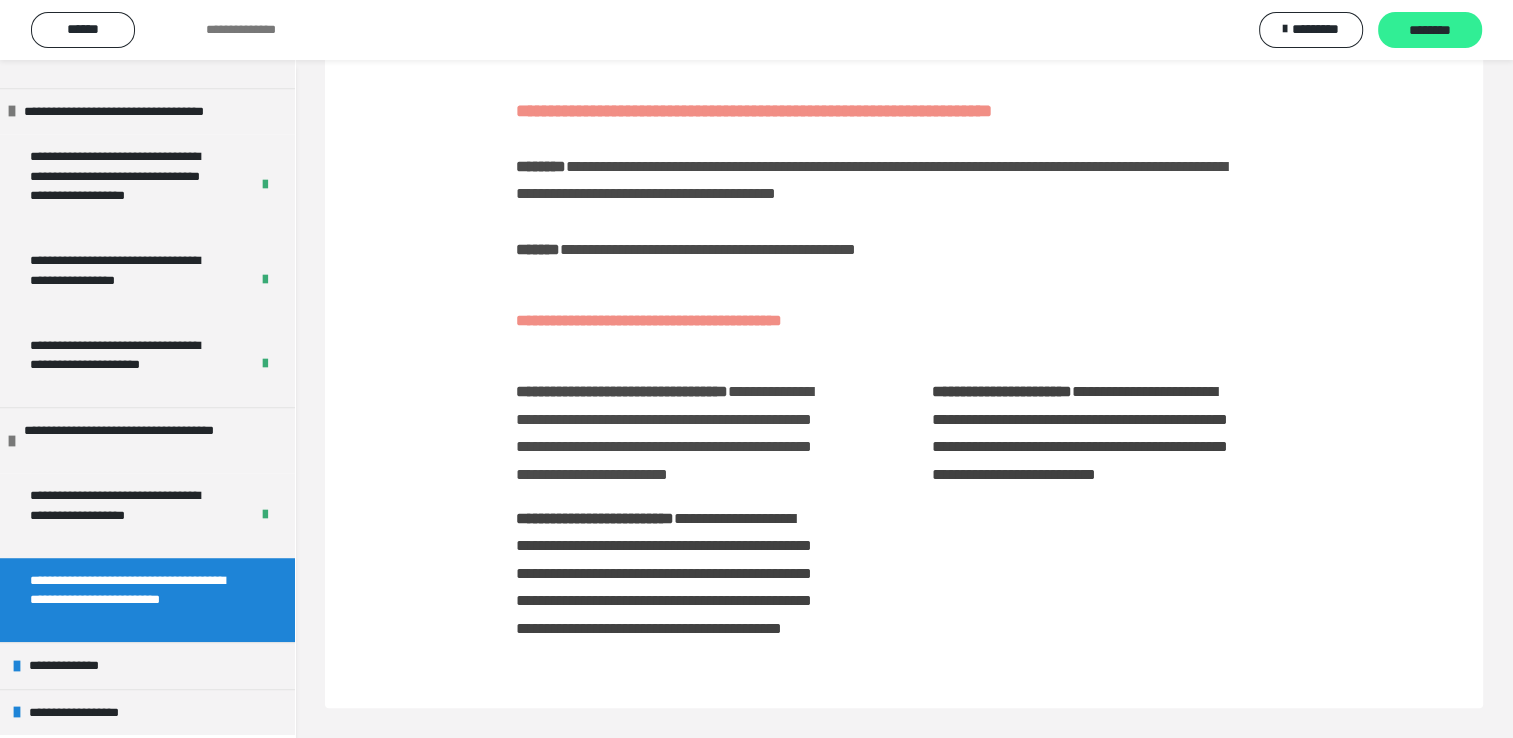 click on "********" at bounding box center (1430, 31) 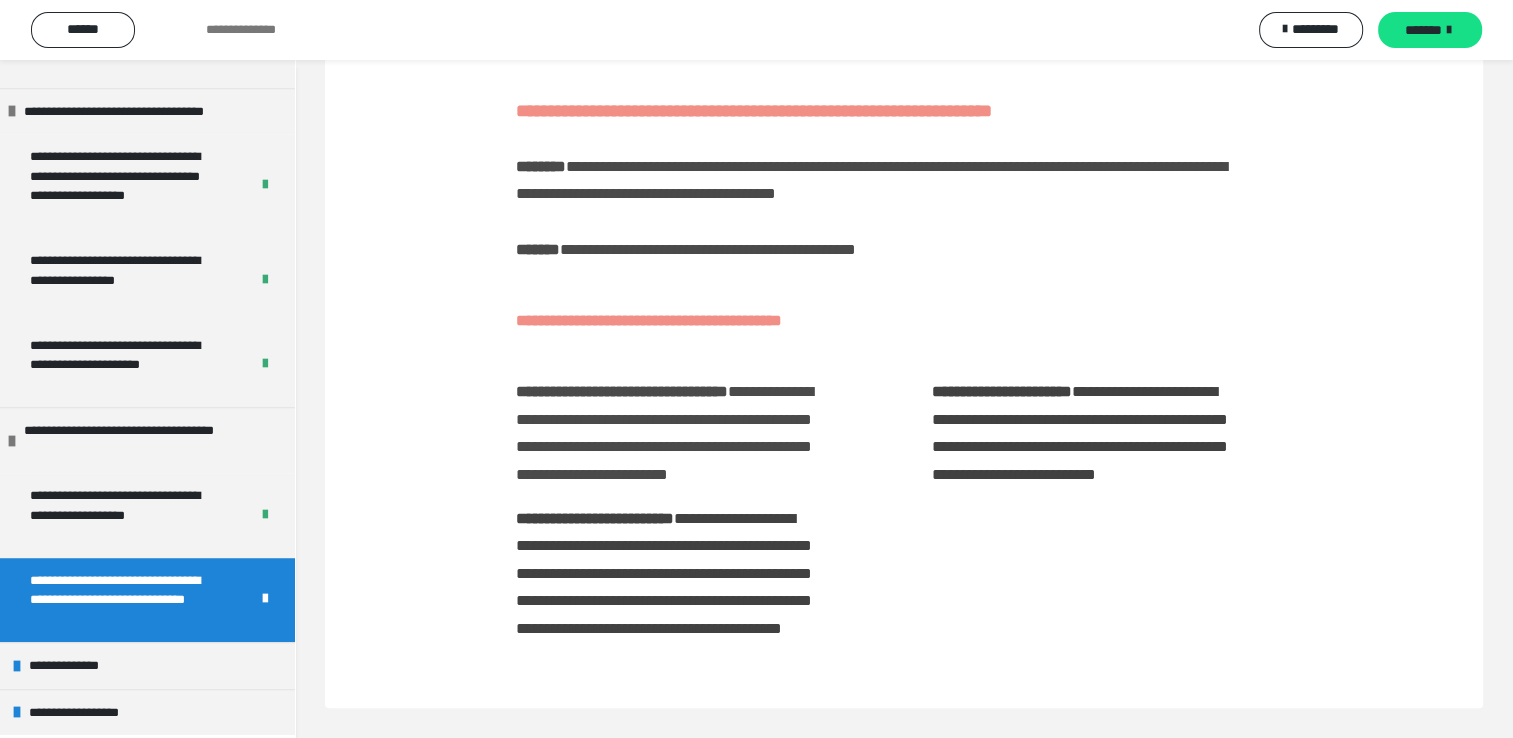 click on "*******" at bounding box center [1423, 30] 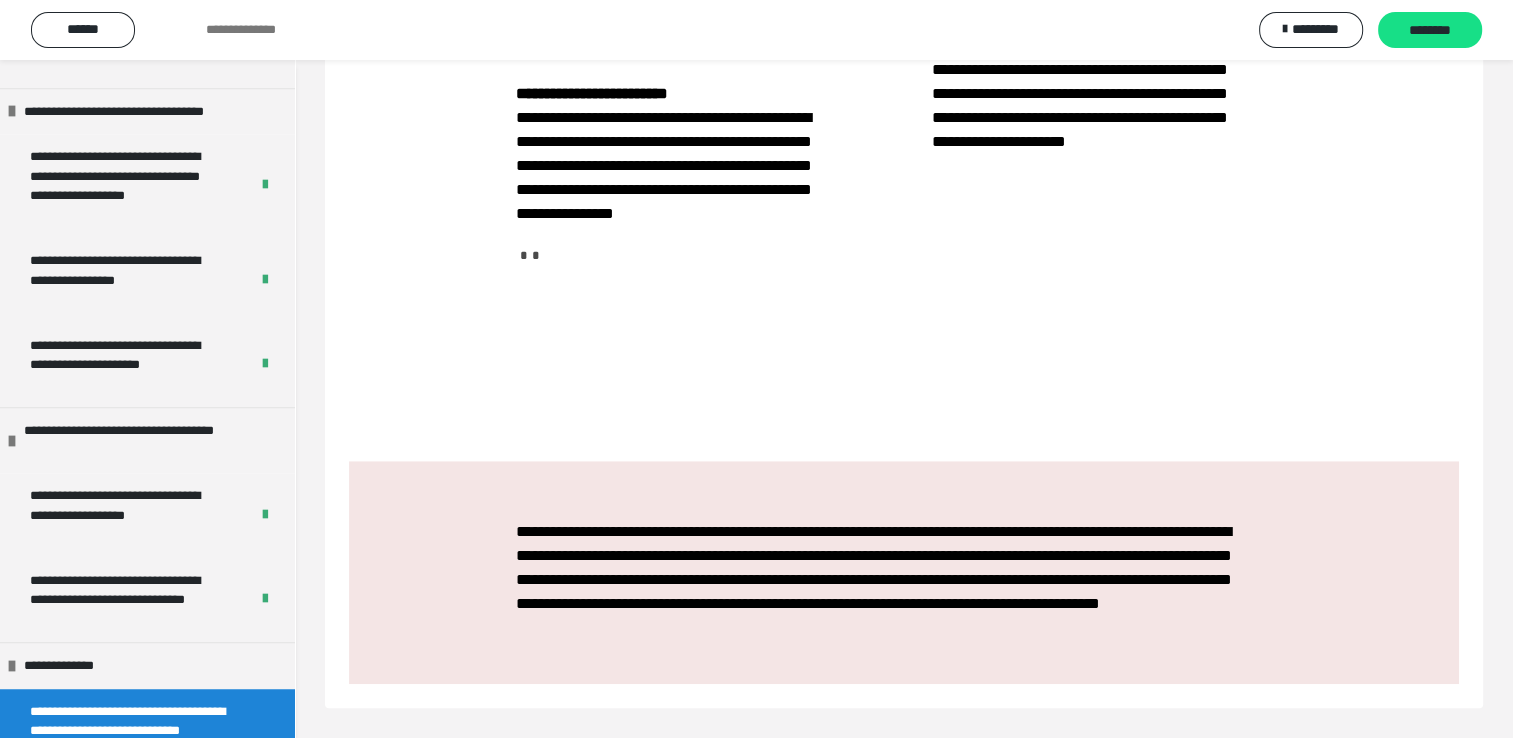 scroll, scrollTop: 1628, scrollLeft: 0, axis: vertical 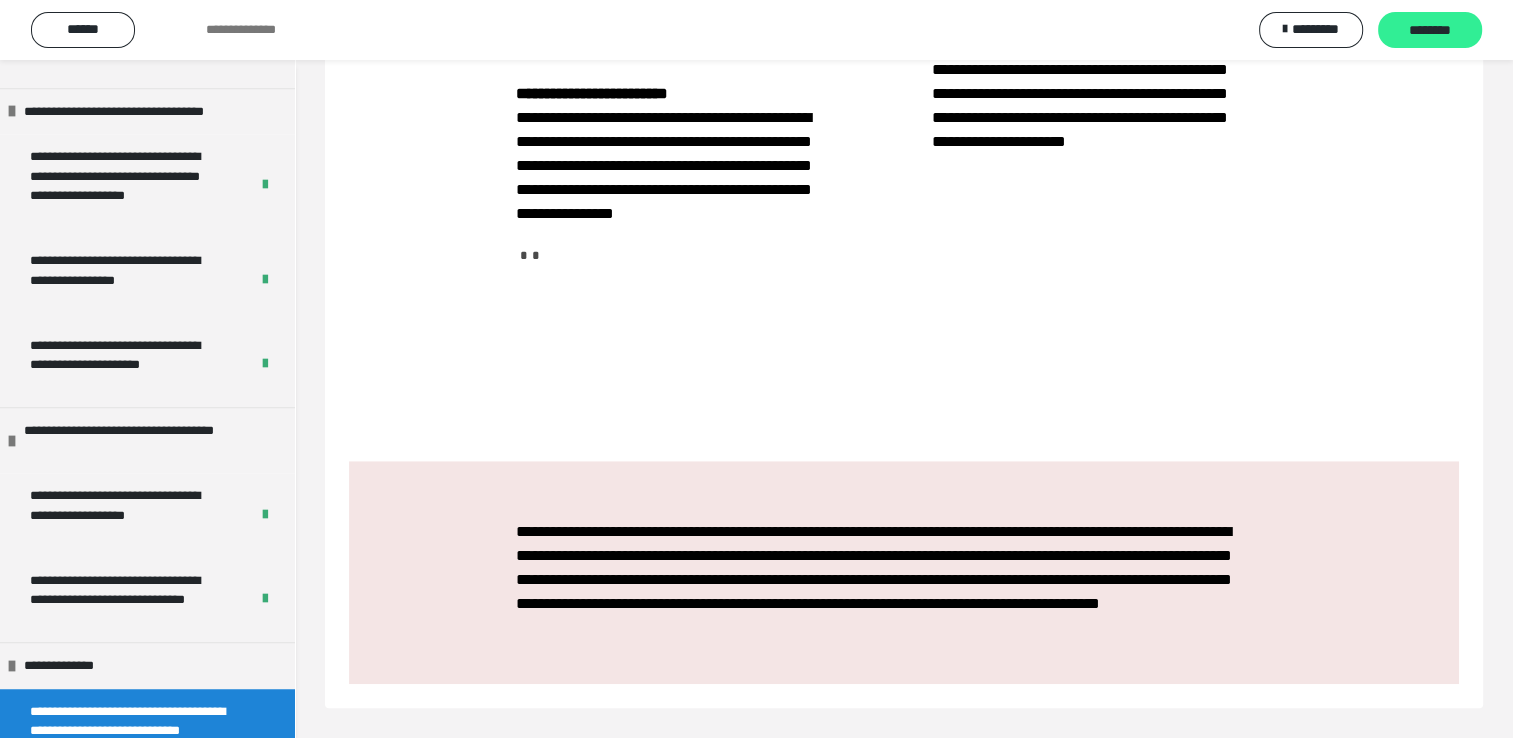 click on "********" at bounding box center (1430, 31) 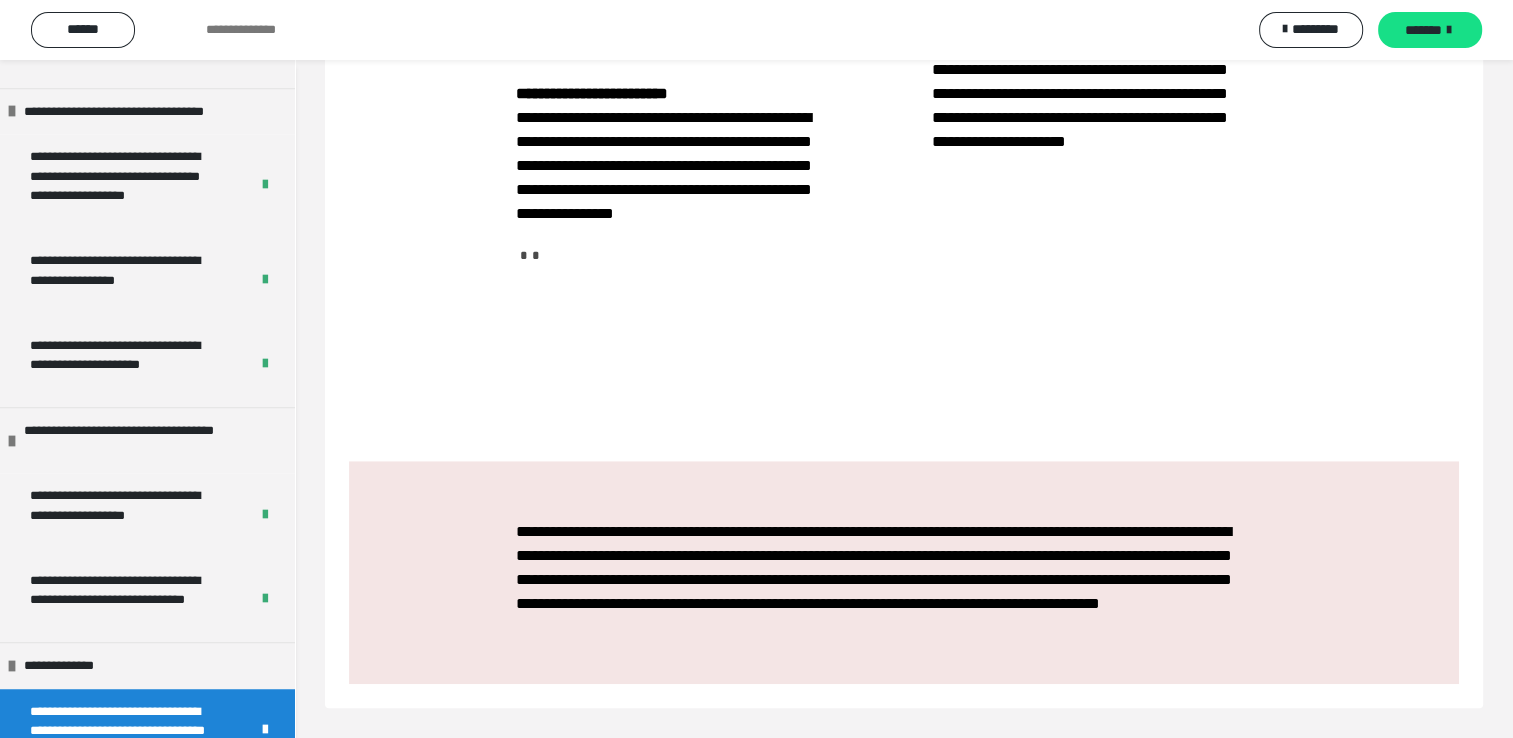click on "*******" at bounding box center [1423, 30] 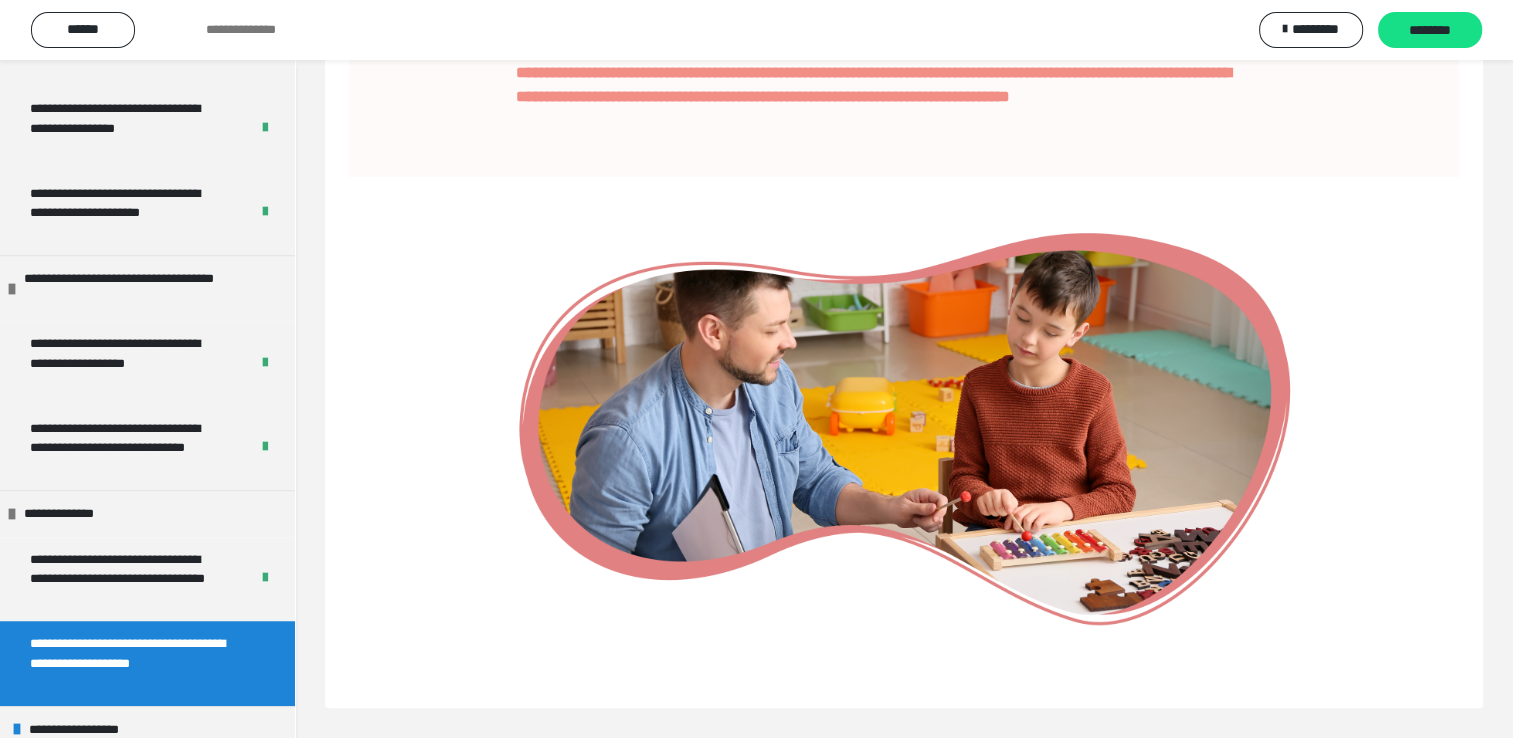 scroll, scrollTop: 1440, scrollLeft: 0, axis: vertical 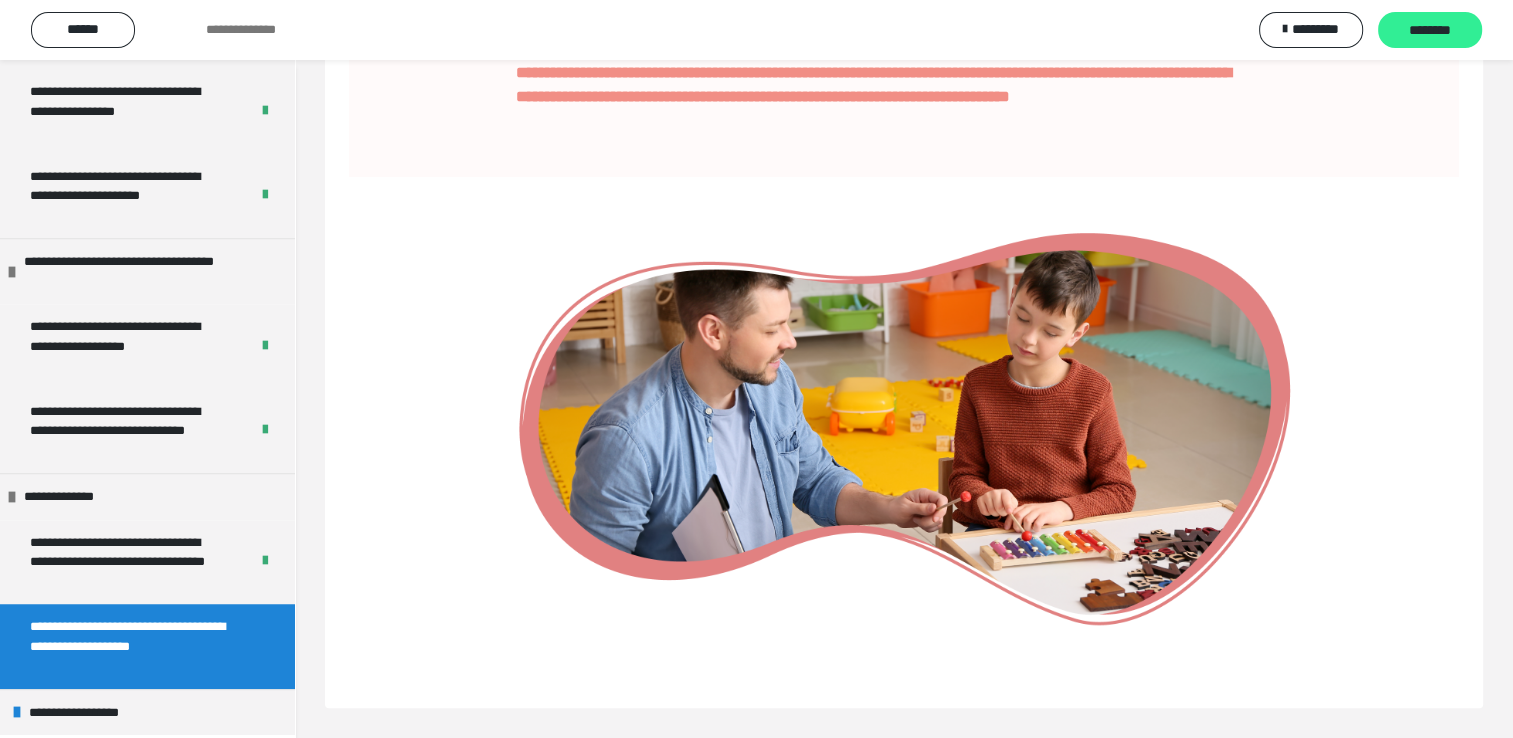 click on "********" at bounding box center [1430, 31] 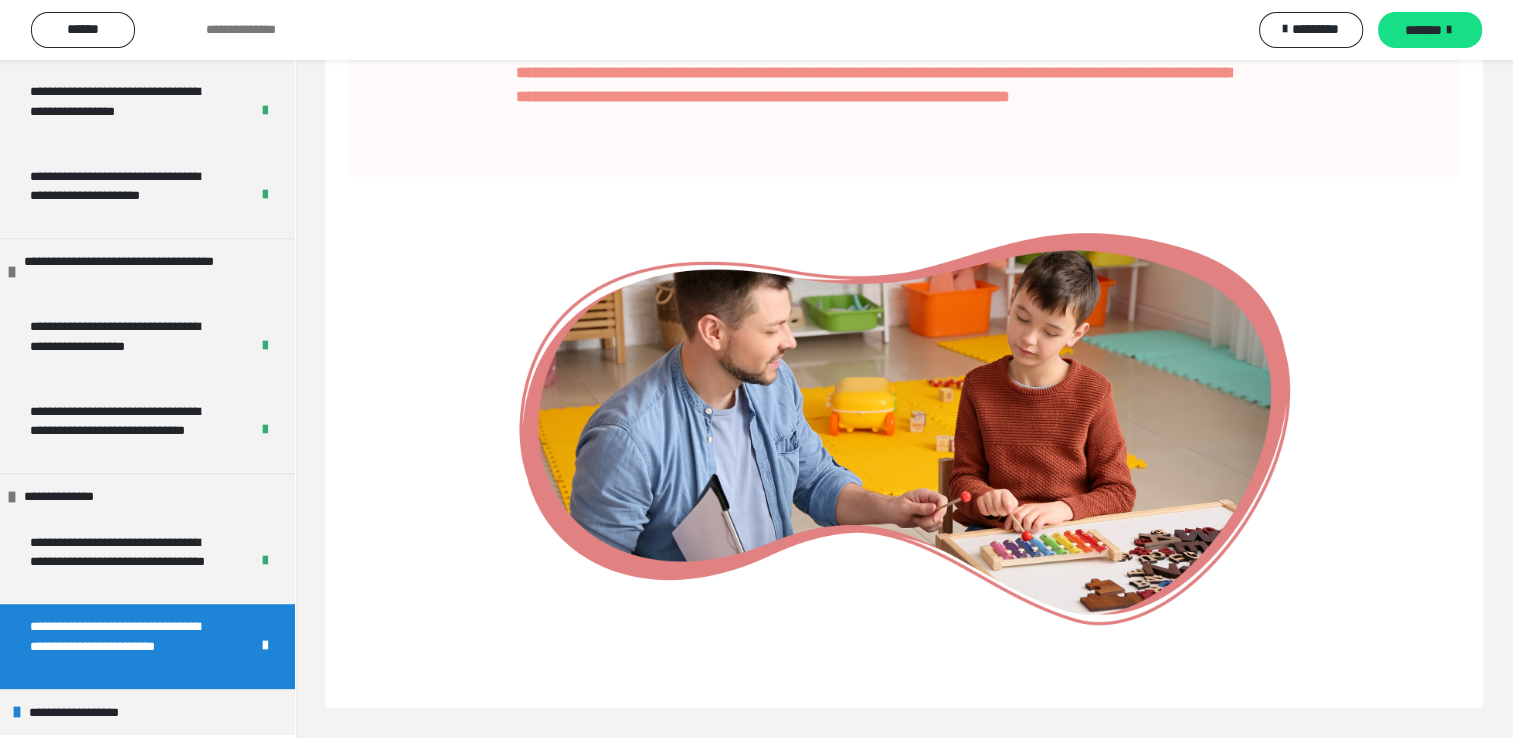 click on "*******" at bounding box center [1423, 30] 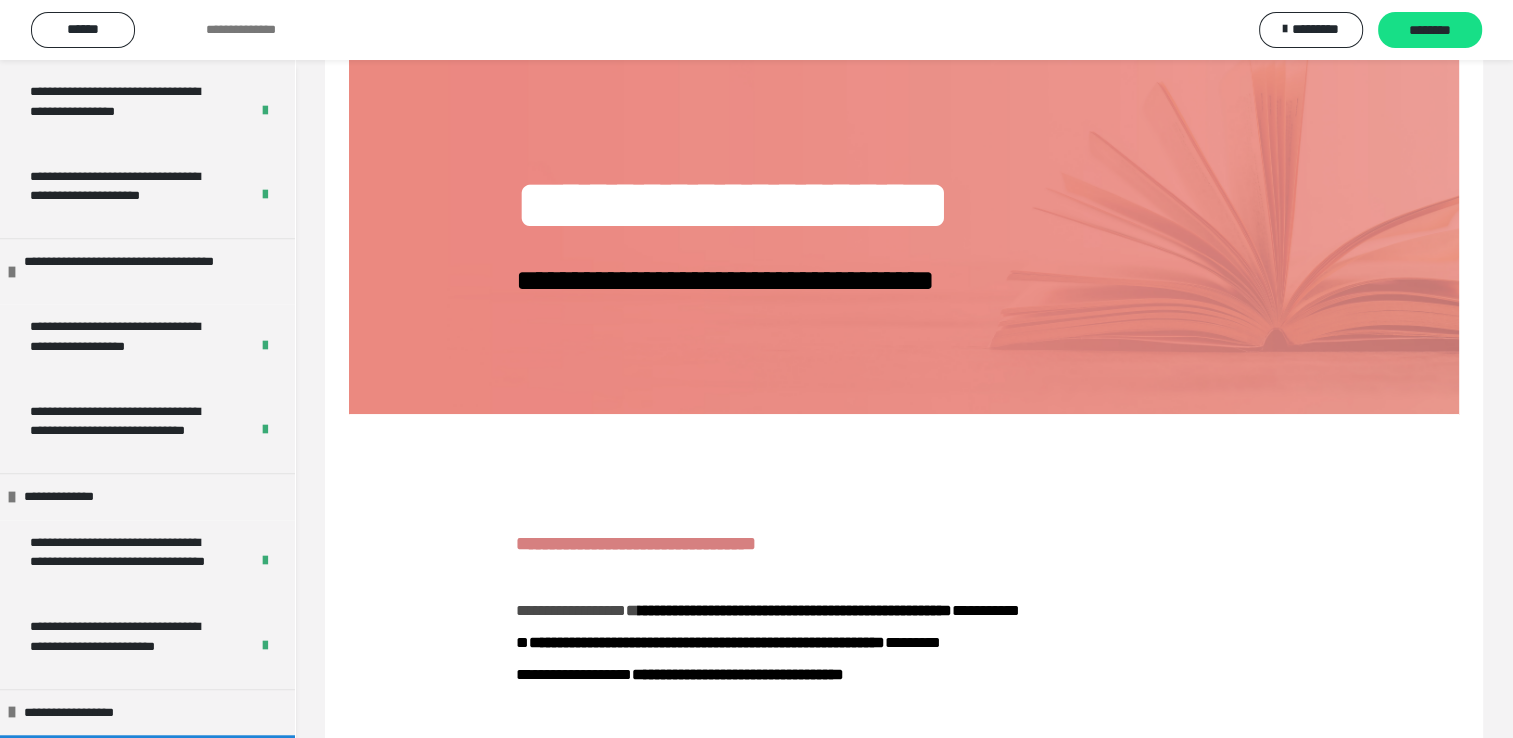 scroll, scrollTop: 100, scrollLeft: 0, axis: vertical 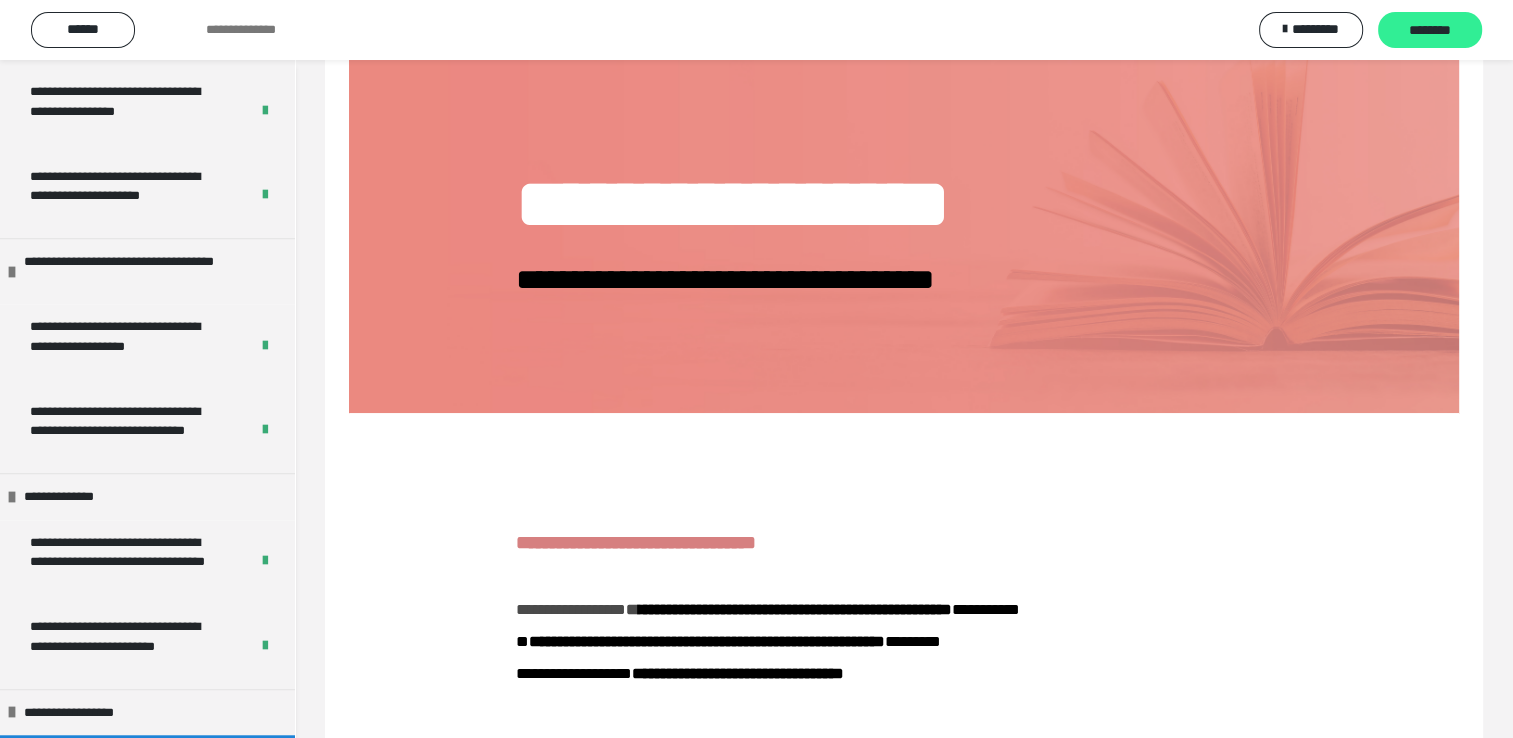 click on "********" at bounding box center (1430, 31) 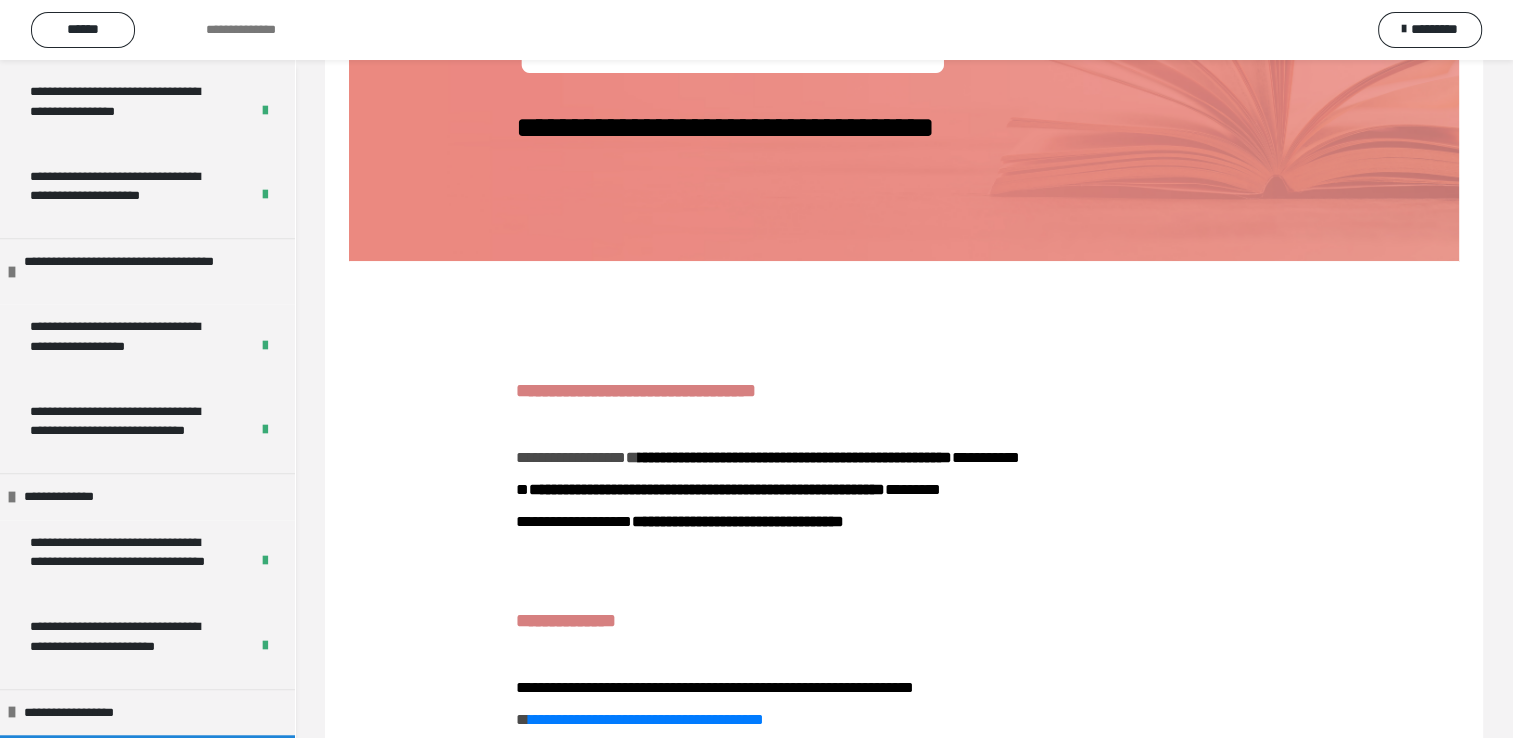 scroll, scrollTop: 300, scrollLeft: 0, axis: vertical 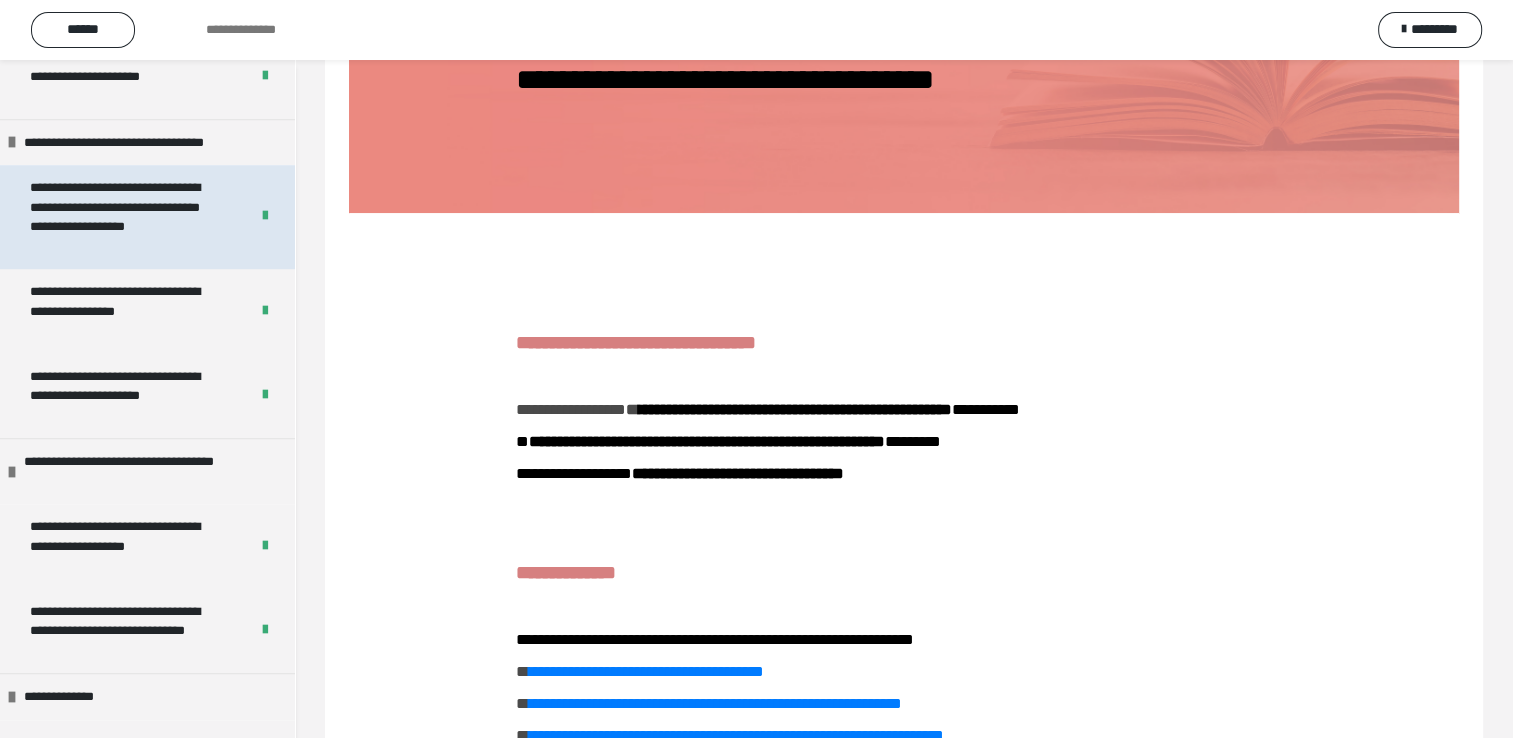 click on "**********" at bounding box center [124, 217] 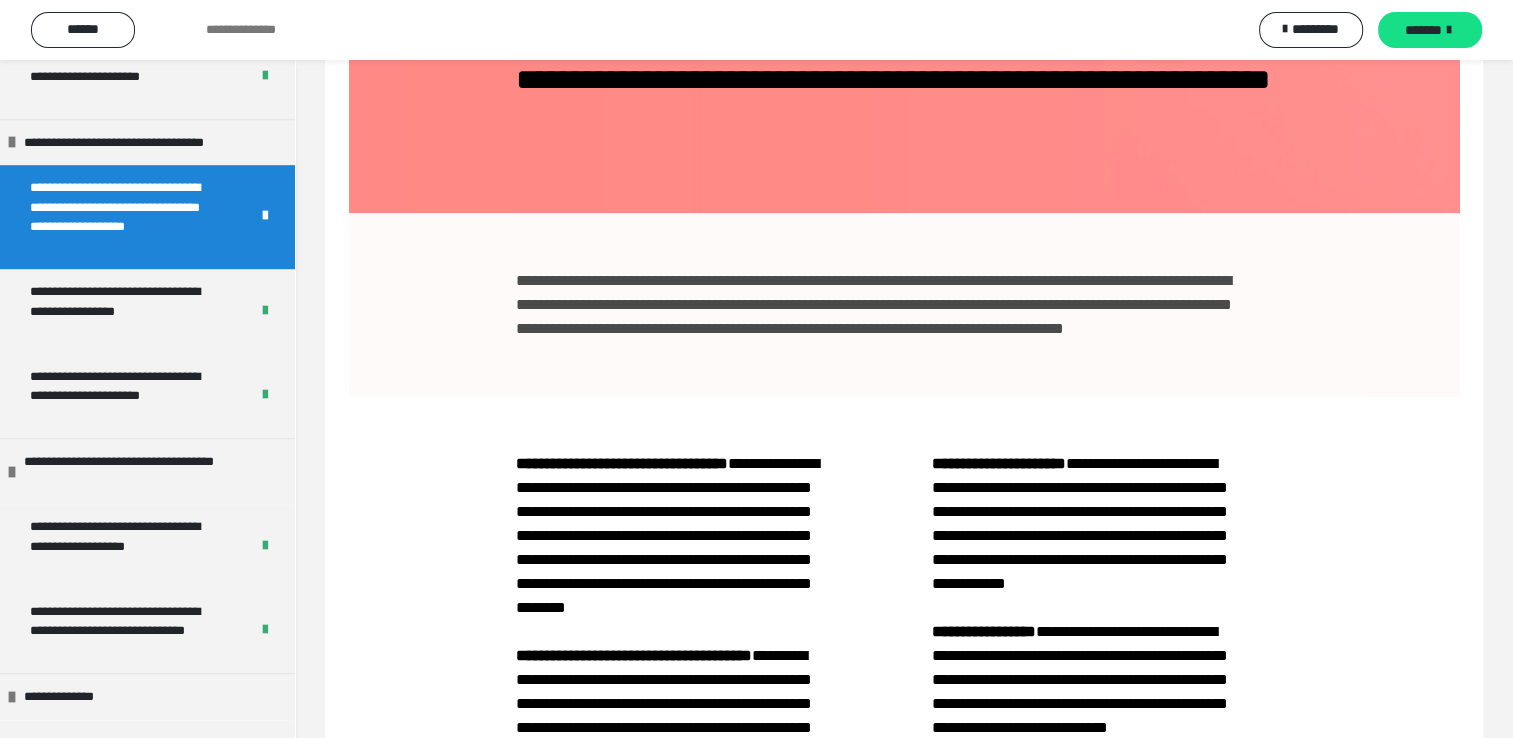 click on "**********" at bounding box center (626, 868) 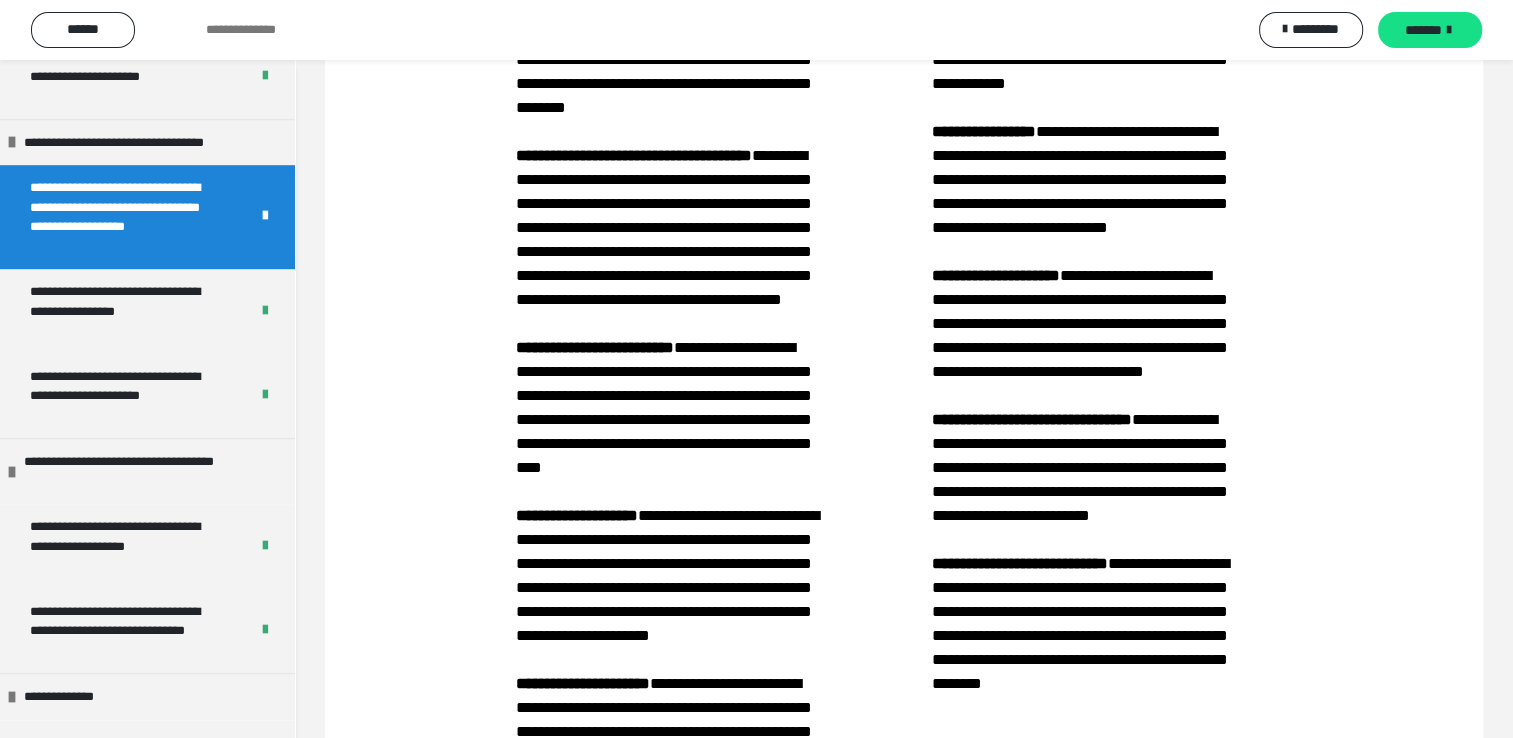 scroll, scrollTop: 900, scrollLeft: 0, axis: vertical 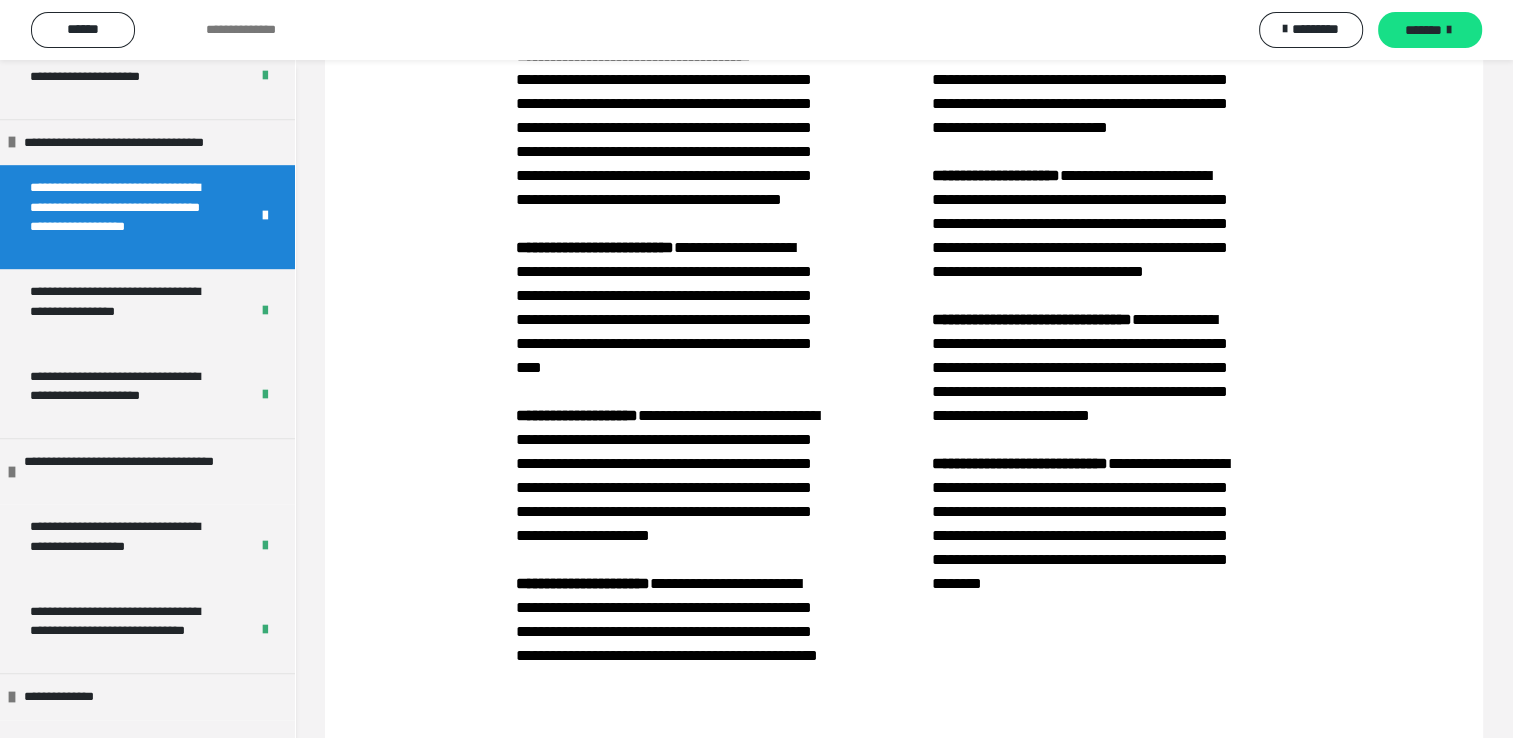 click on "**********" at bounding box center [626, 268] 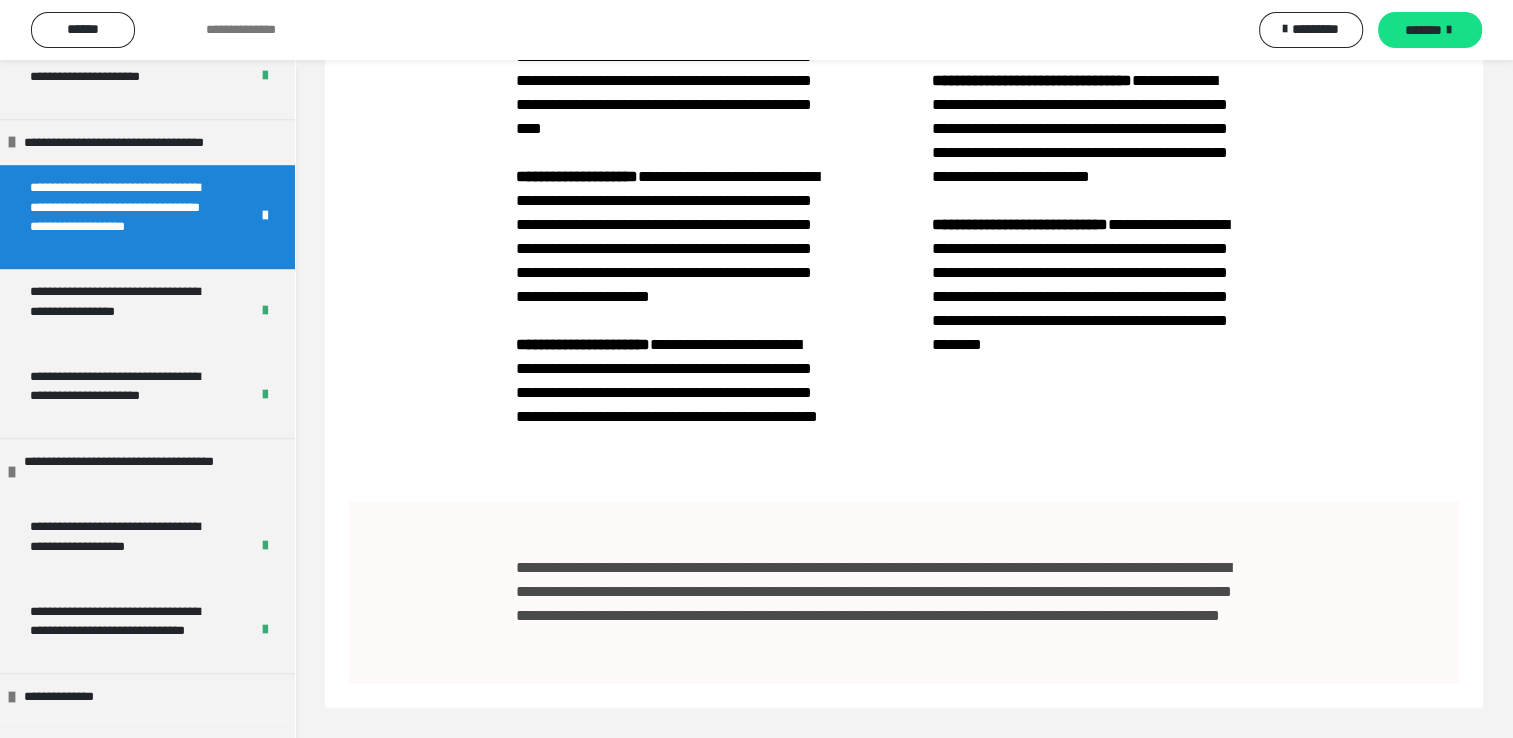 scroll, scrollTop: 1644, scrollLeft: 0, axis: vertical 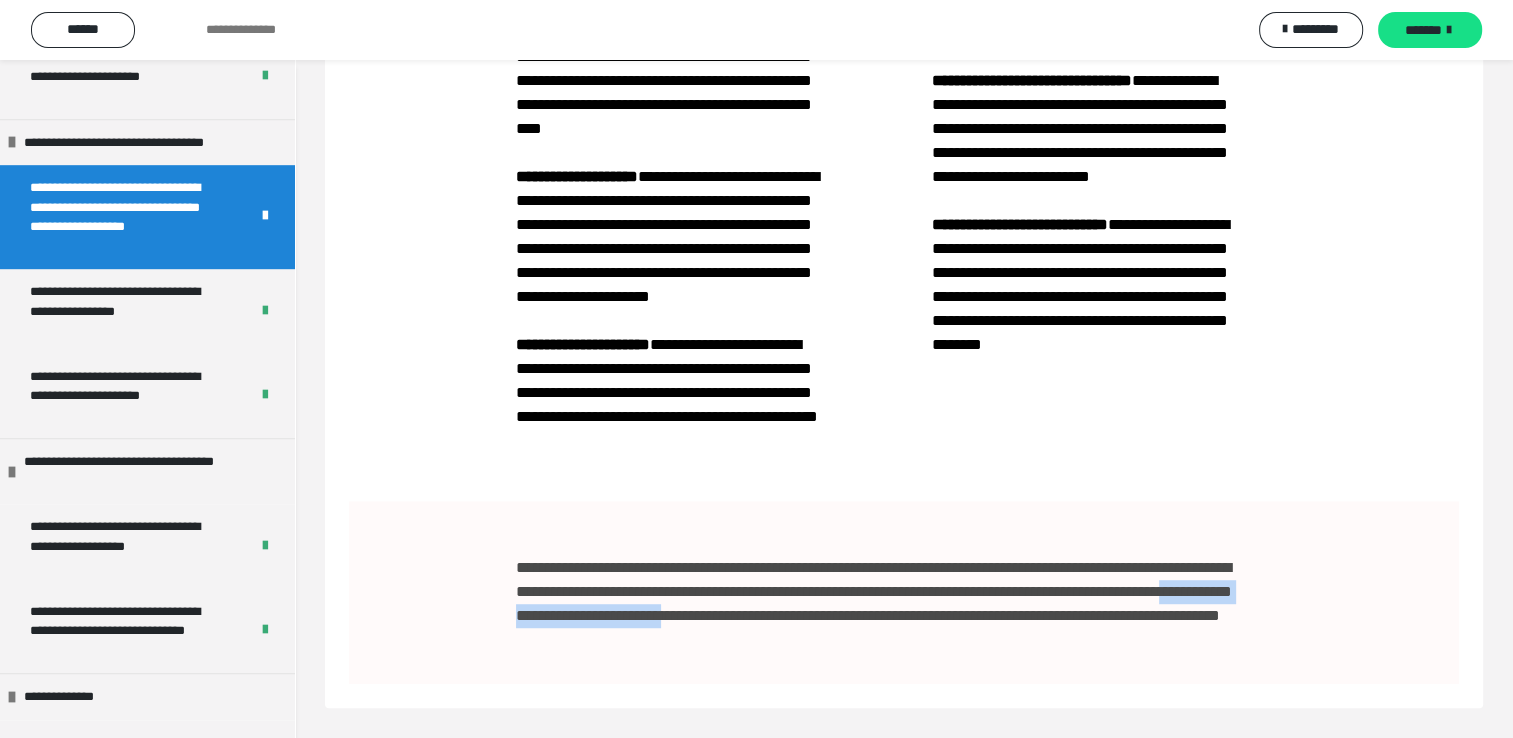 drag, startPoint x: 891, startPoint y: 669, endPoint x: 1217, endPoint y: 663, distance: 326.0552 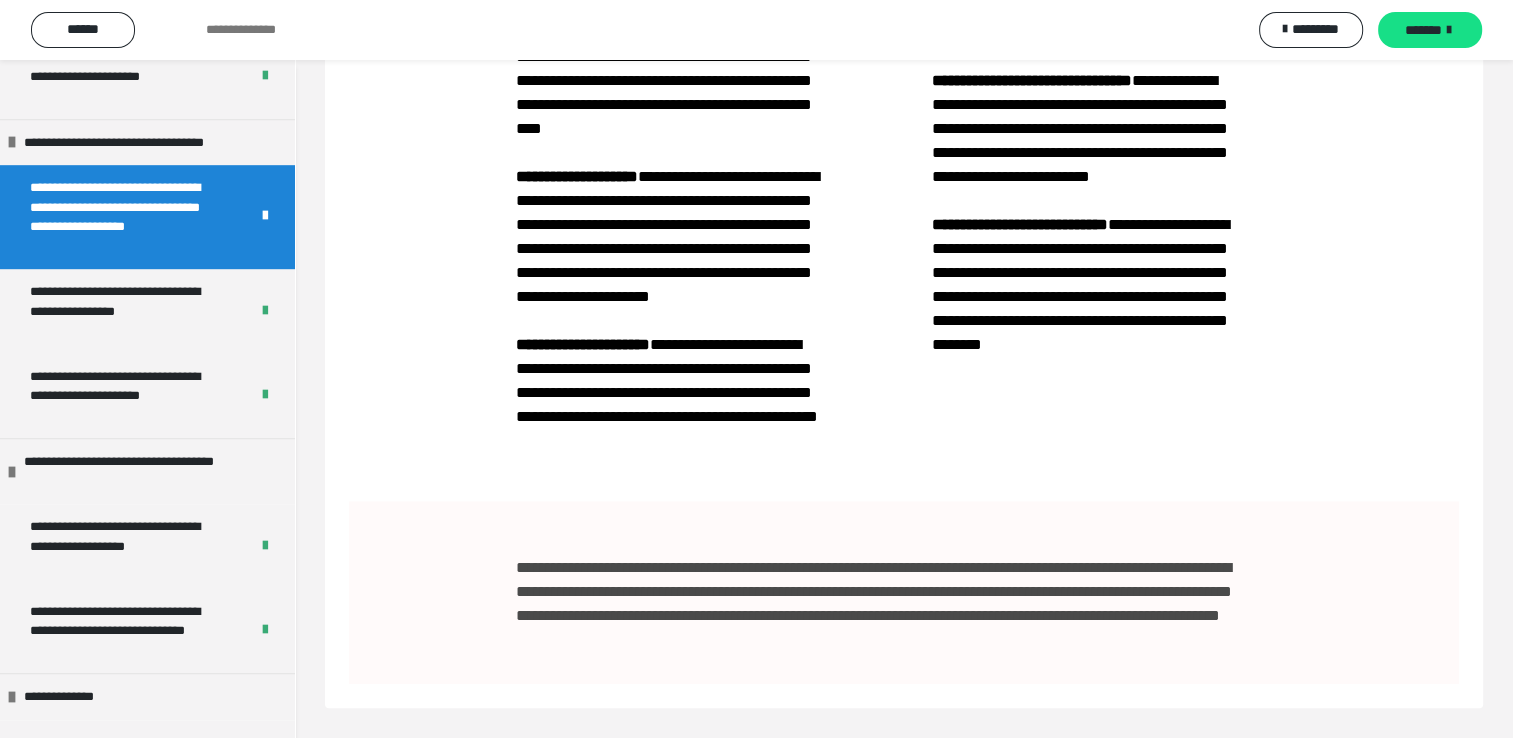 click on "**********" at bounding box center [904, 592] 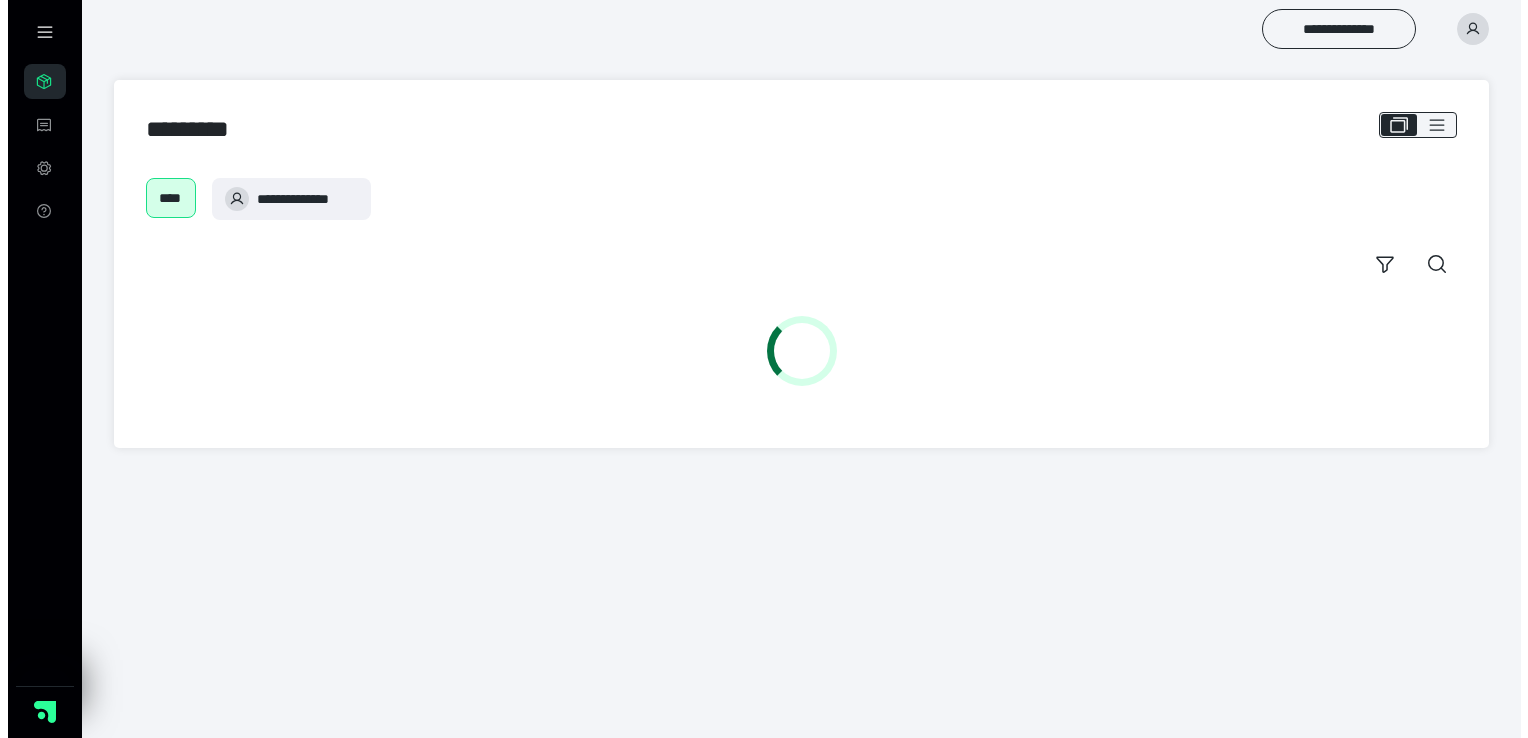scroll, scrollTop: 0, scrollLeft: 0, axis: both 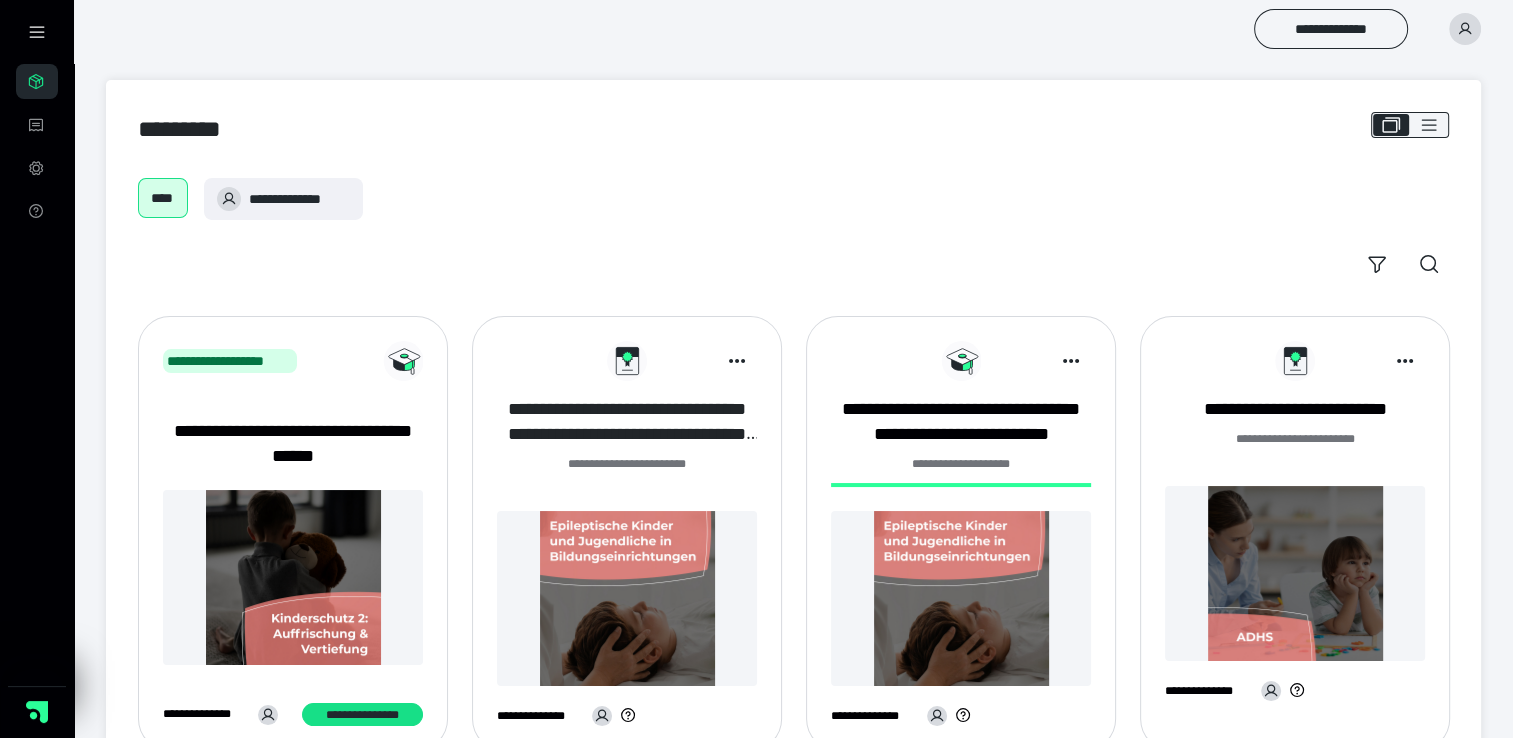 click on "**********" at bounding box center [627, 422] 